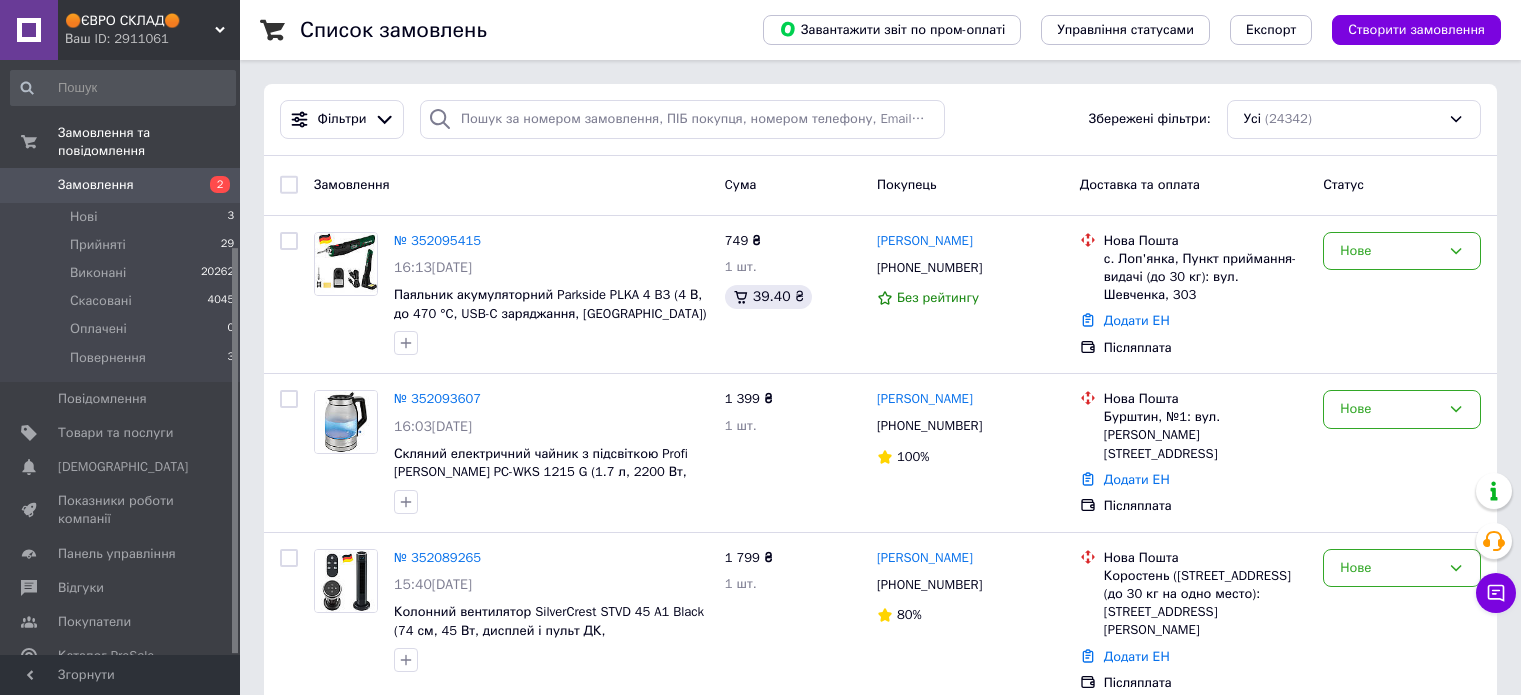 scroll, scrollTop: 0, scrollLeft: 0, axis: both 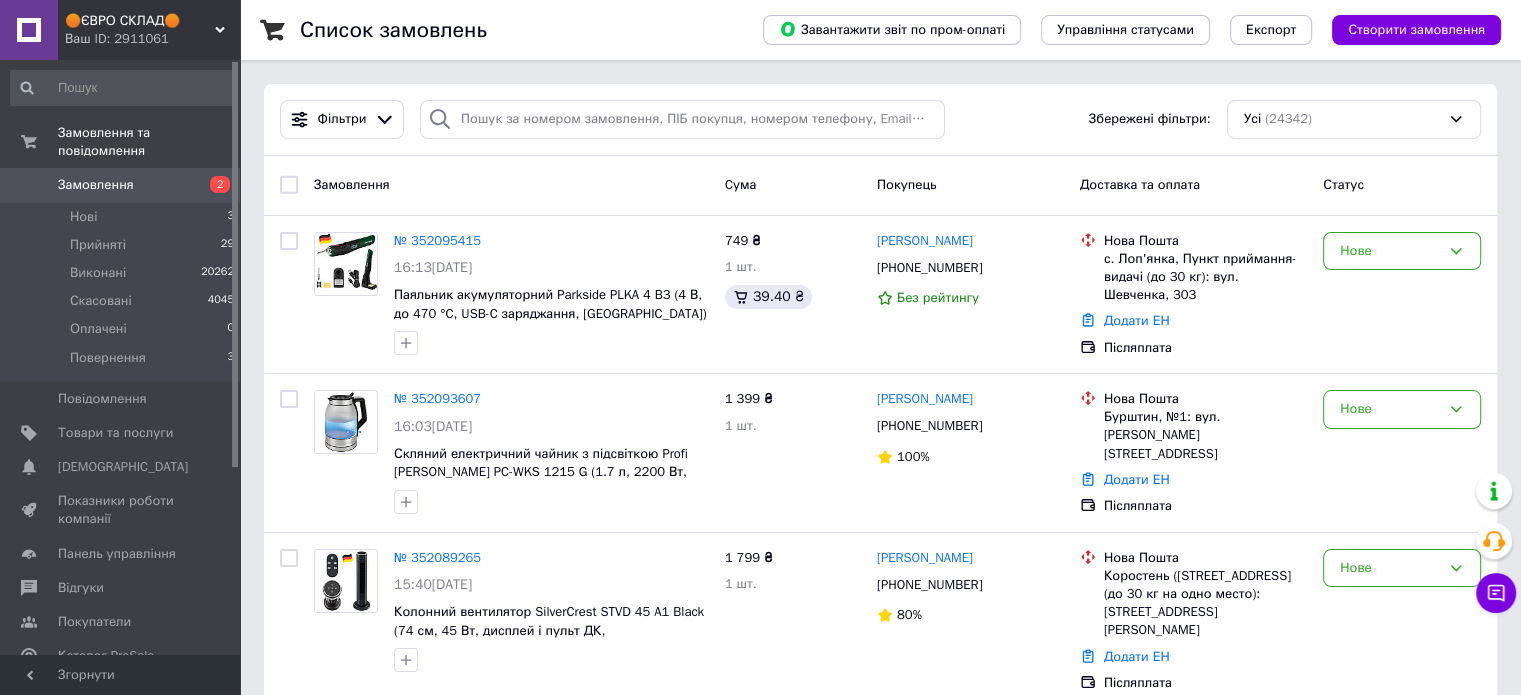 click on "Замовлення 2" at bounding box center (123, 185) 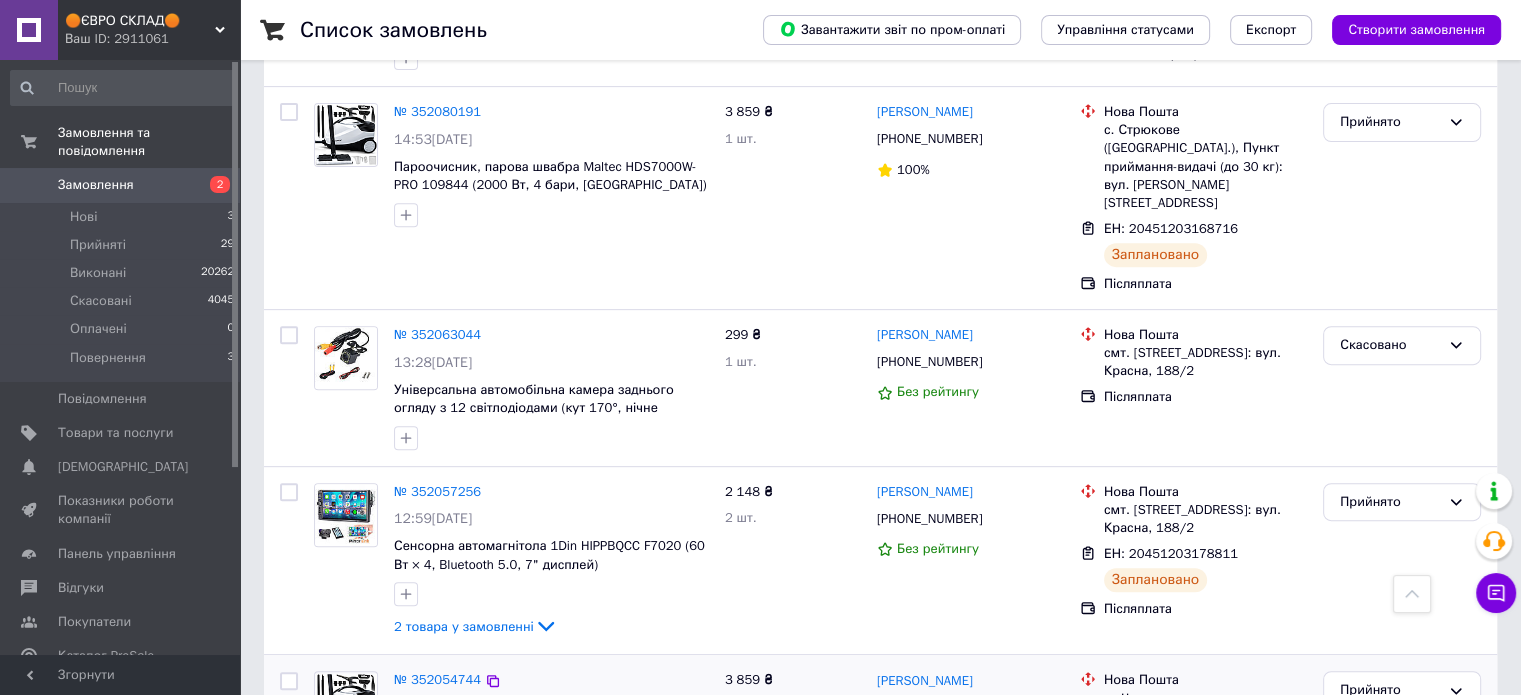 scroll, scrollTop: 800, scrollLeft: 0, axis: vertical 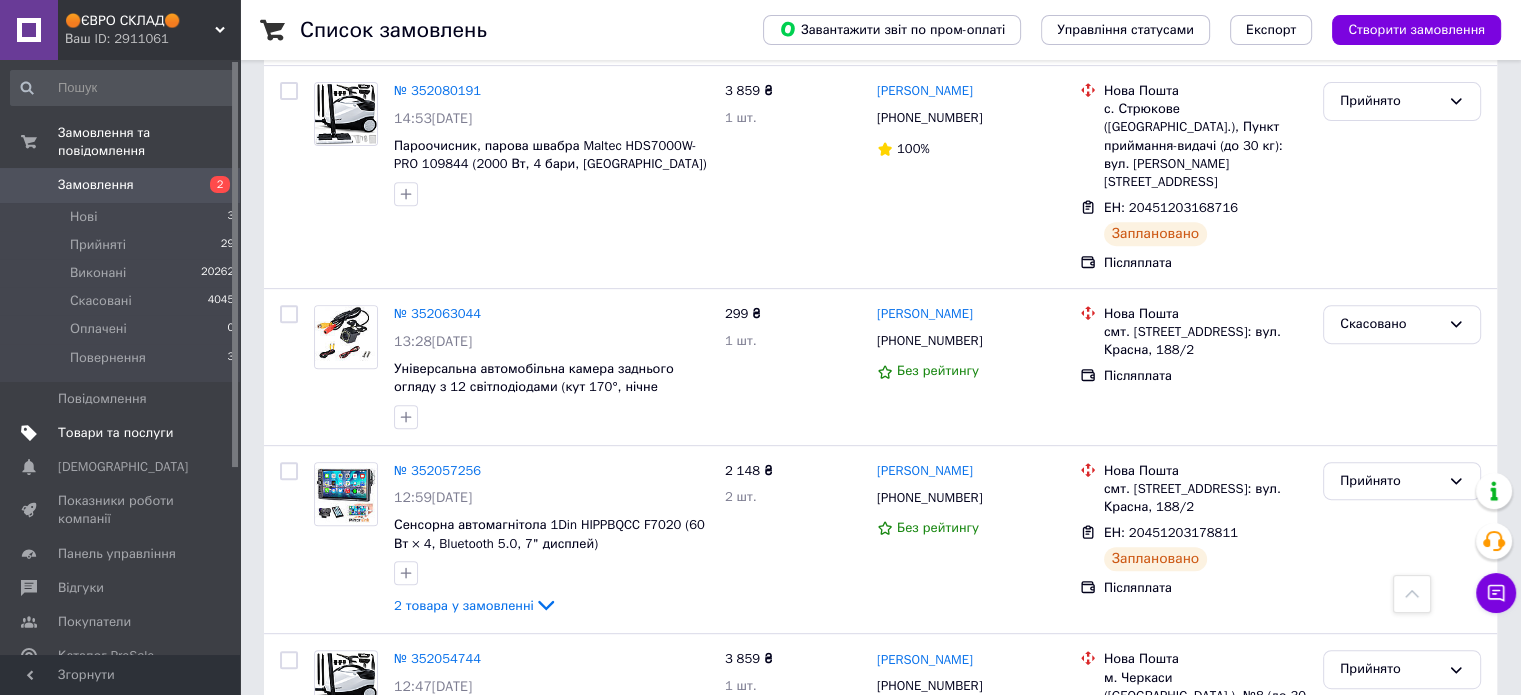 click on "Товари та послуги" at bounding box center (115, 433) 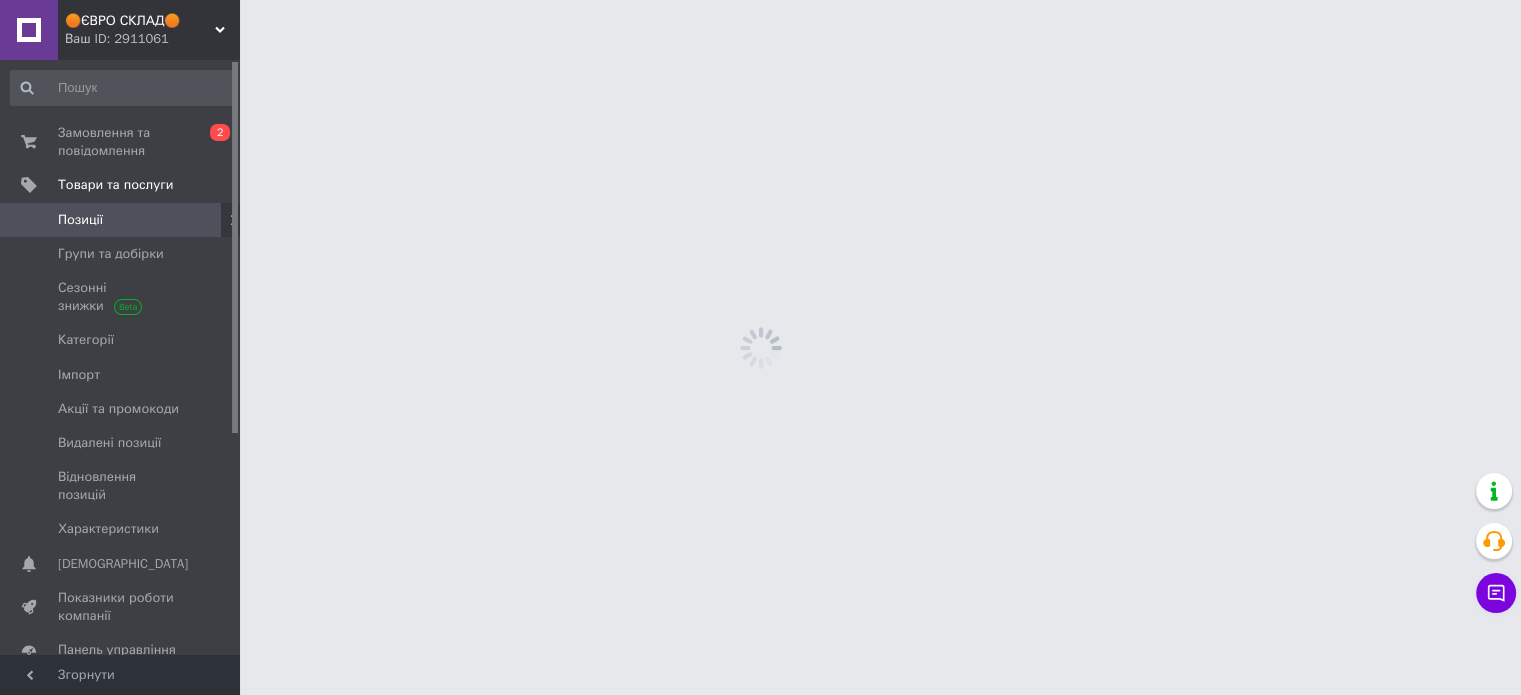 scroll, scrollTop: 0, scrollLeft: 0, axis: both 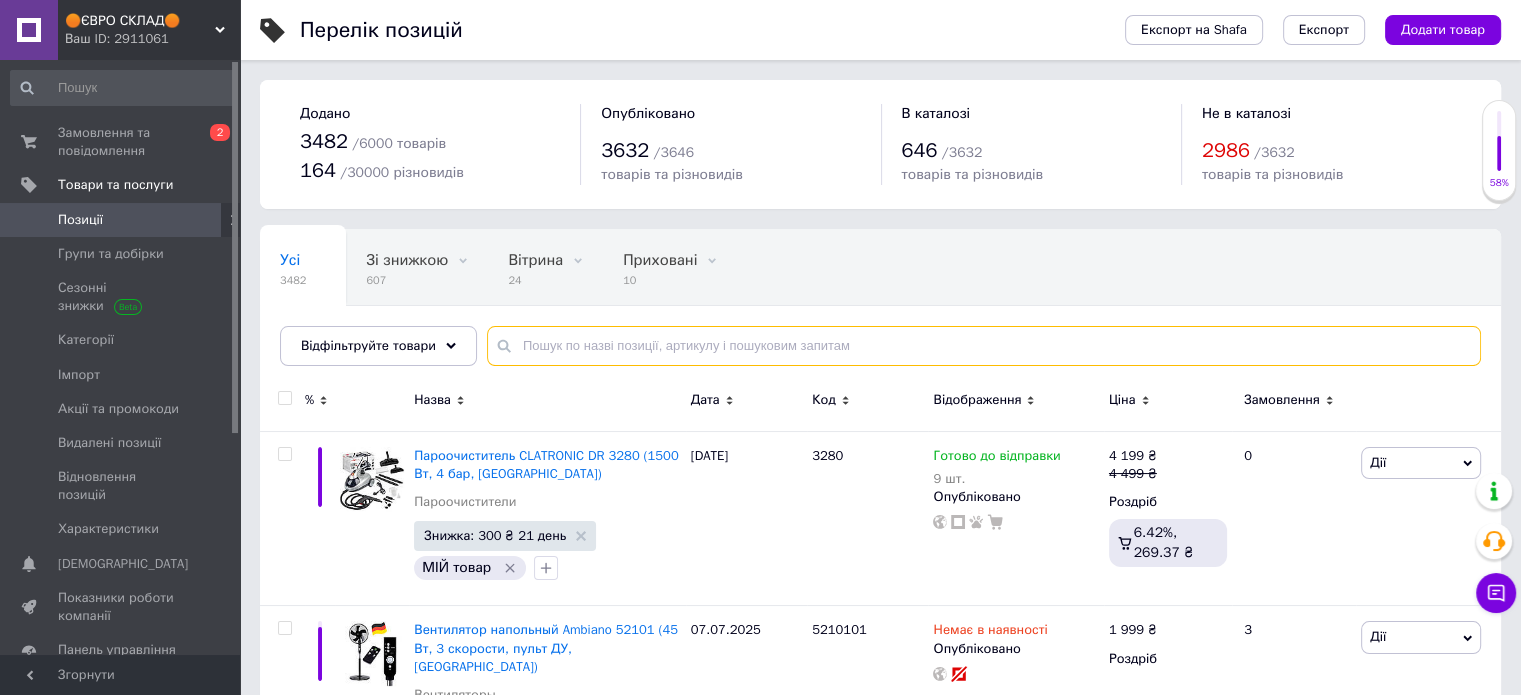 click at bounding box center [984, 346] 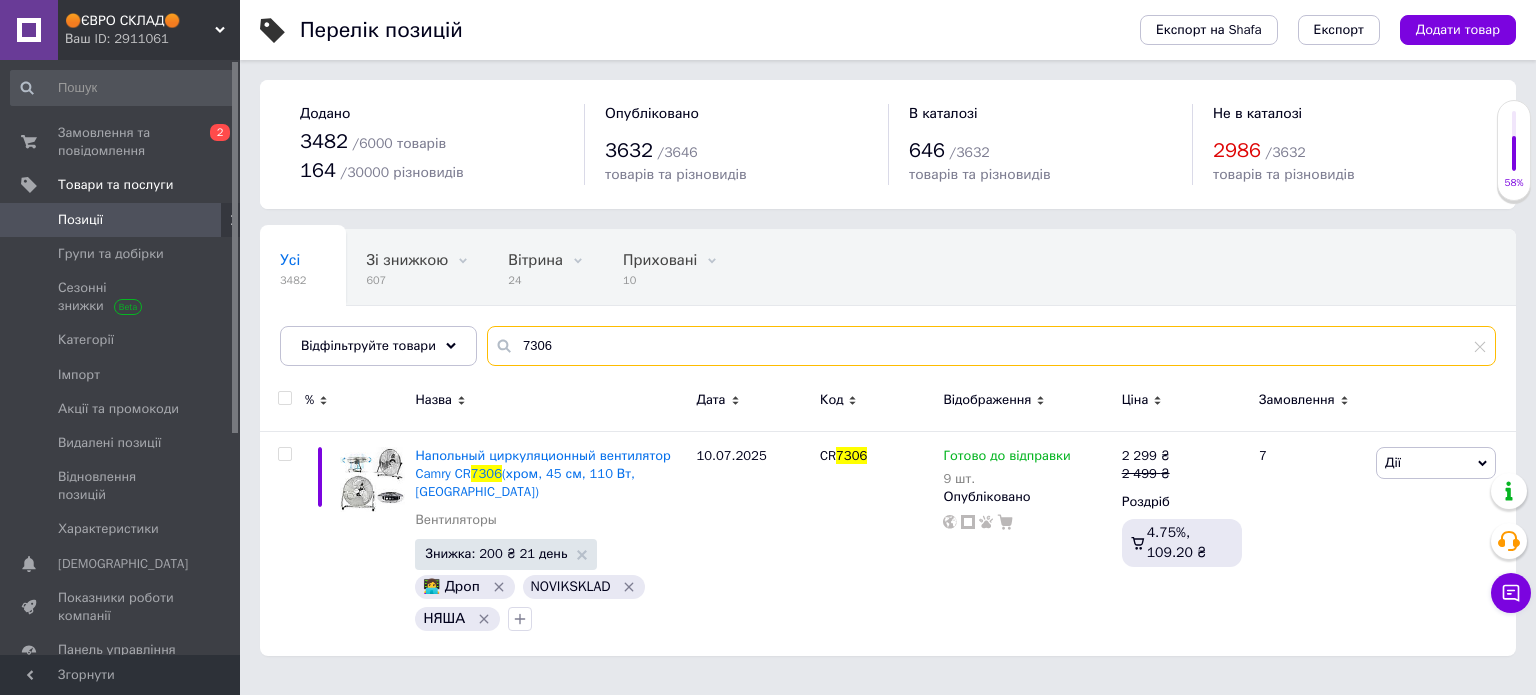 type on "7306" 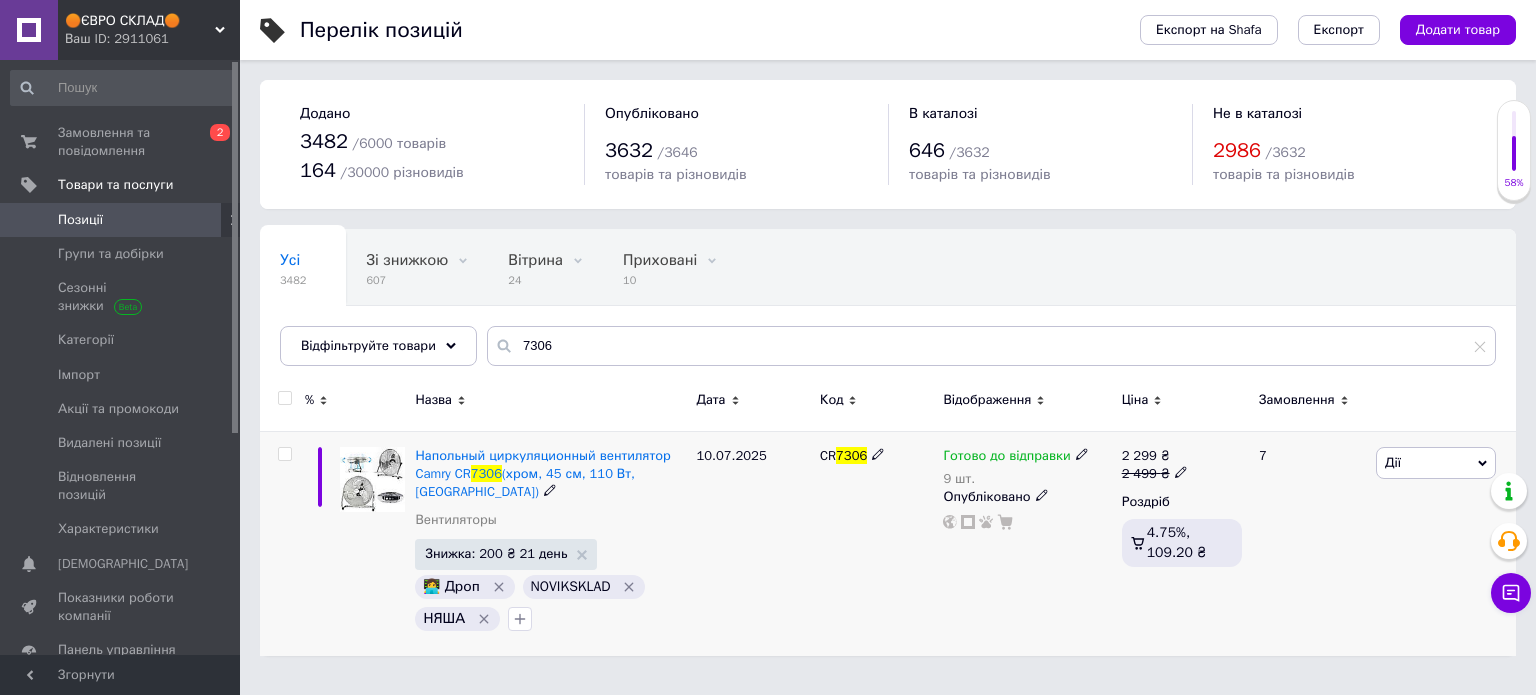 click 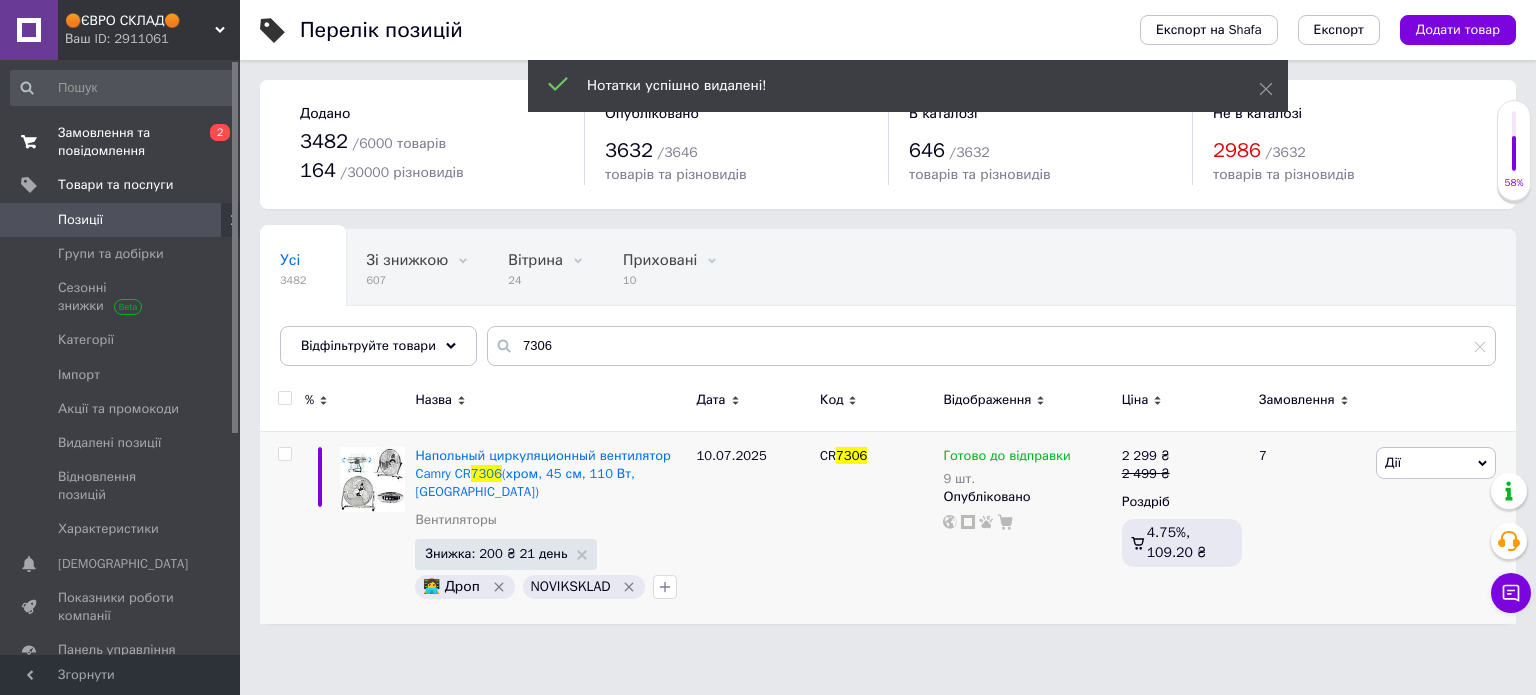 click on "Замовлення та повідомлення" at bounding box center (121, 142) 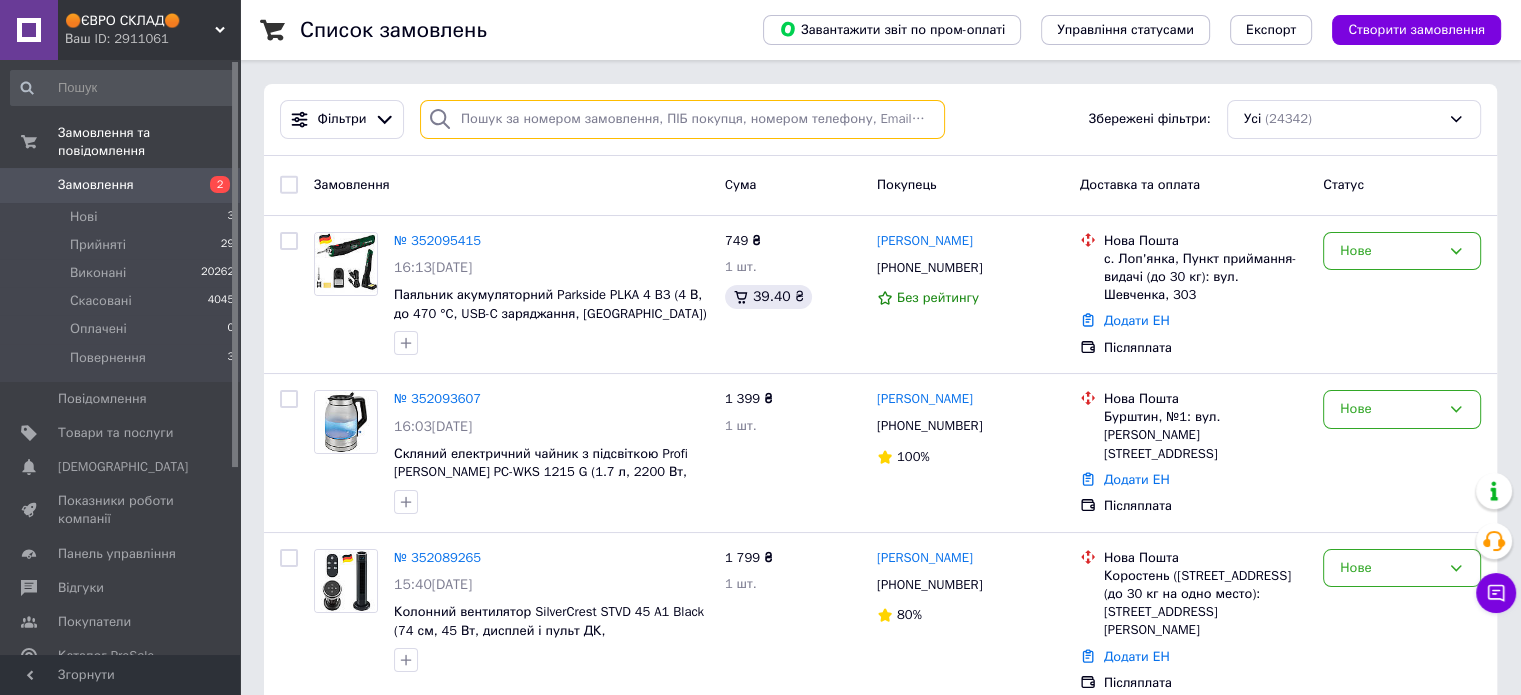 click at bounding box center (682, 119) 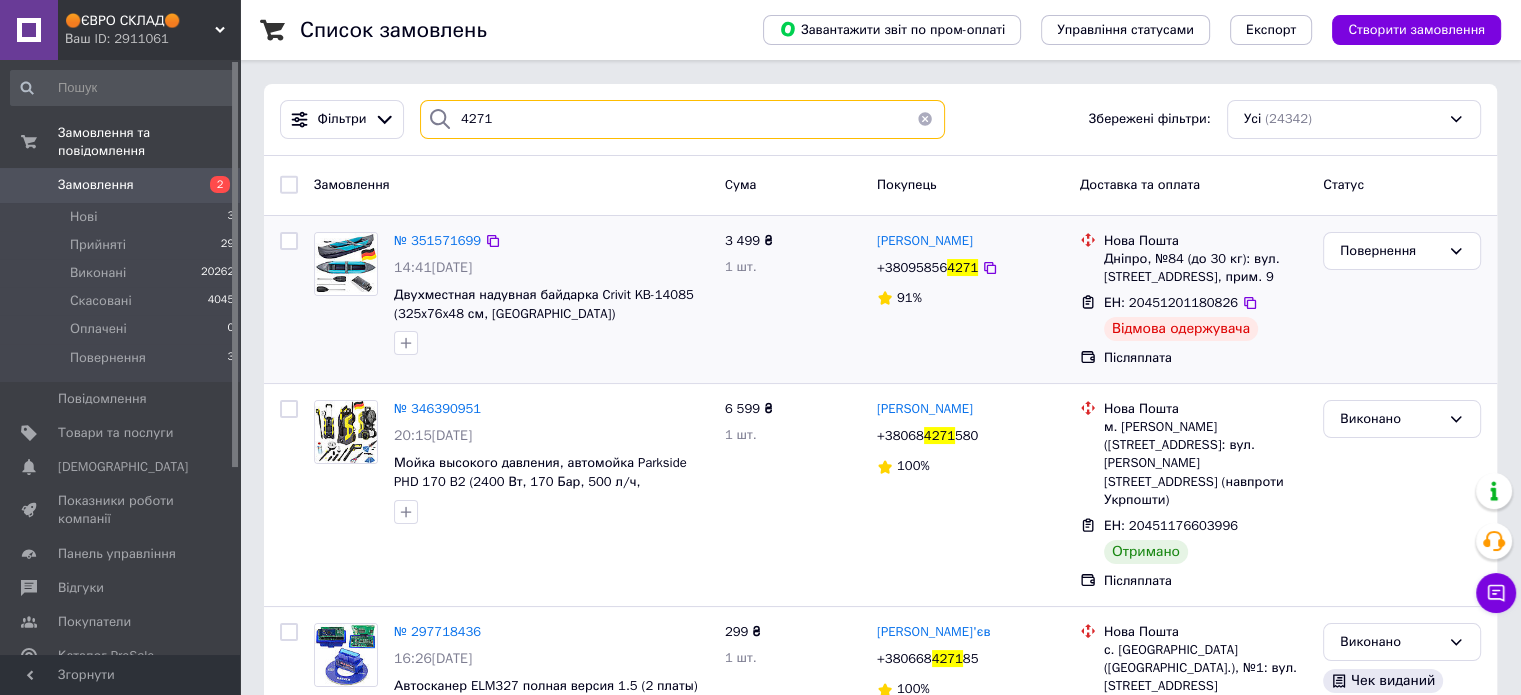 type on "4271" 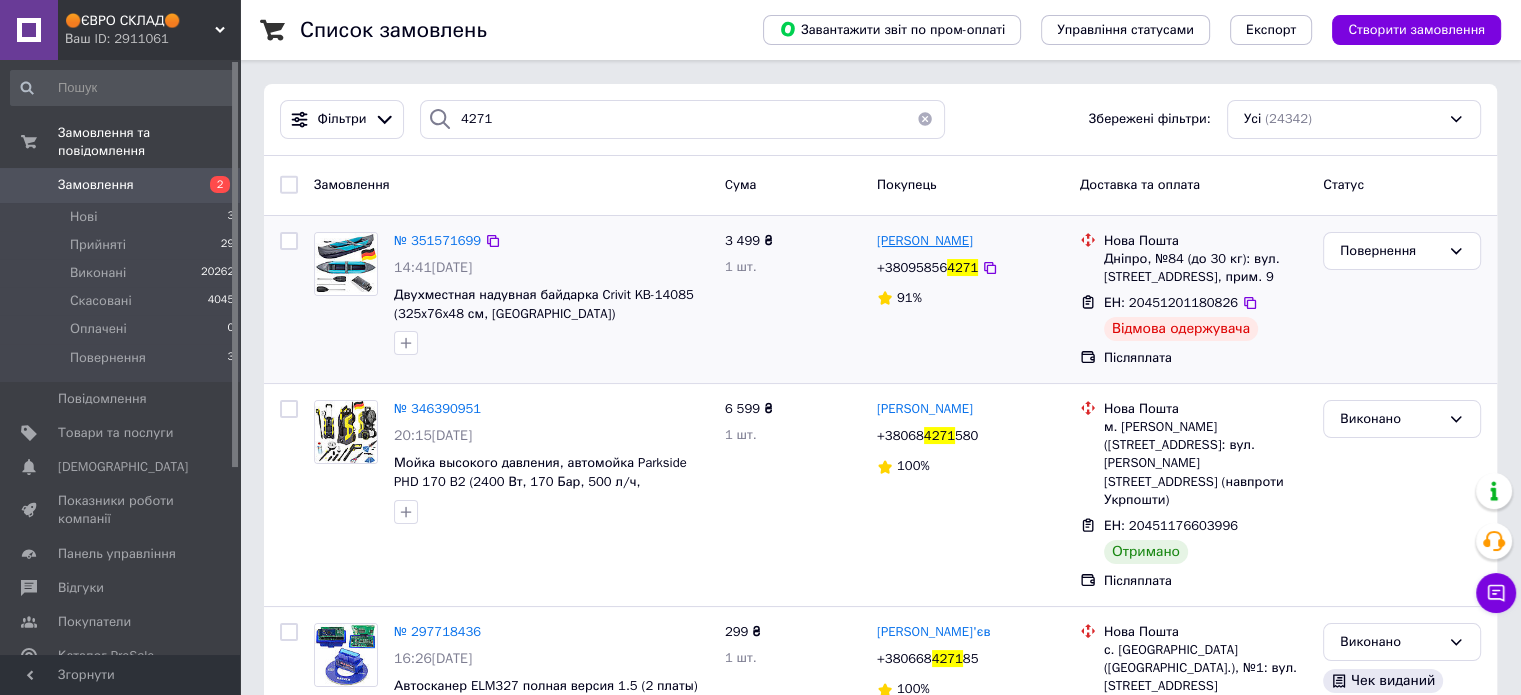 drag, startPoint x: 1029, startPoint y: 241, endPoint x: 876, endPoint y: 247, distance: 153.1176 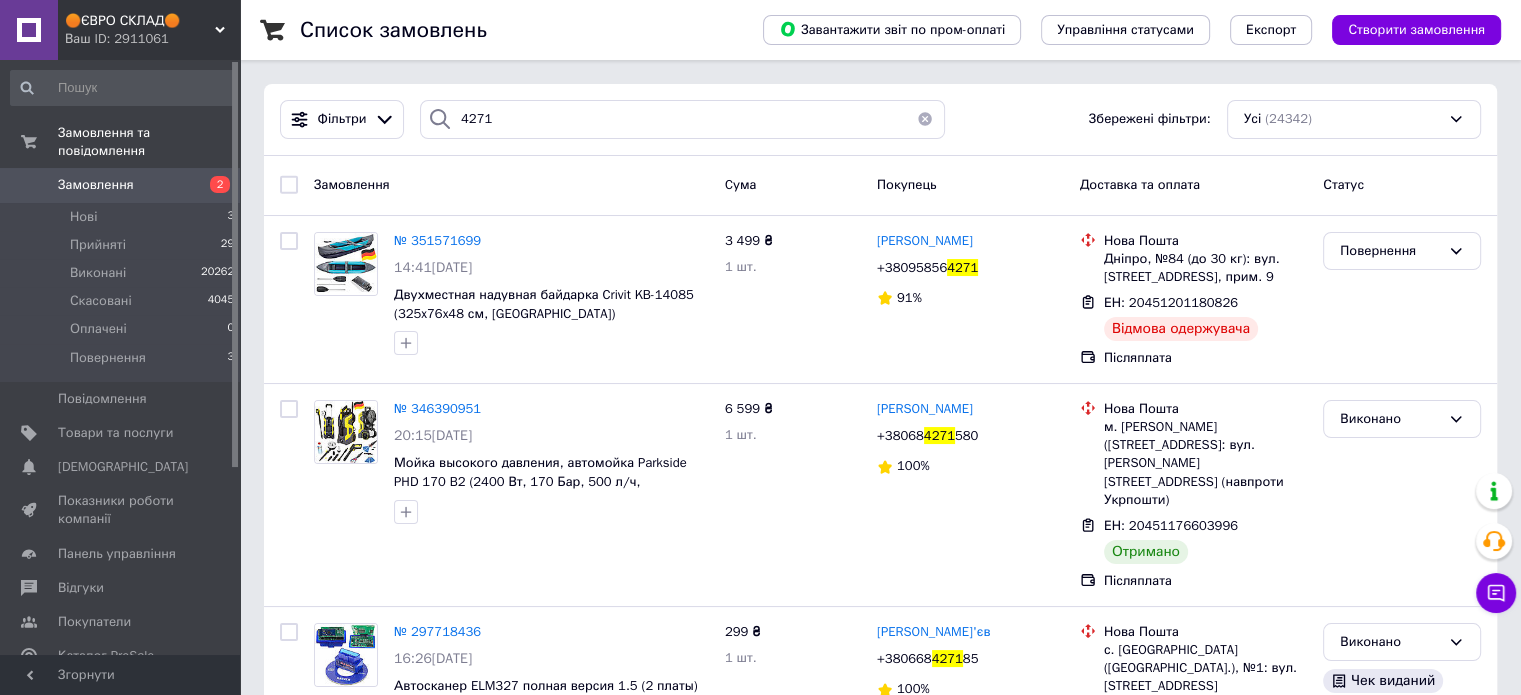 click at bounding box center [29, 185] 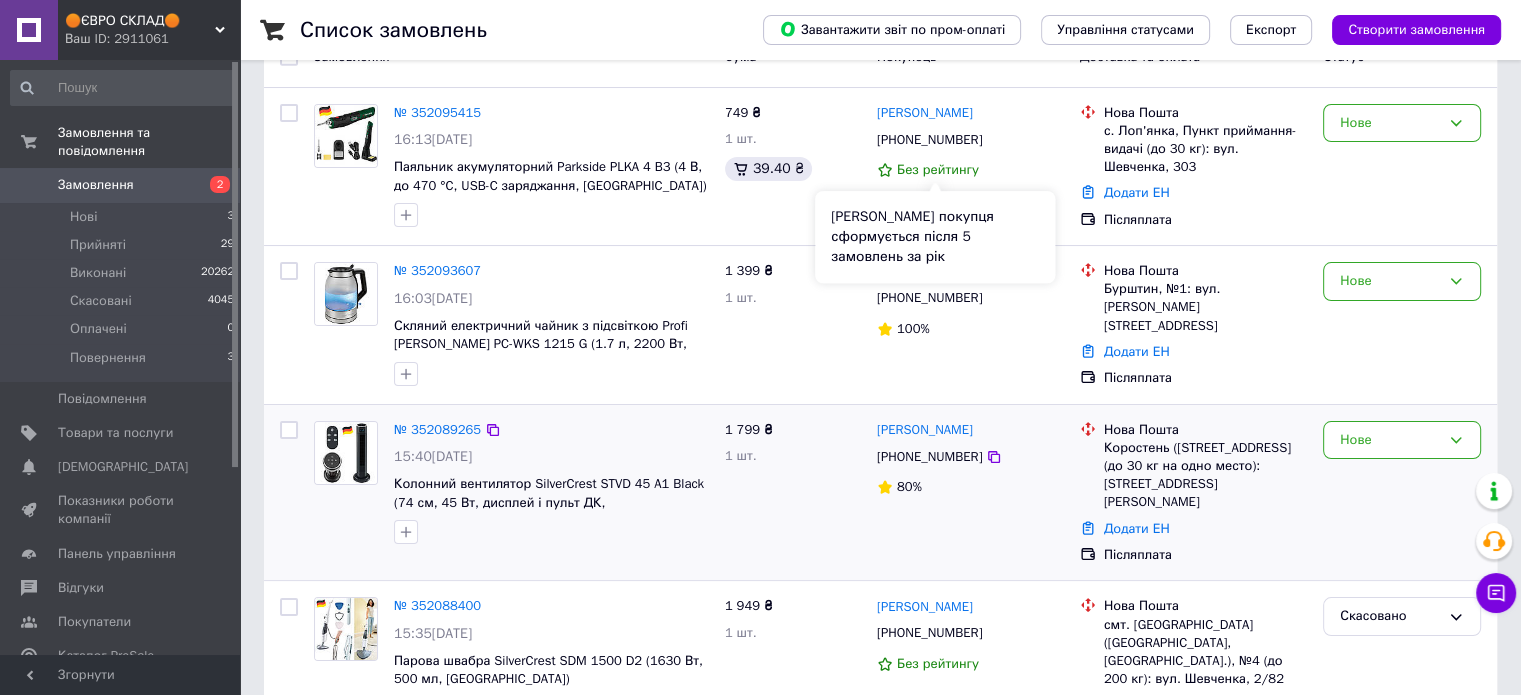 scroll, scrollTop: 200, scrollLeft: 0, axis: vertical 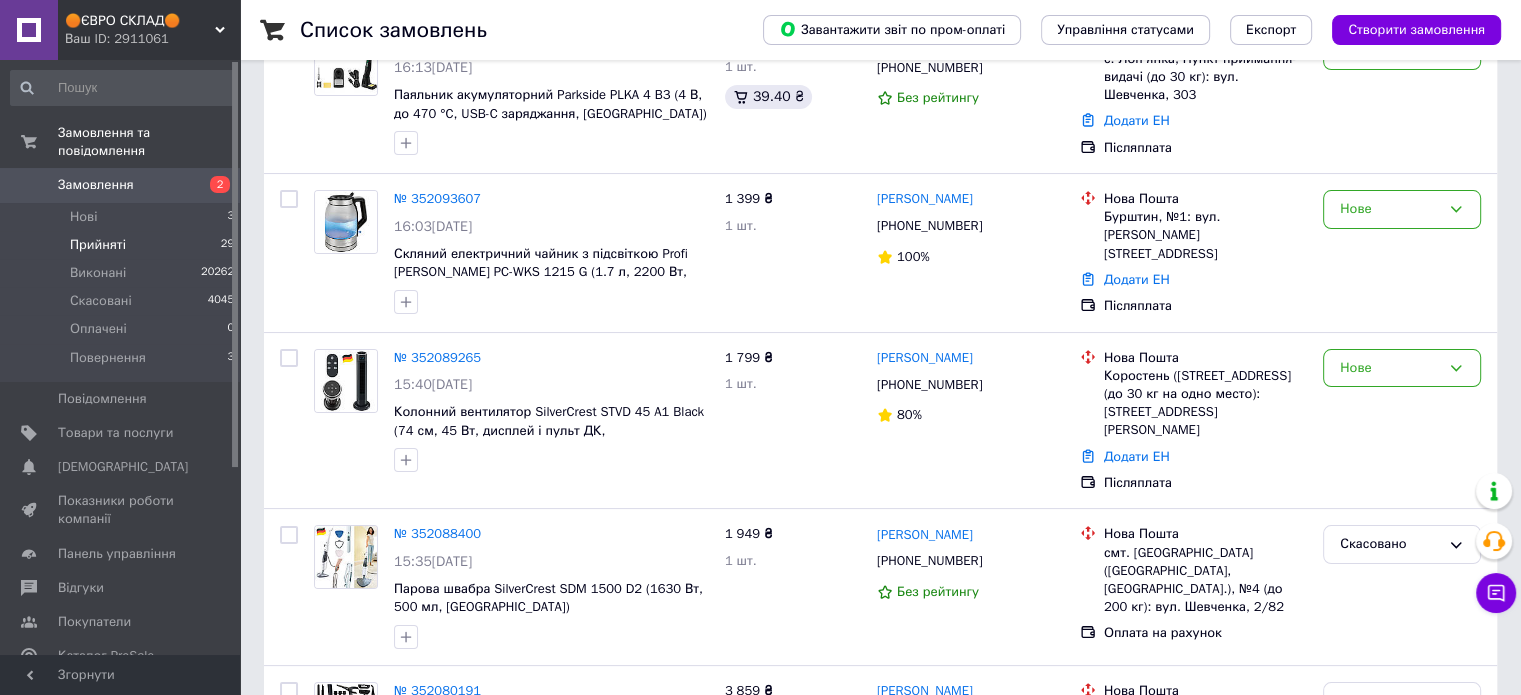 click on "Прийняті" at bounding box center (98, 245) 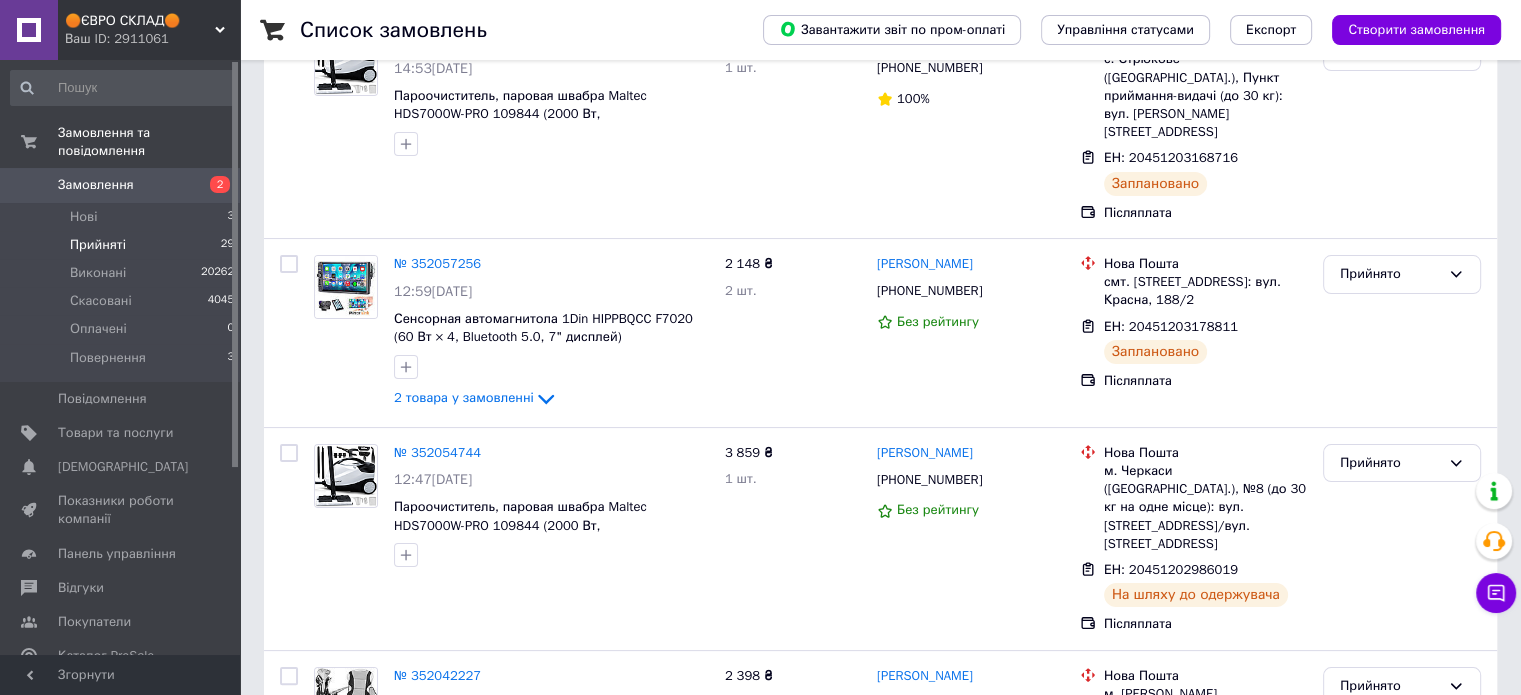 scroll, scrollTop: 0, scrollLeft: 0, axis: both 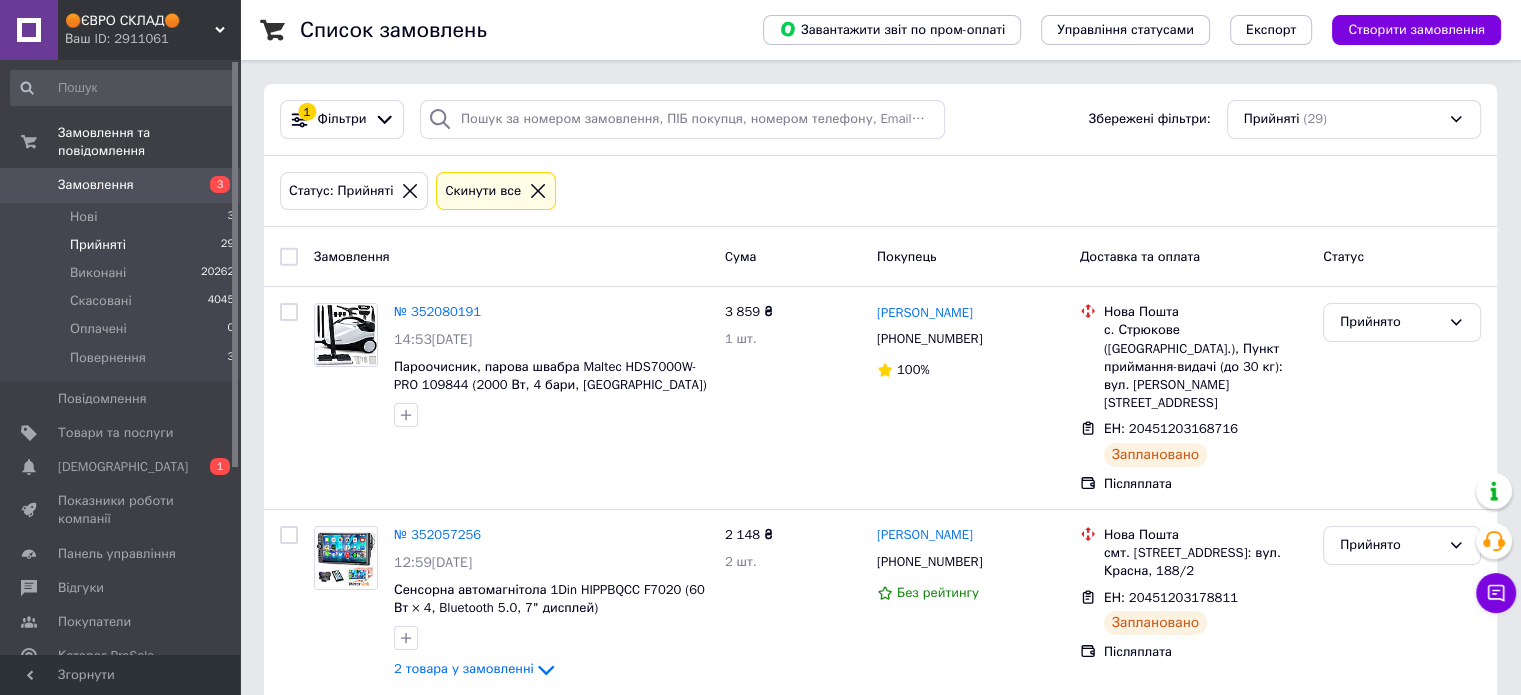 click on "Прийняті" at bounding box center (98, 245) 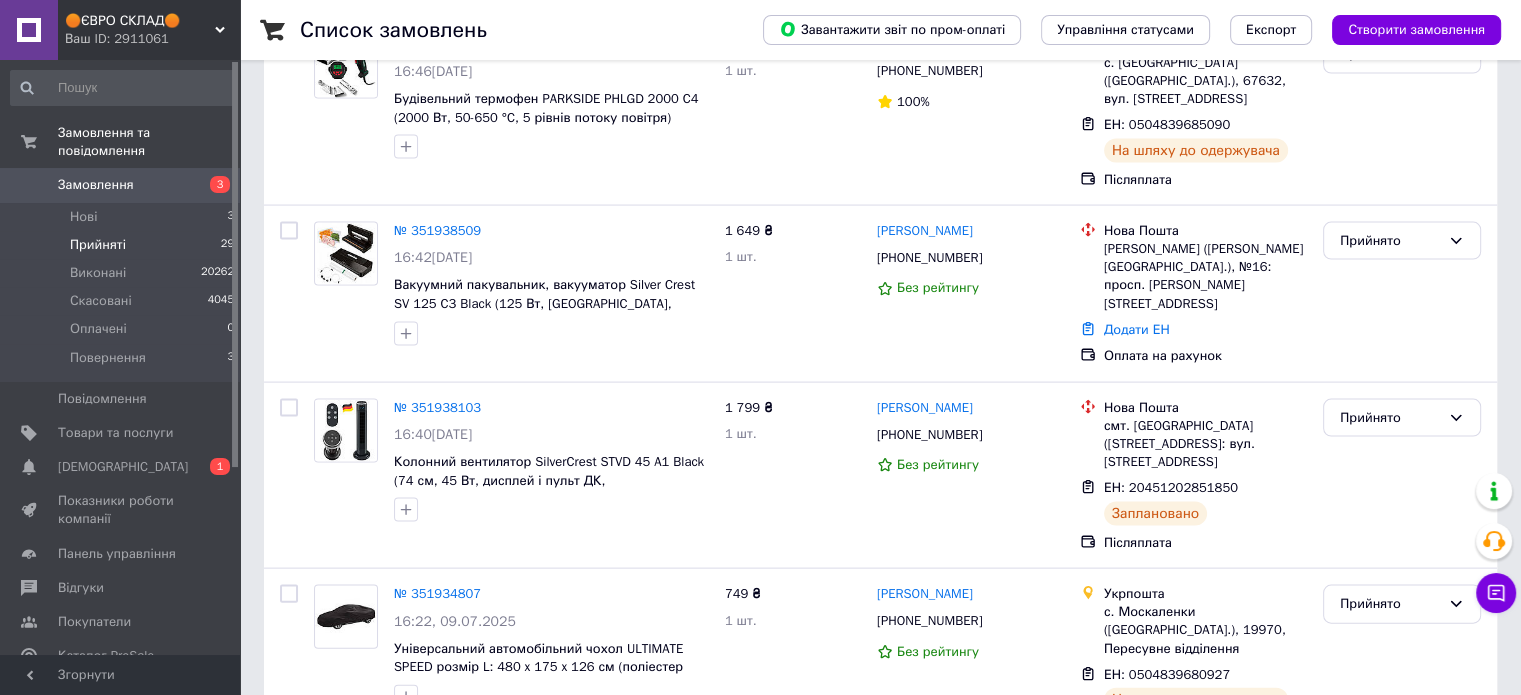 scroll, scrollTop: 4735, scrollLeft: 0, axis: vertical 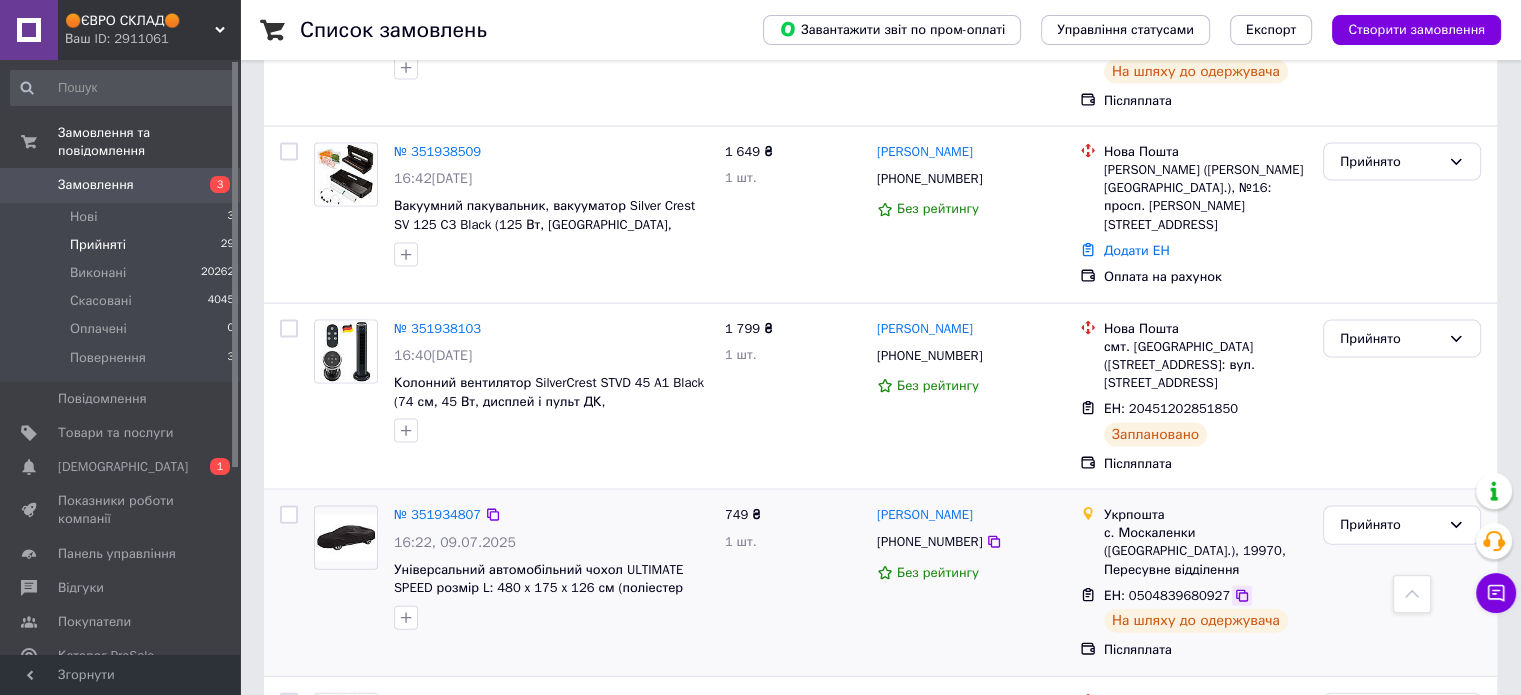 click 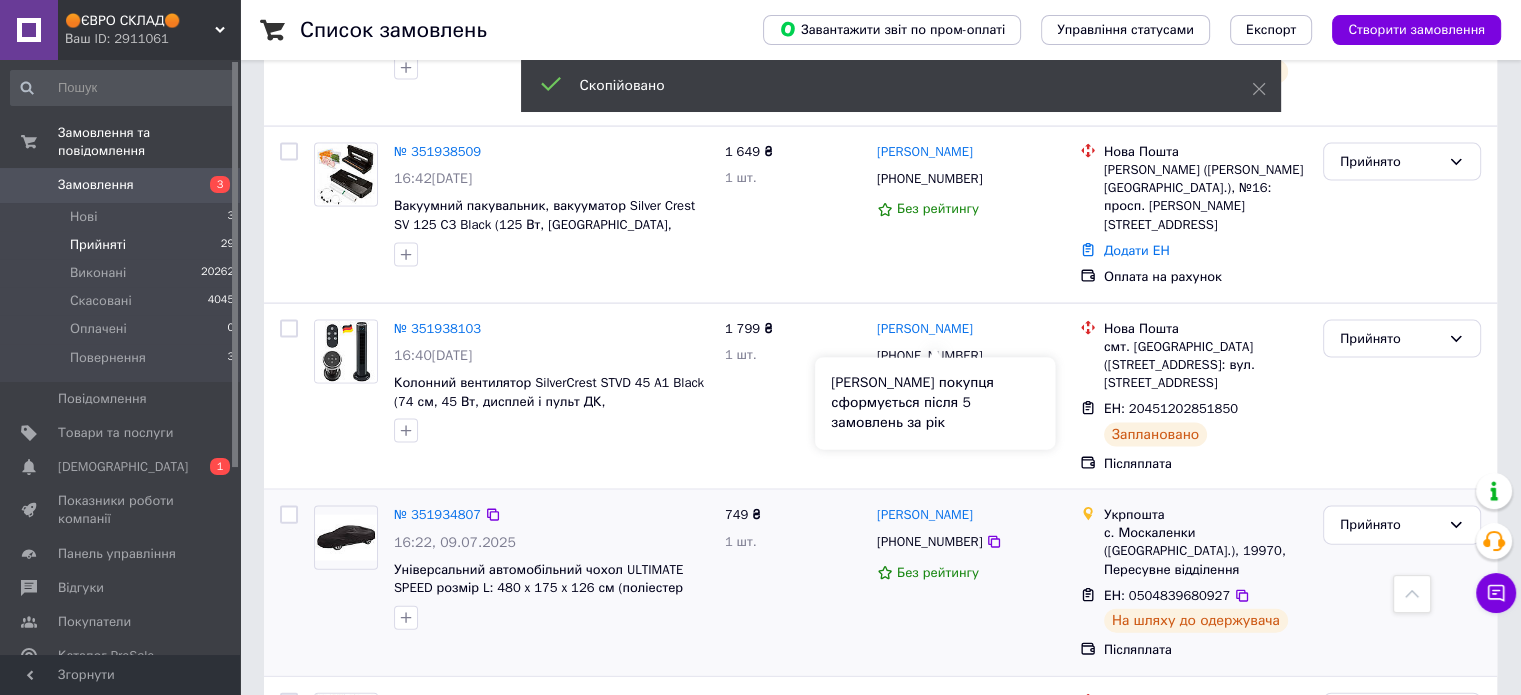 click on "+380664823081" at bounding box center (929, 541) 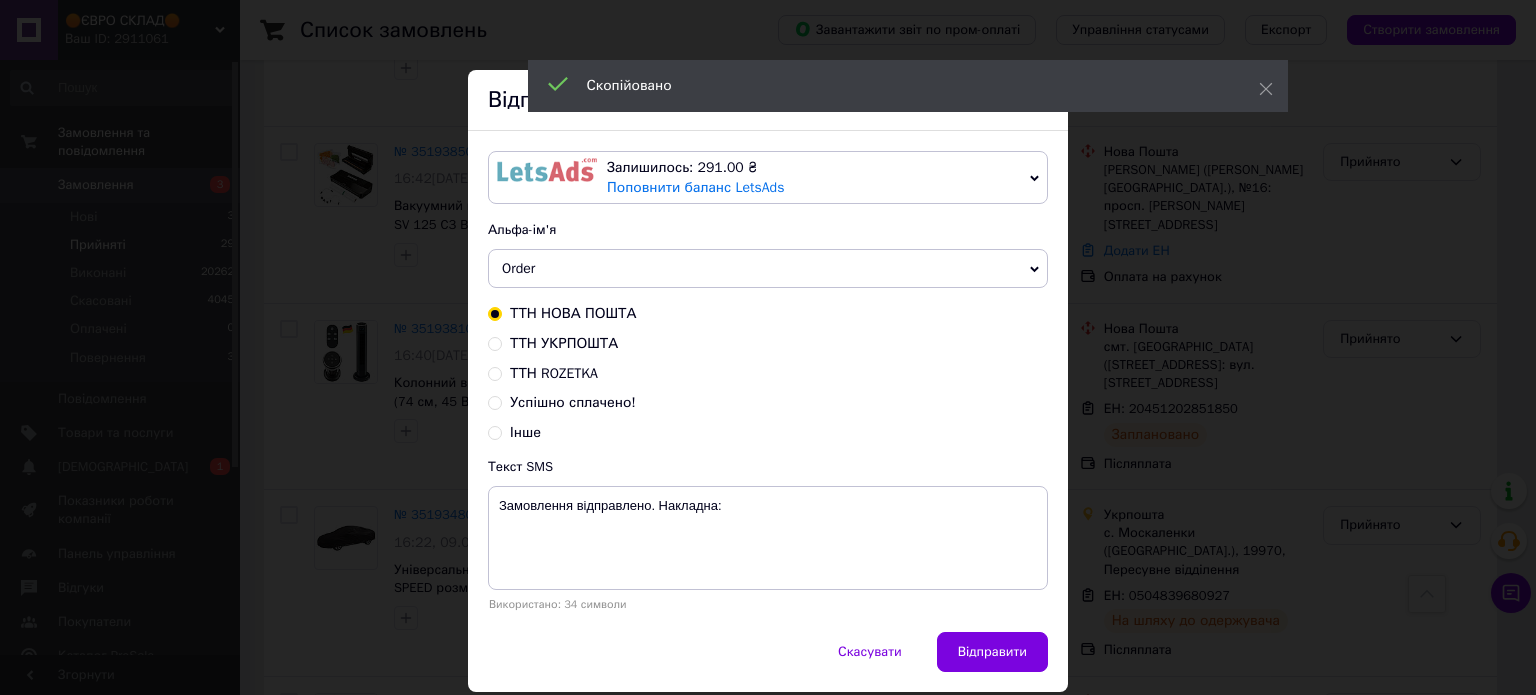 click on "Order" at bounding box center [768, 269] 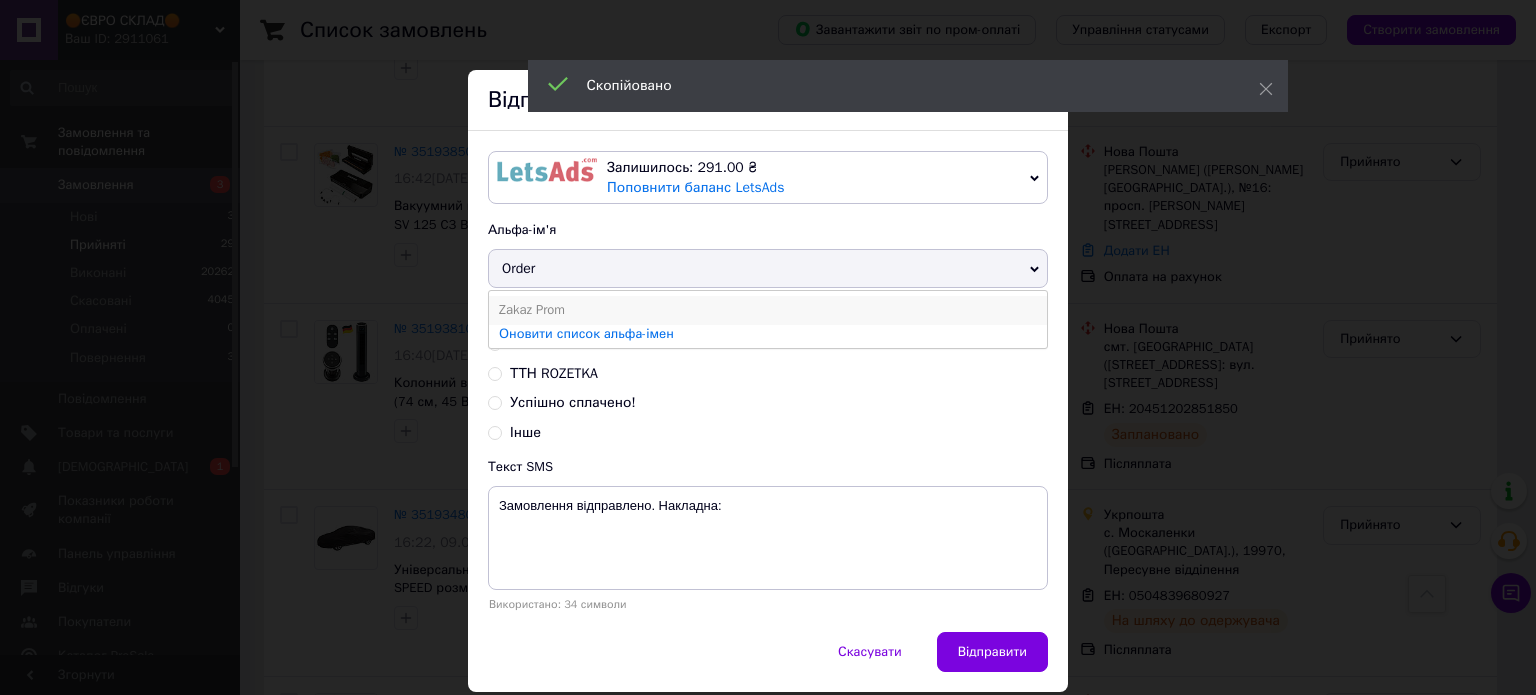 click on "Zakaz Prom" at bounding box center (768, 310) 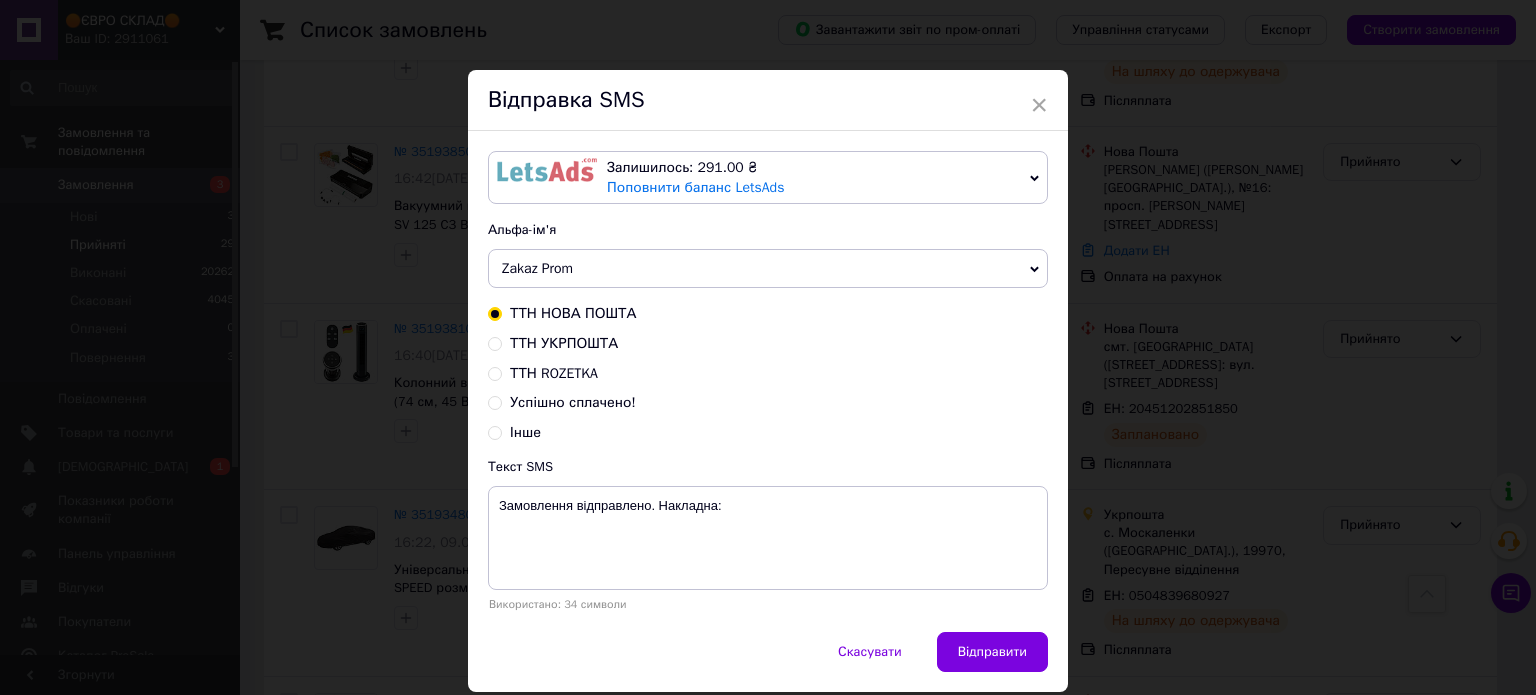 click on "ТТН УКРПОШТА" at bounding box center (495, 342) 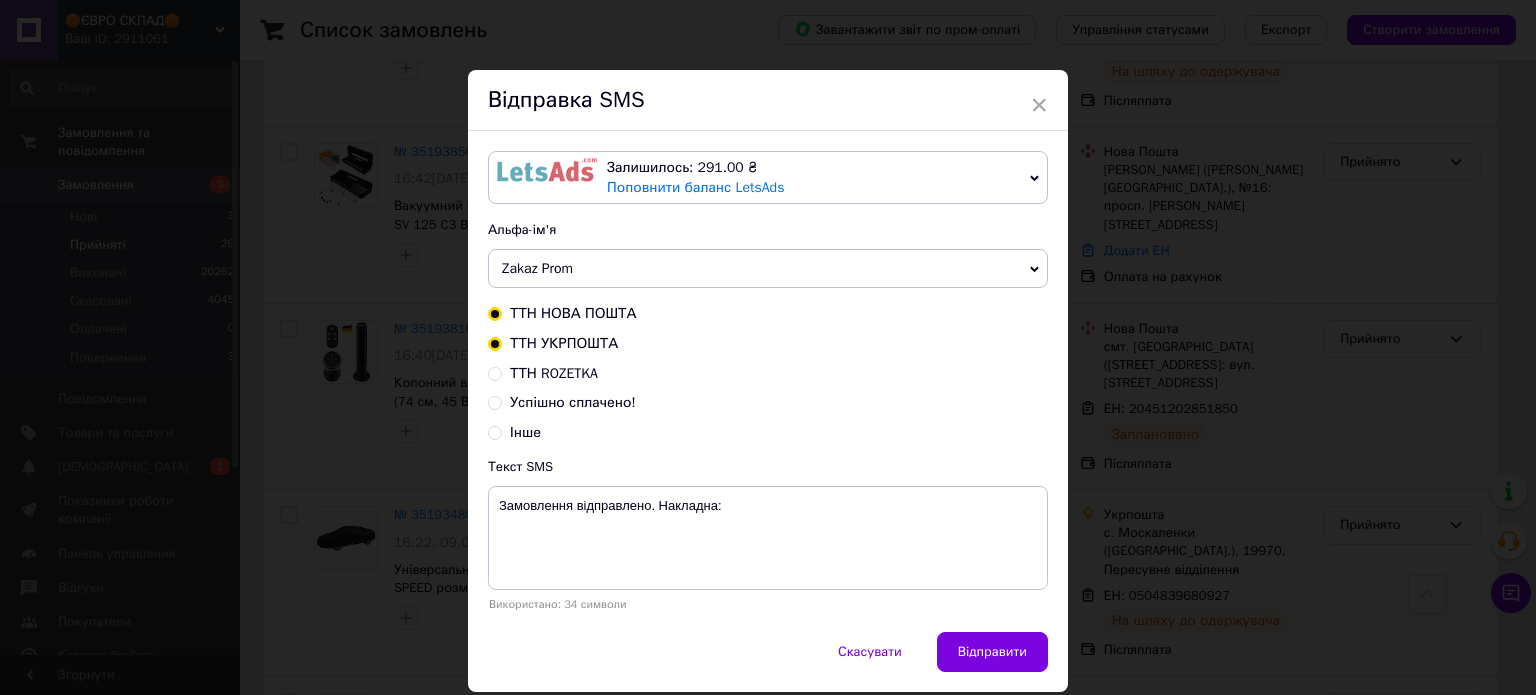 radio on "true" 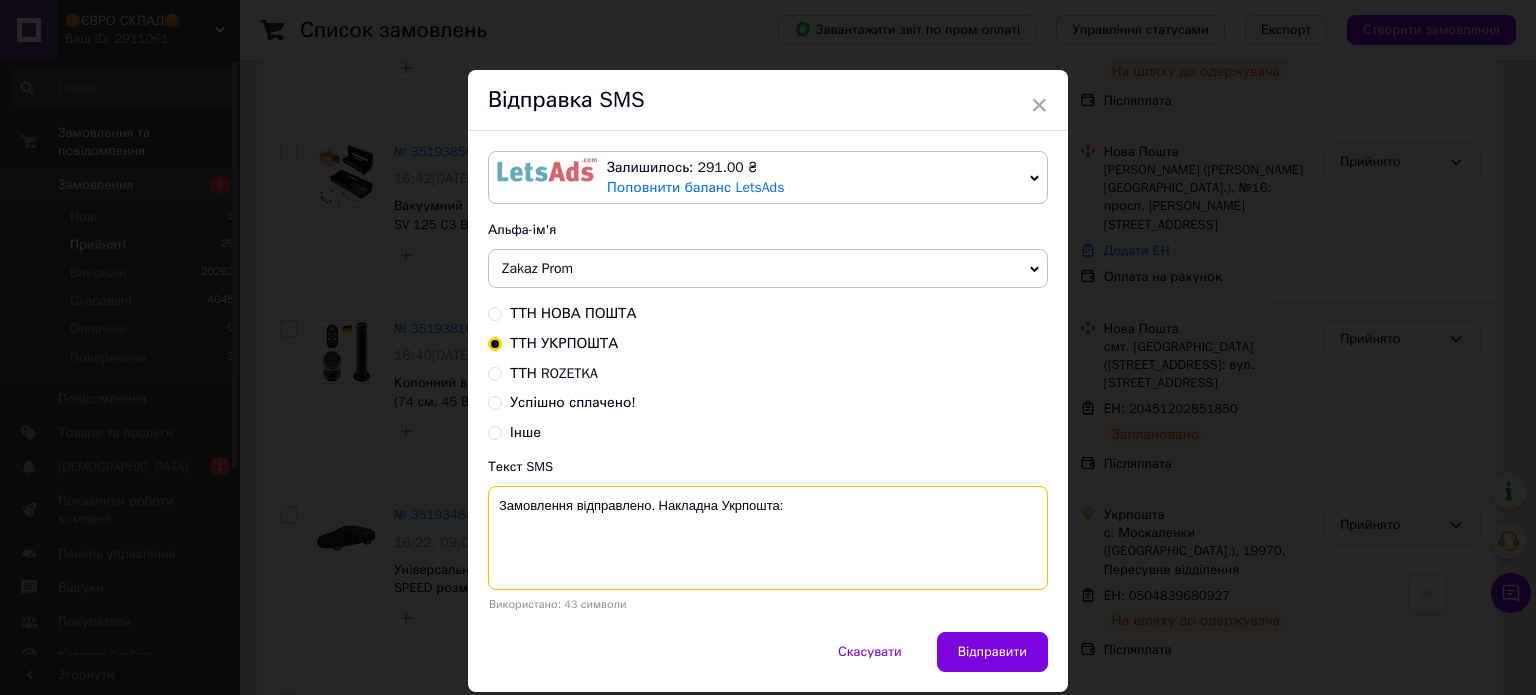 click on "Замовлення відправлено. Накладна Укрпошта:" at bounding box center [768, 538] 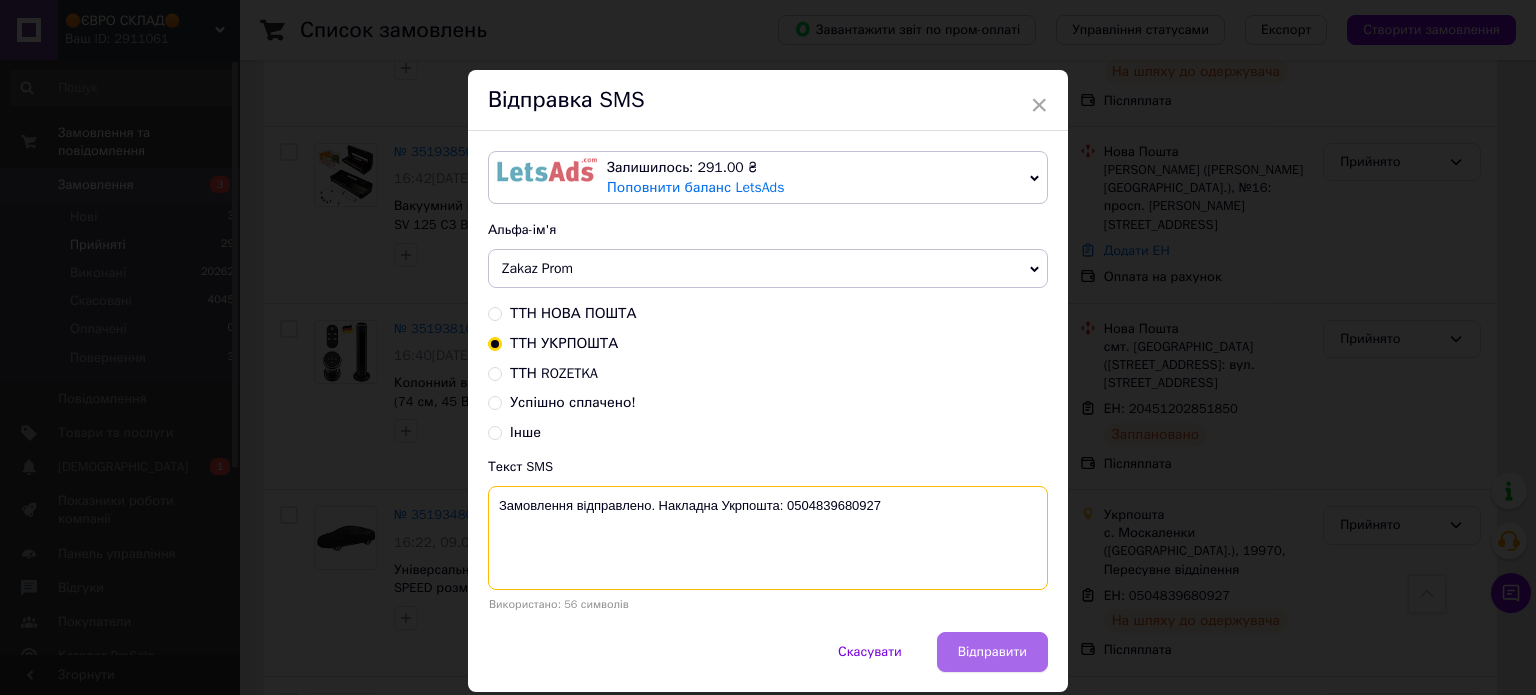 type on "Замовлення відправлено. Накладна Укрпошта: 0504839680927" 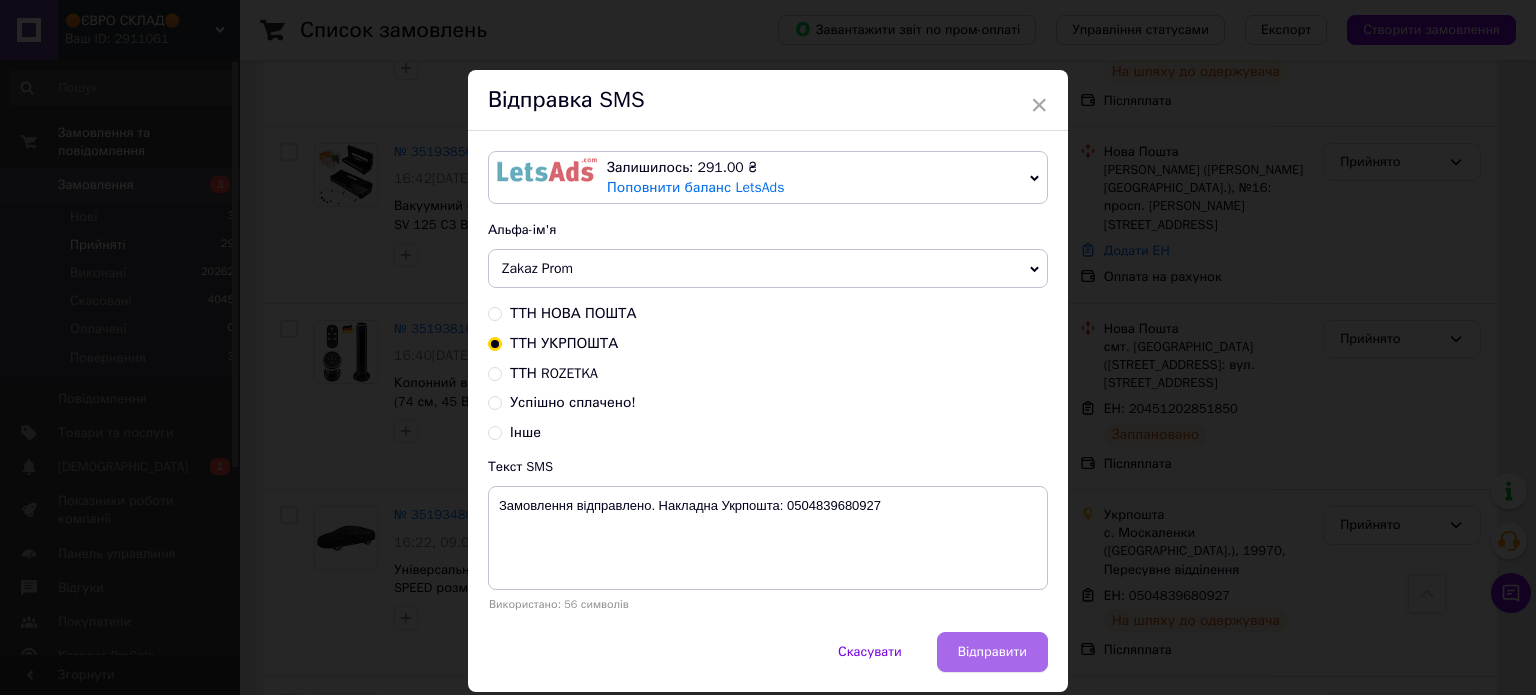 click on "Відправити" at bounding box center [992, 652] 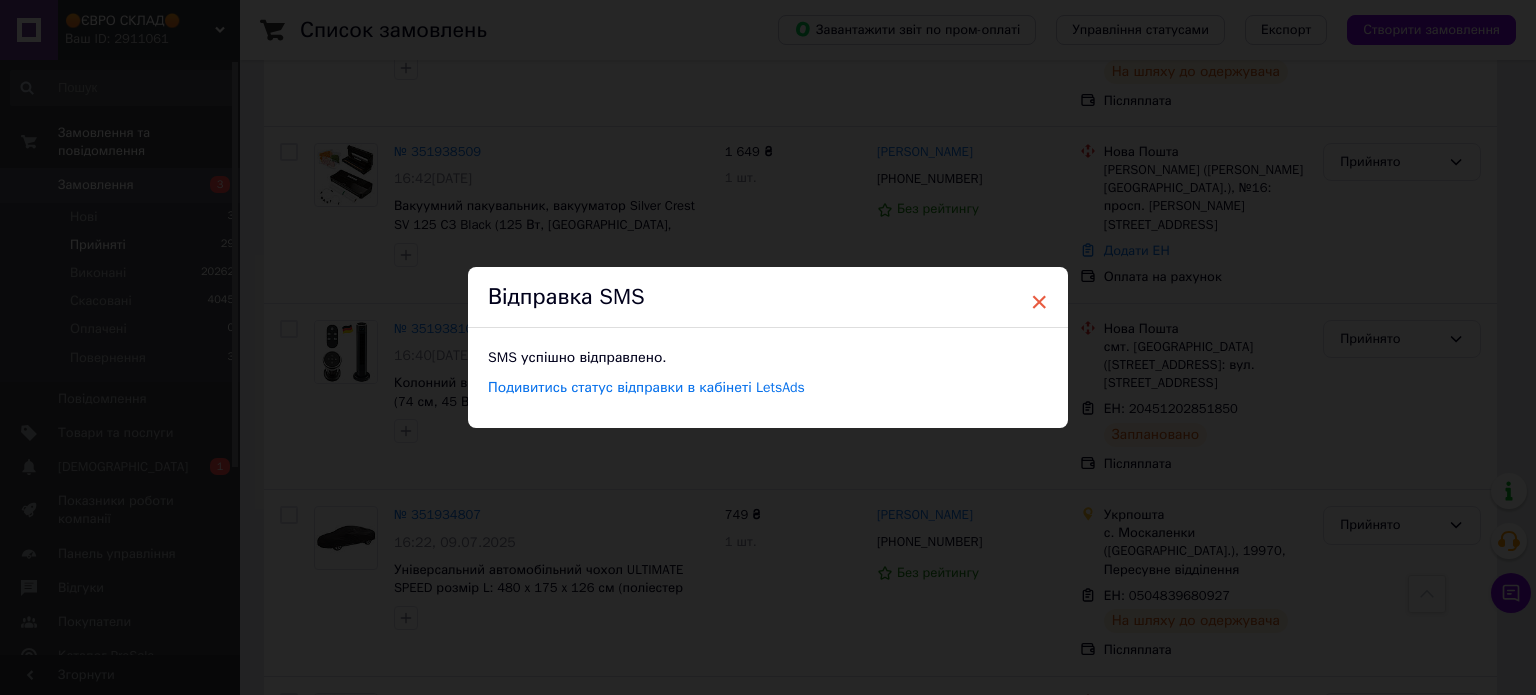 click on "×" at bounding box center [1039, 302] 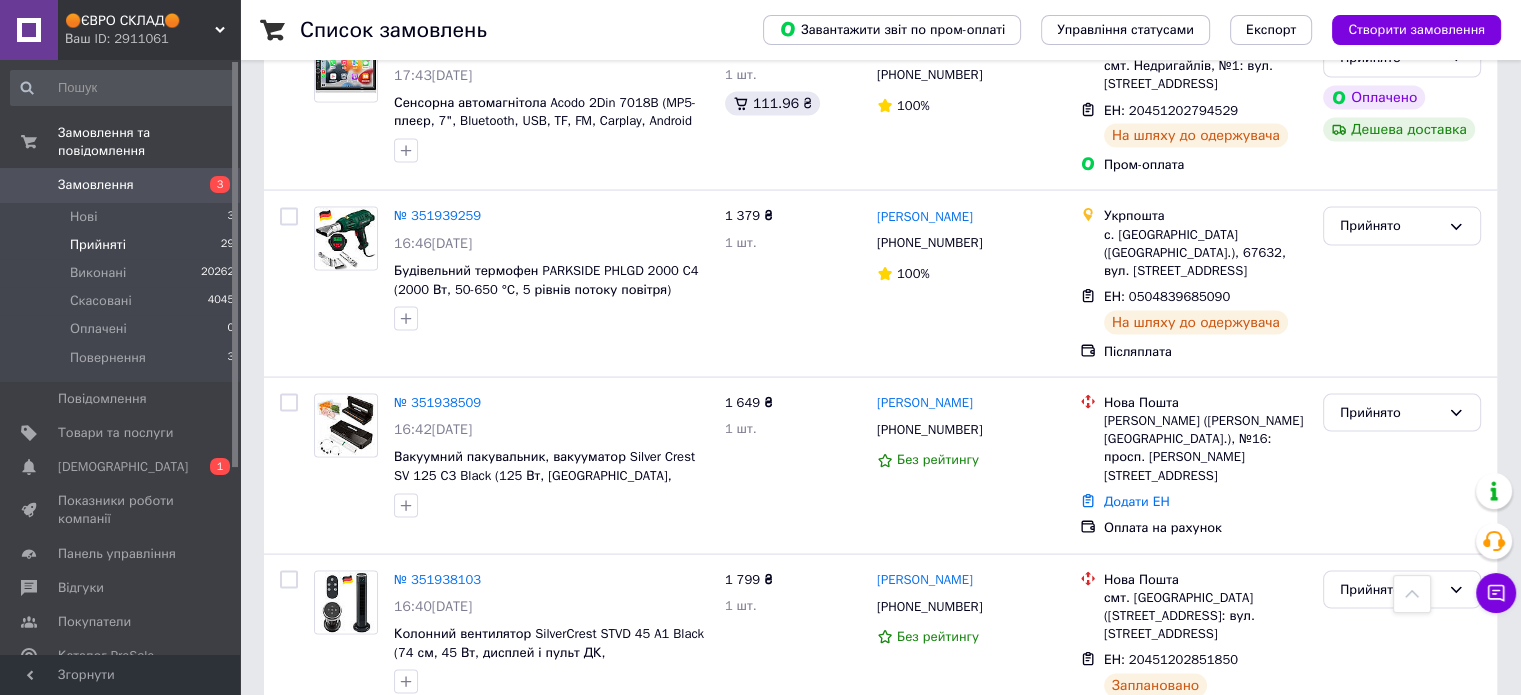 scroll, scrollTop: 3935, scrollLeft: 0, axis: vertical 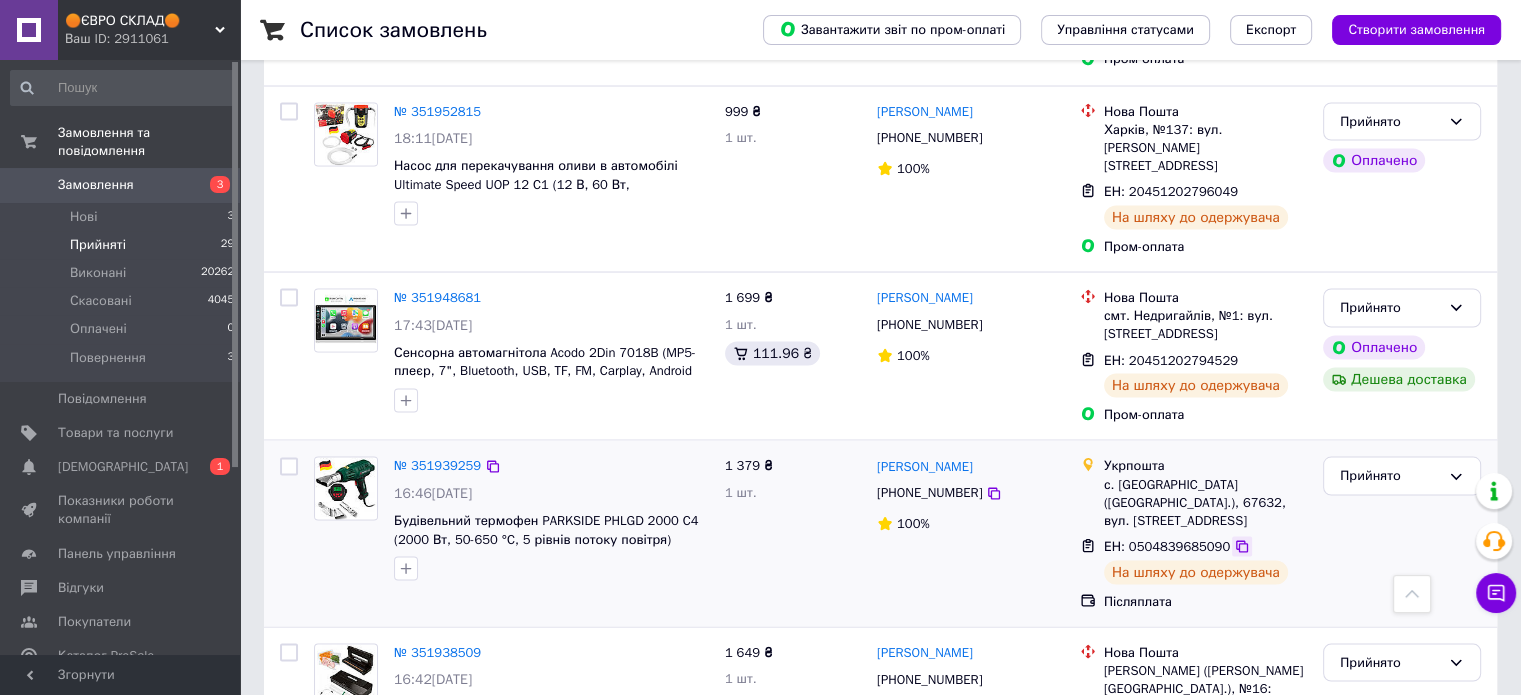 click 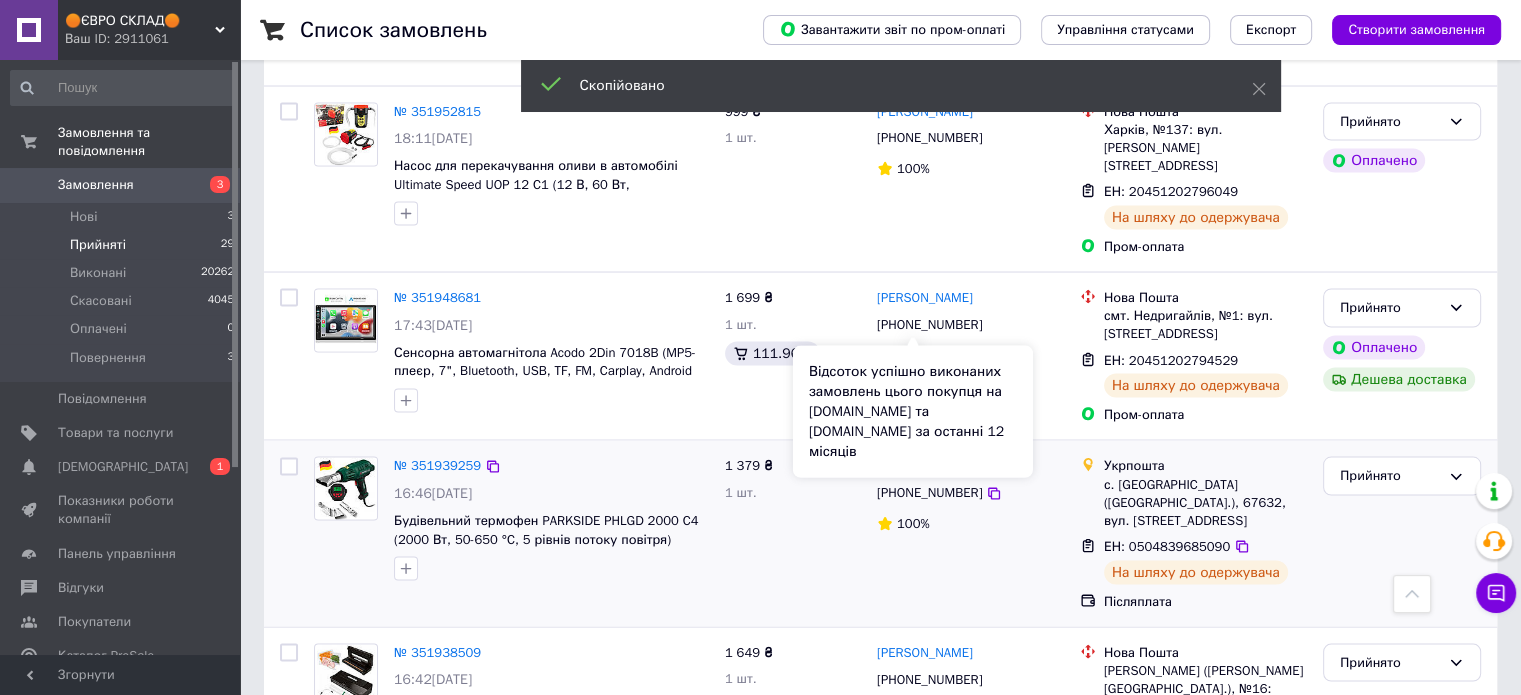 click on "Світлана Плужник +380937652009 100%" at bounding box center (970, 533) 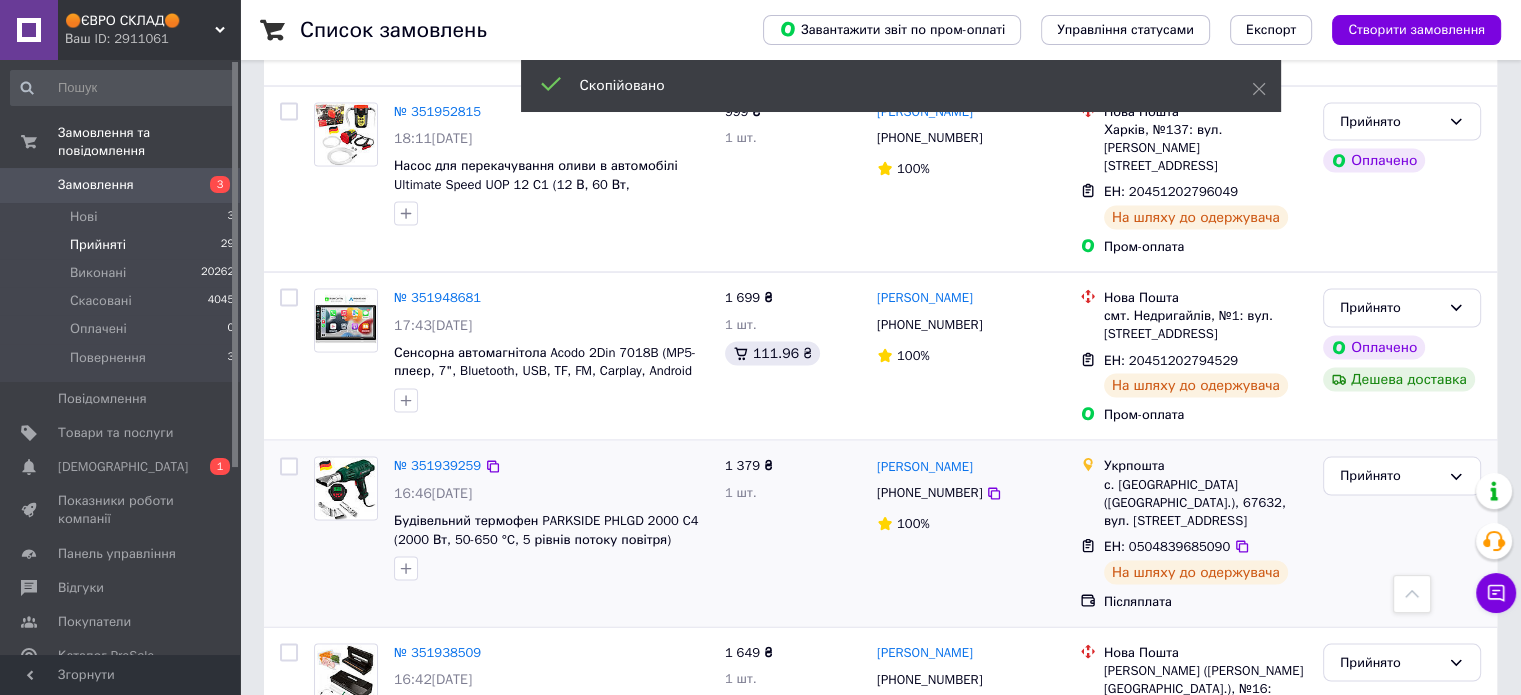 click on "+380937652009" at bounding box center [929, 491] 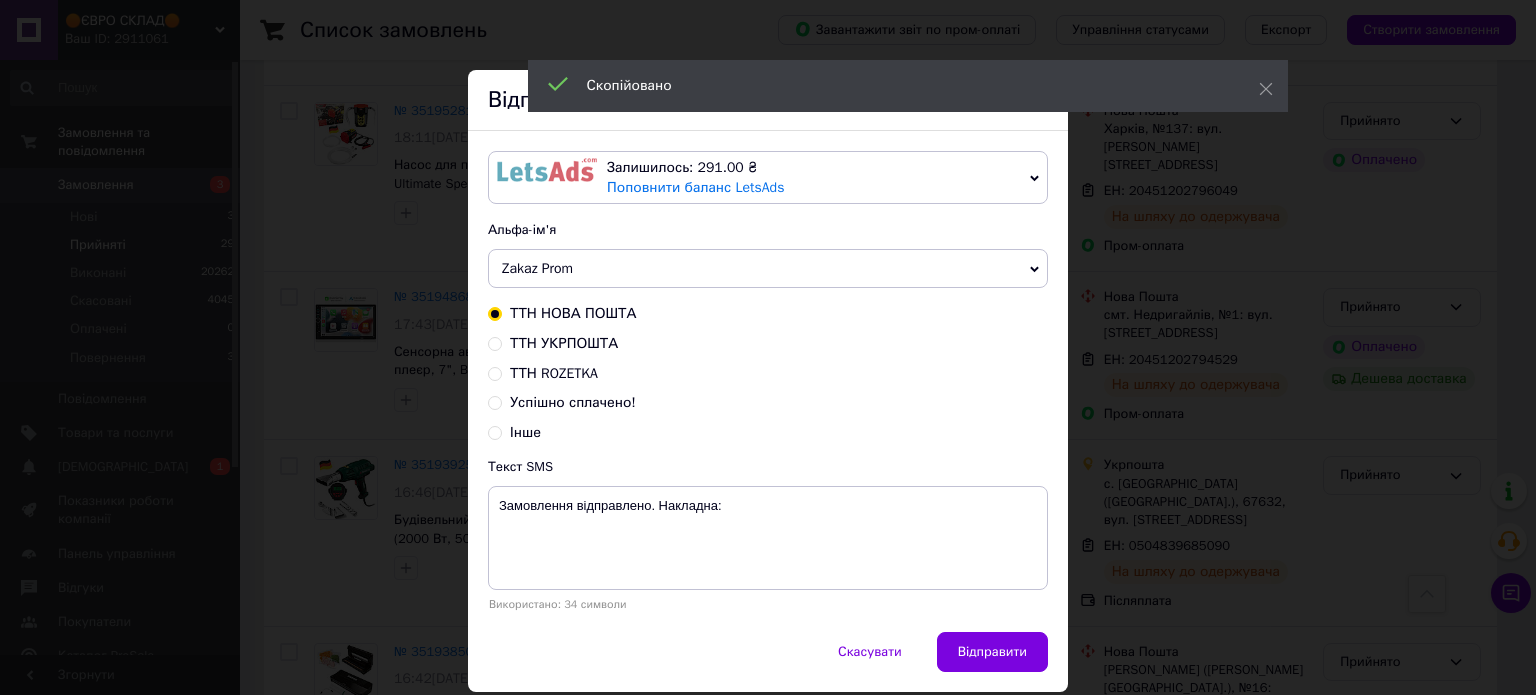 click on "Zakaz Prom" at bounding box center [768, 269] 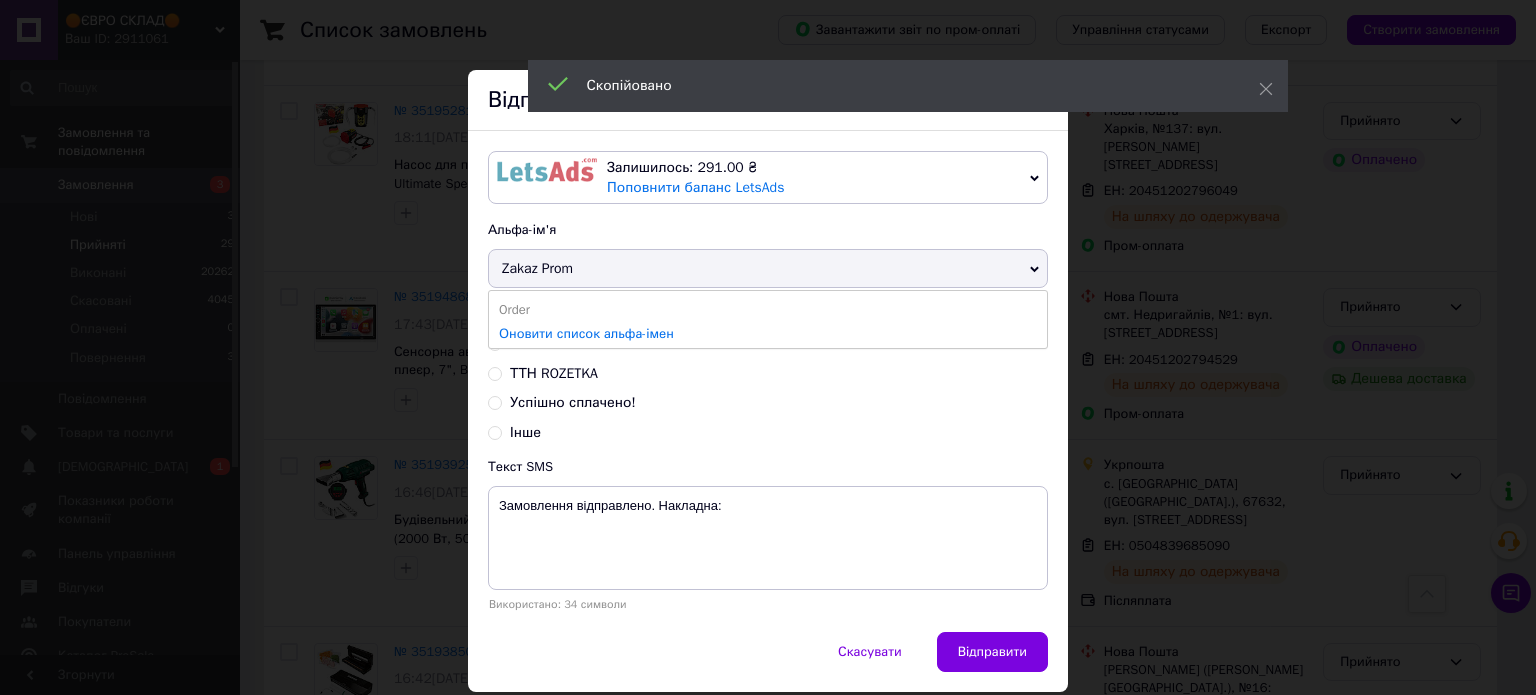 click on "Zakaz Prom" at bounding box center [768, 269] 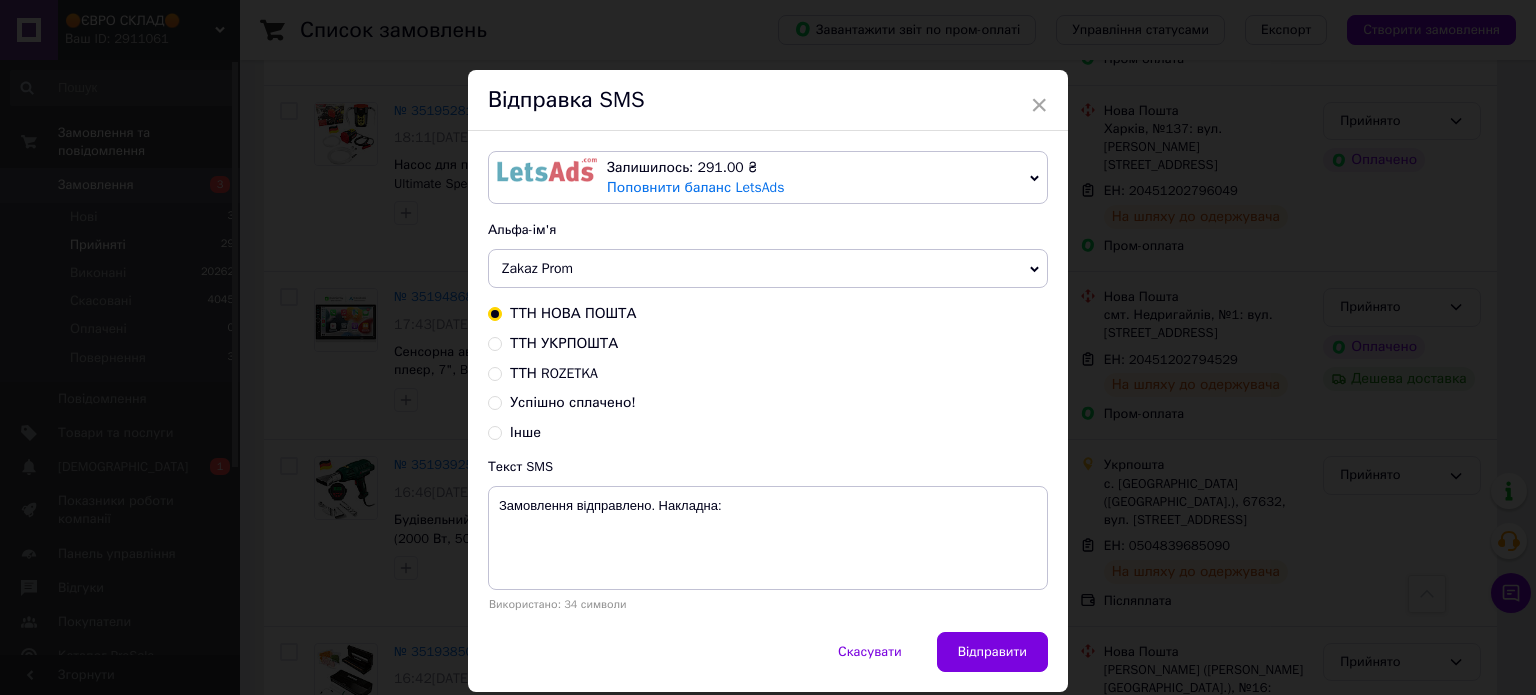 click on "ТТН УКРПОШТА" at bounding box center (495, 342) 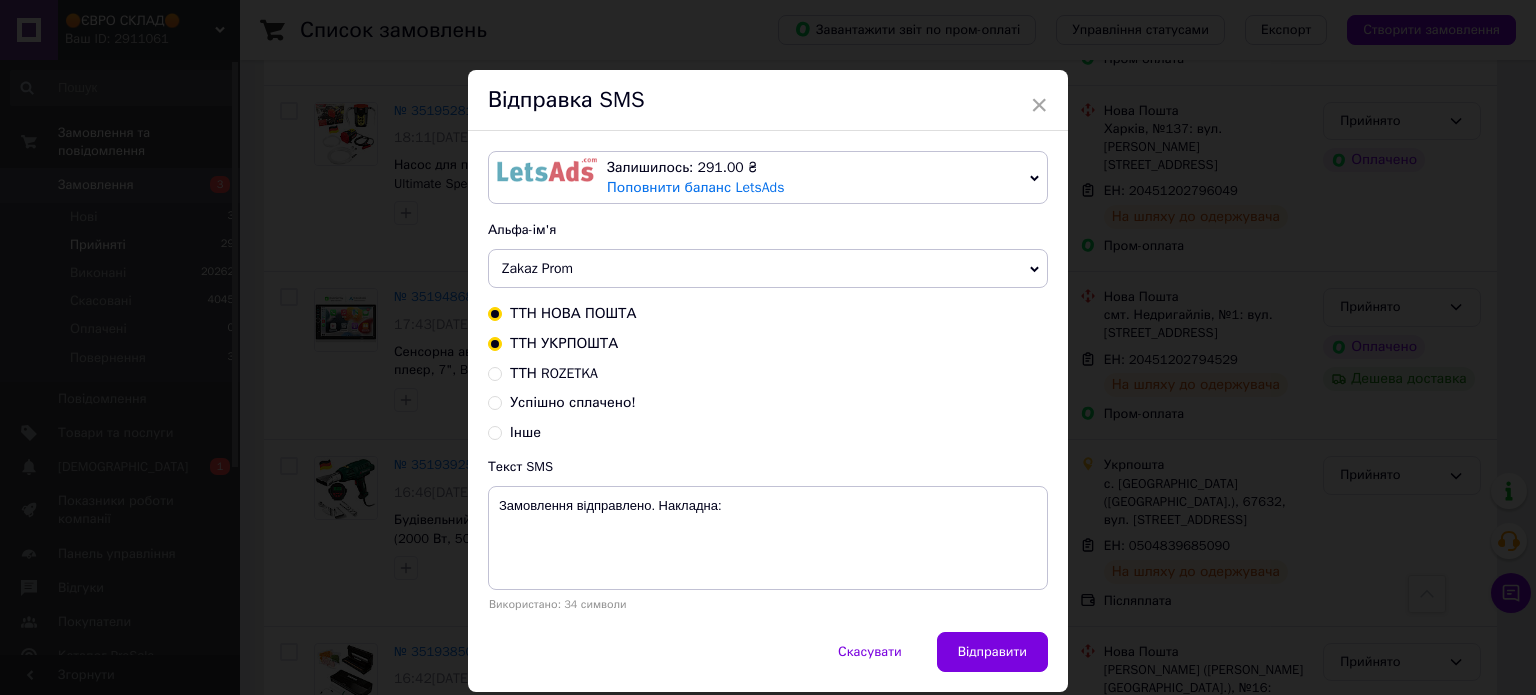 radio on "true" 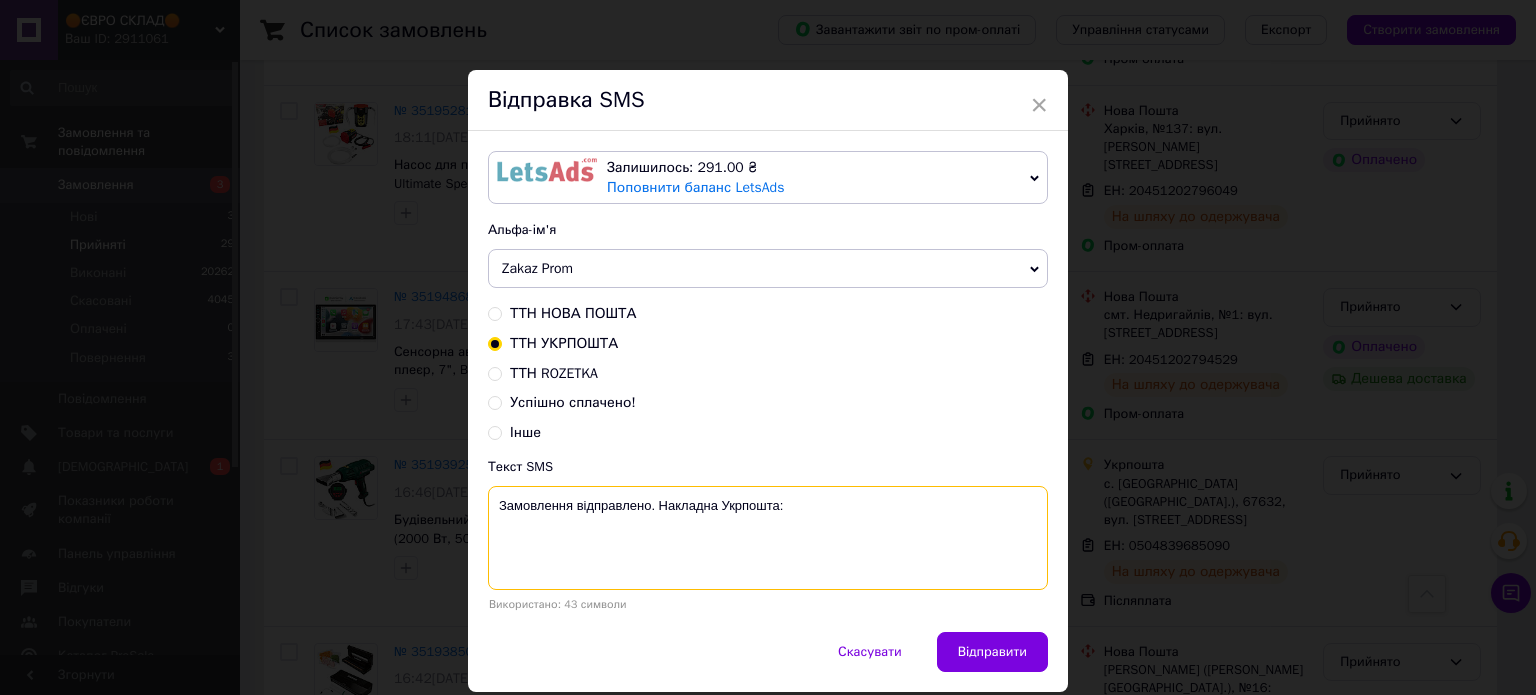 click on "Замовлення відправлено. Накладна Укрпошта:" at bounding box center [768, 538] 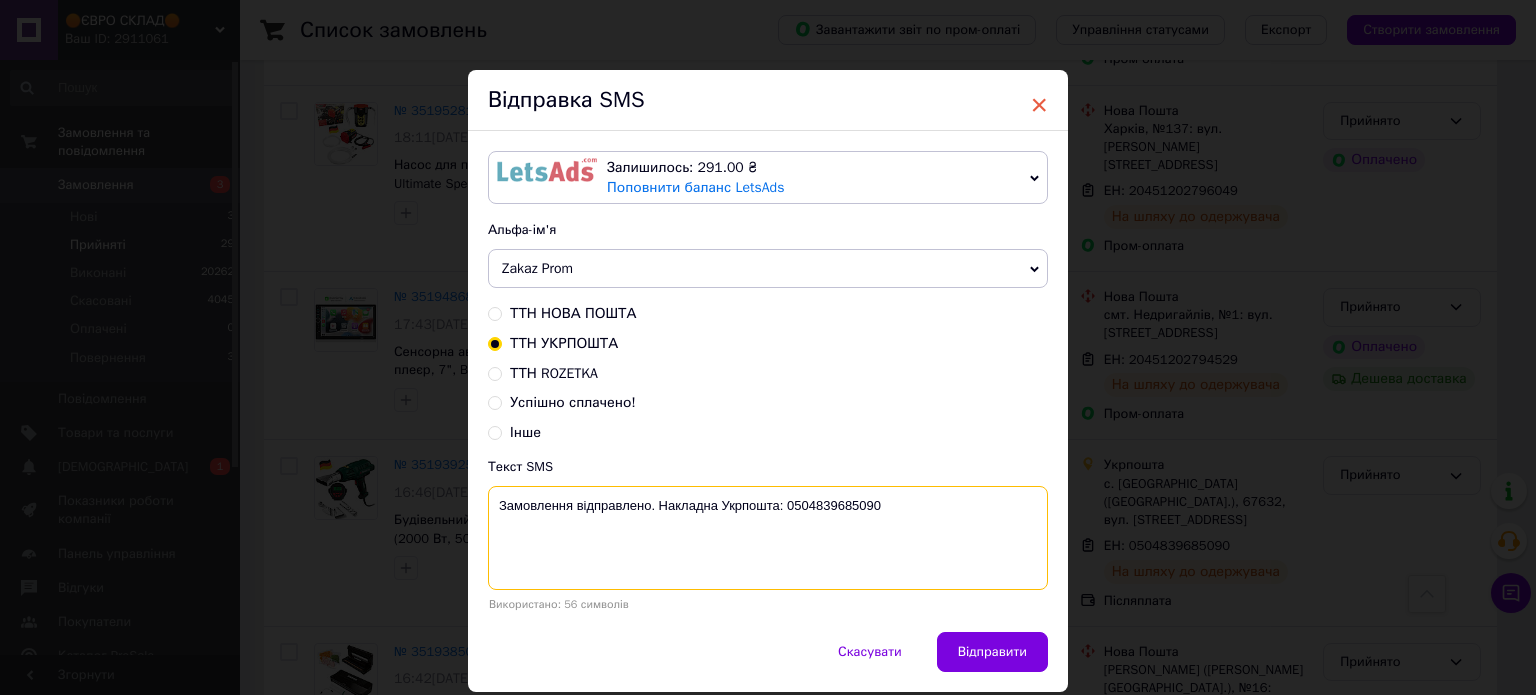 type on "Замовлення відправлено. Накладна Укрпошта: 0504839685090" 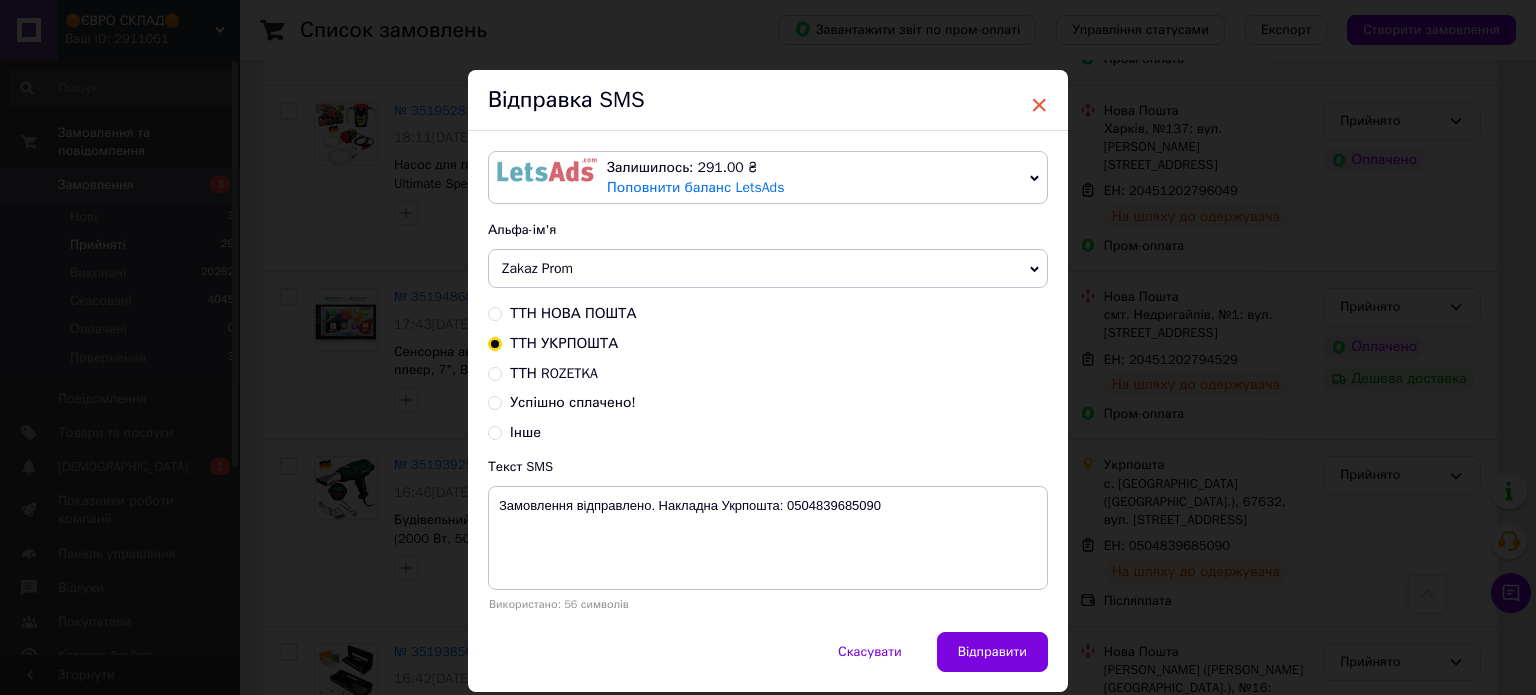click on "×" at bounding box center (1039, 105) 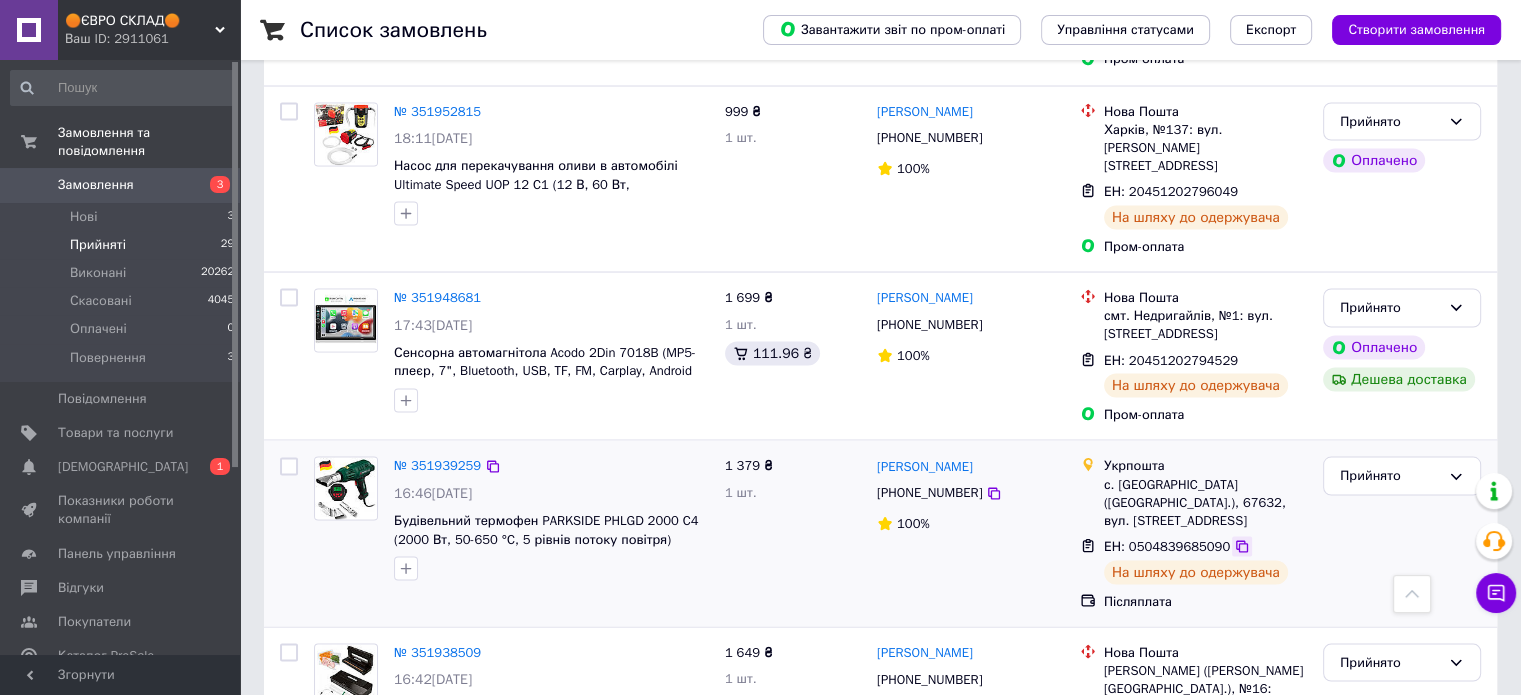click 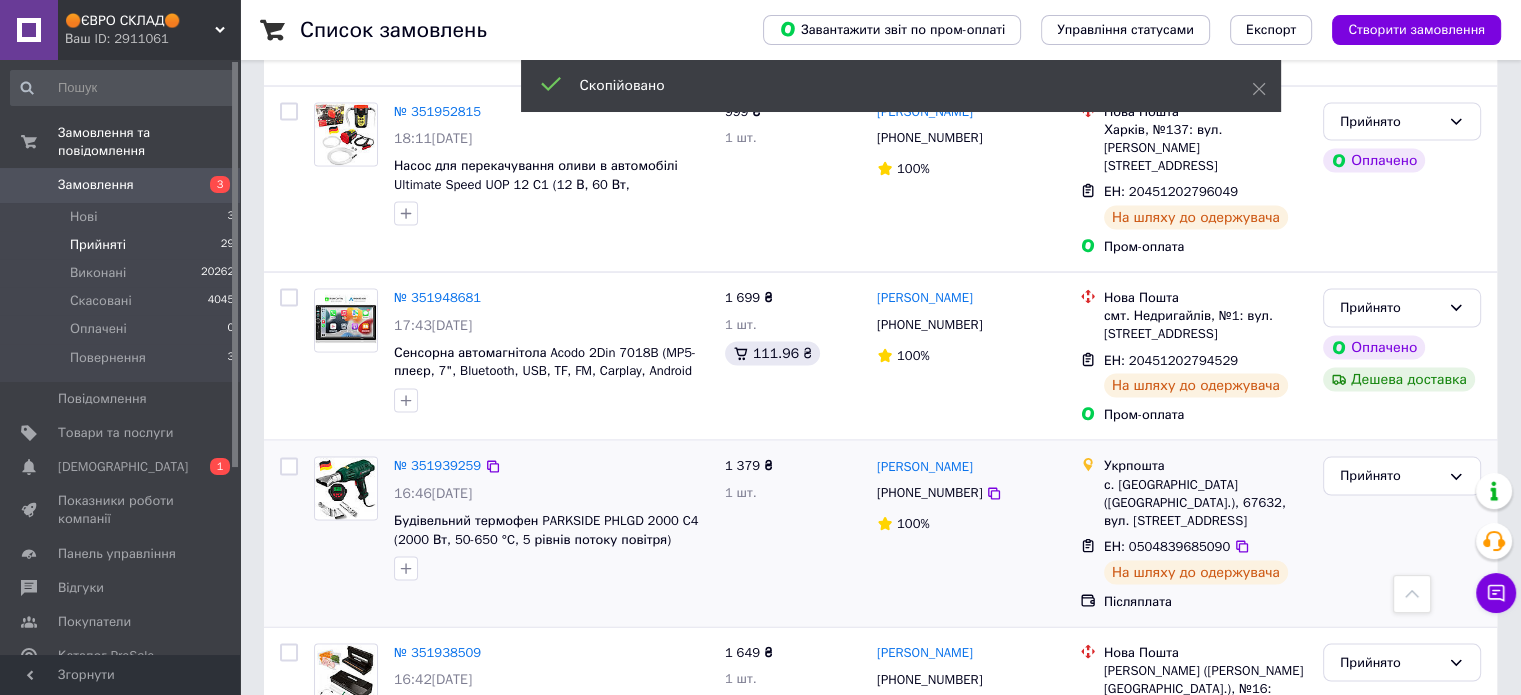 click on "+380937652009" at bounding box center (929, 491) 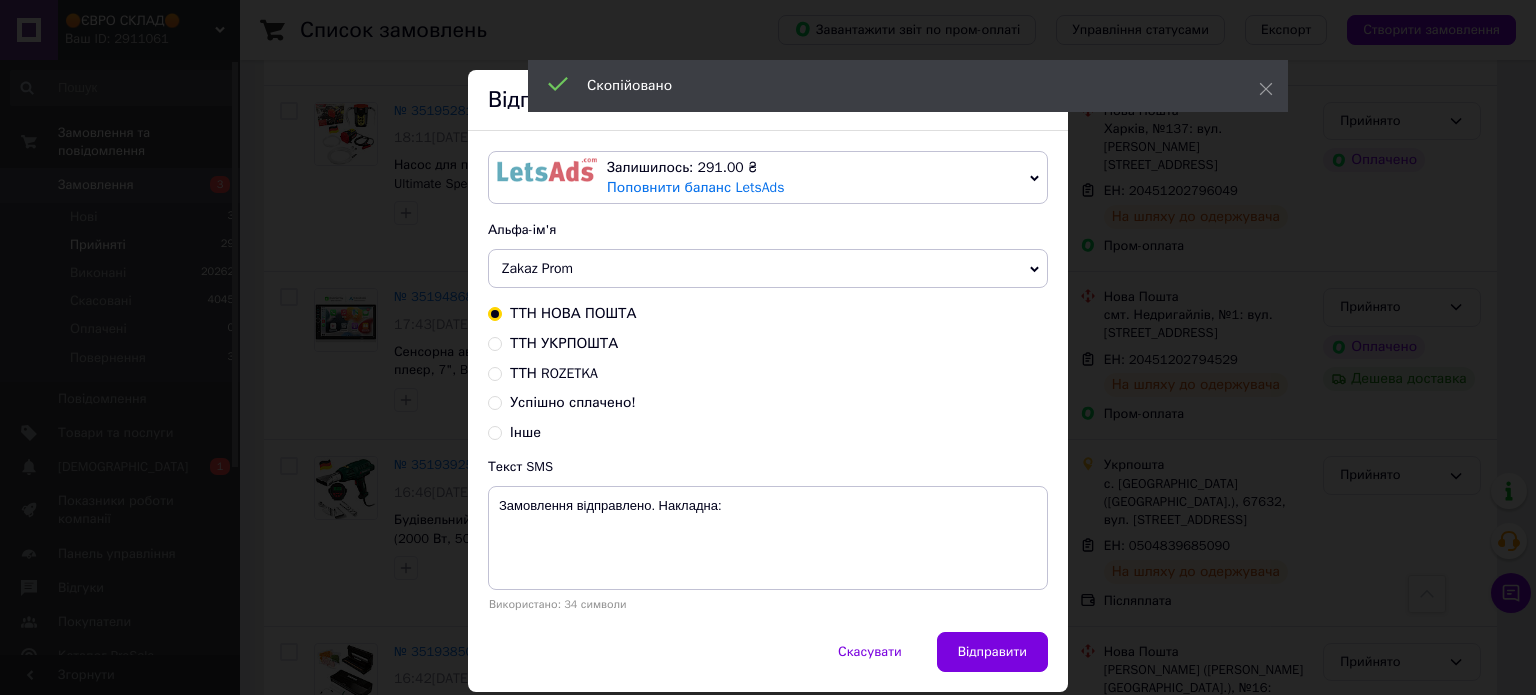 drag, startPoint x: 490, startPoint y: 348, endPoint x: 533, endPoint y: 371, distance: 48.76474 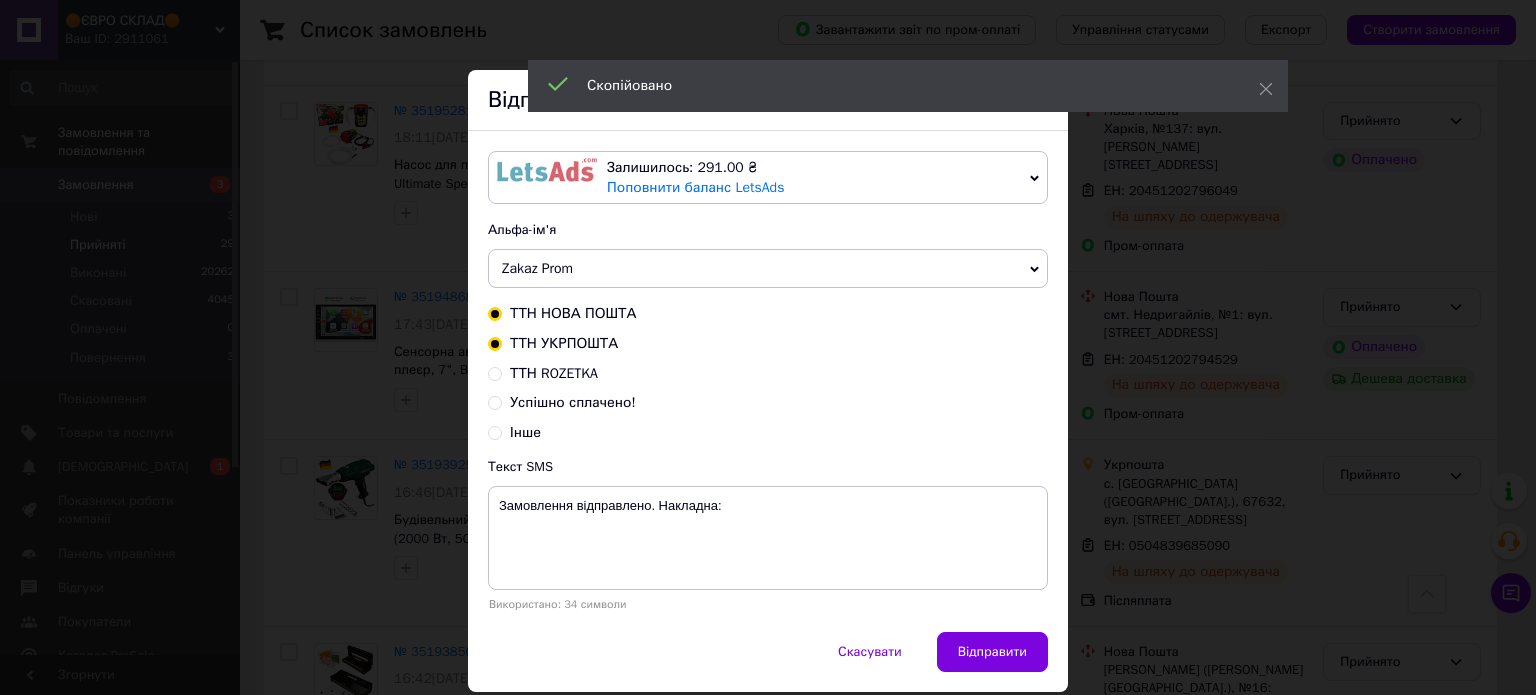 radio on "true" 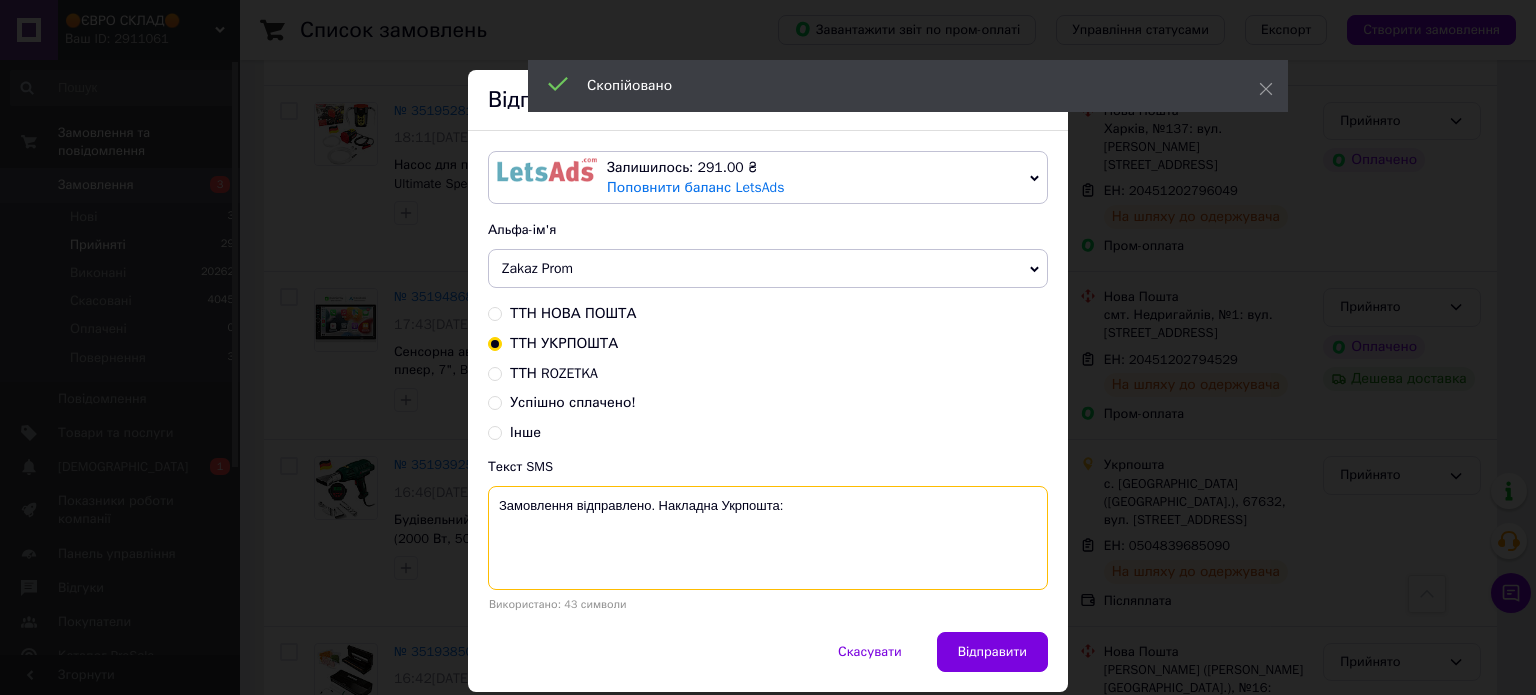 click on "Замовлення відправлено. Накладна Укрпошта:" at bounding box center (768, 538) 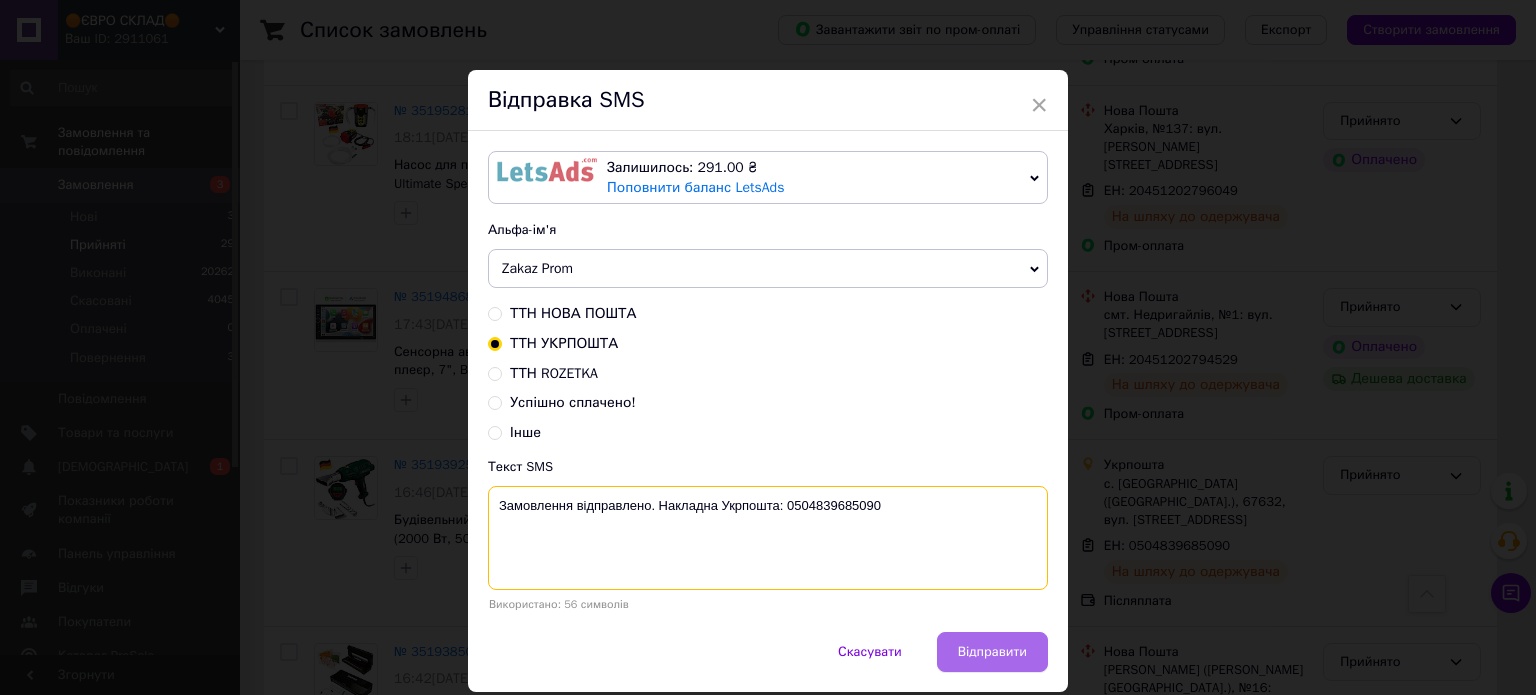 type on "Замовлення відправлено. Накладна Укрпошта: 0504839685090" 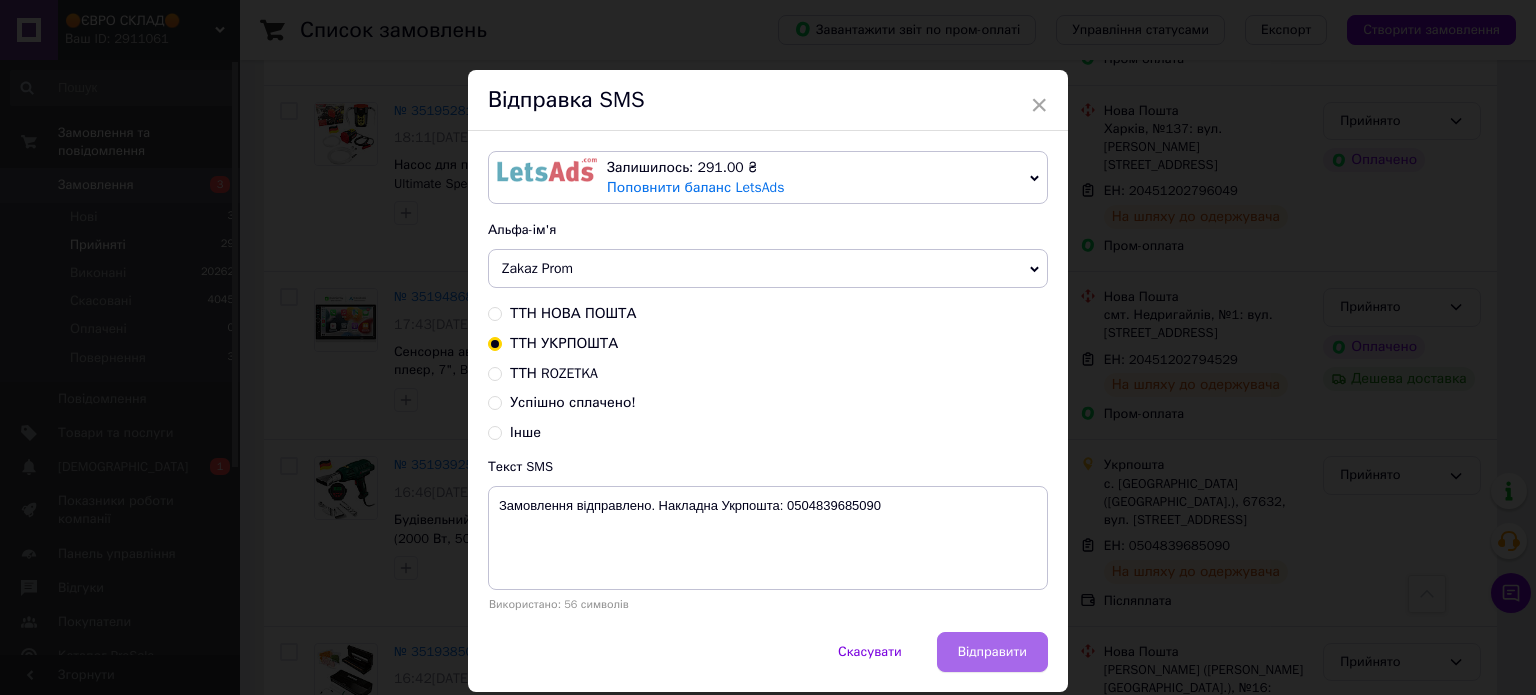 click on "Відправити" at bounding box center [992, 652] 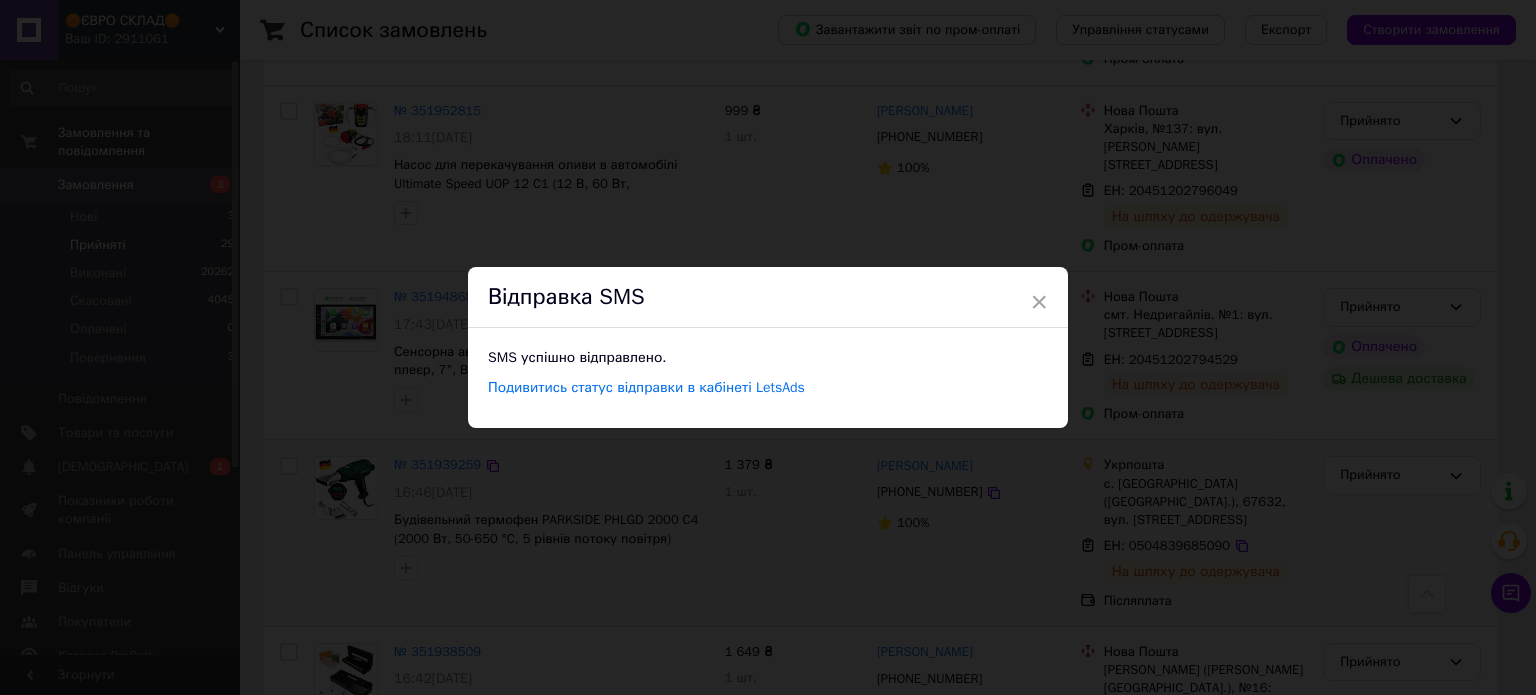 click on "×" at bounding box center (1039, 302) 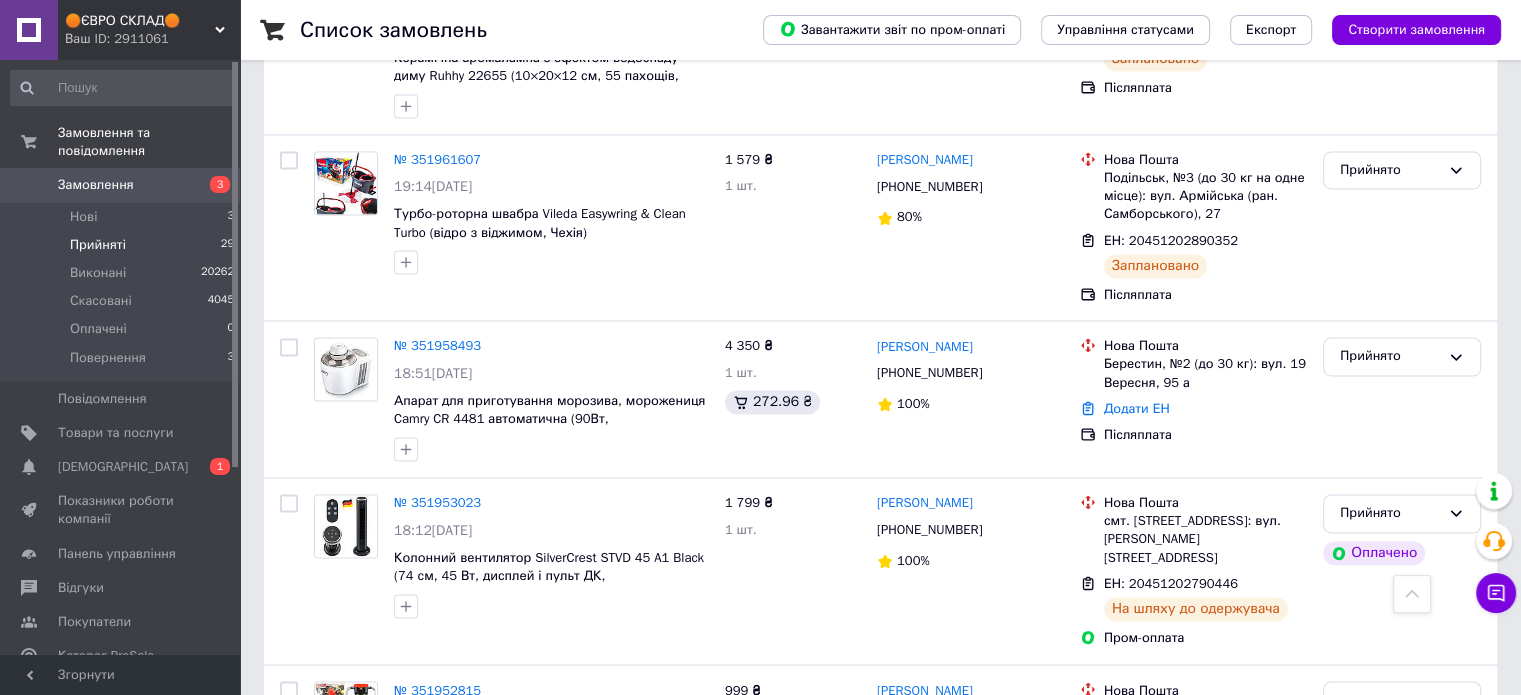 scroll, scrollTop: 3135, scrollLeft: 0, axis: vertical 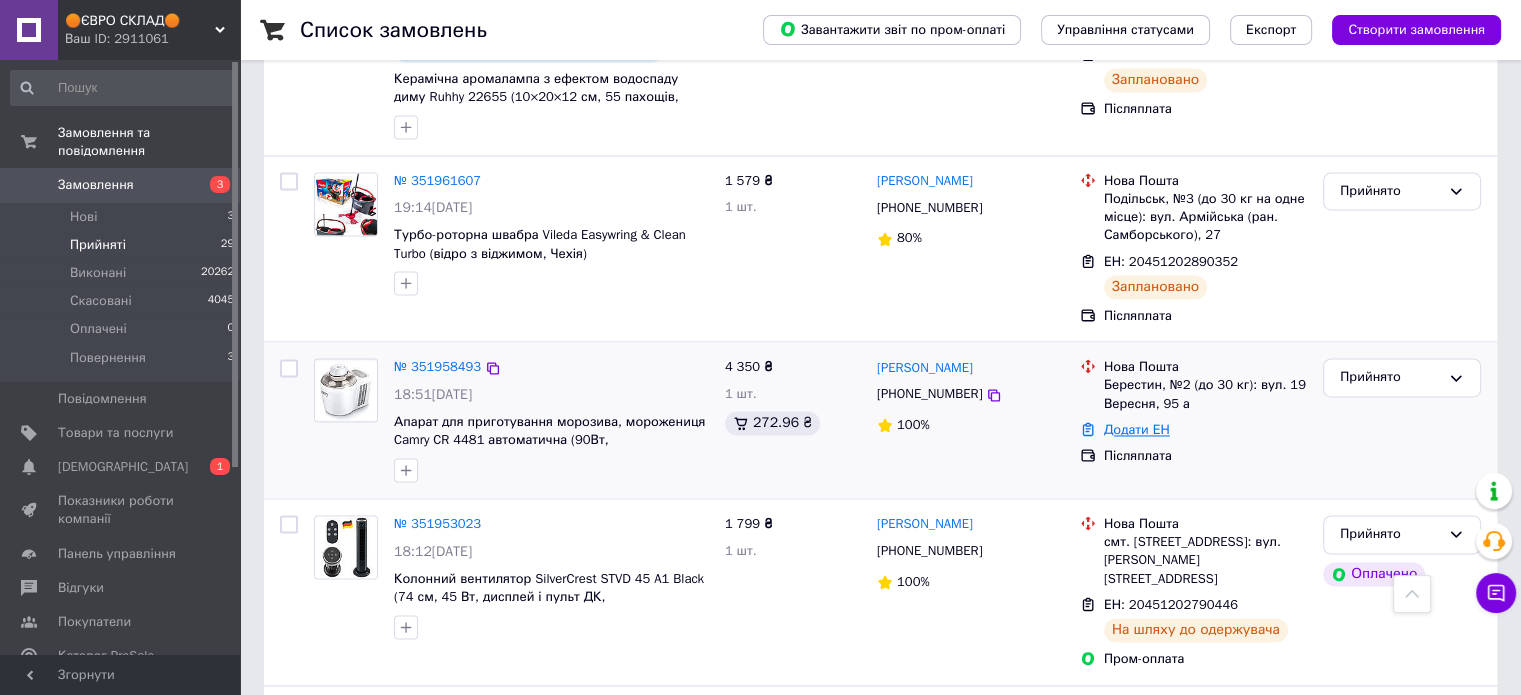 click on "Додати ЕН" at bounding box center [1137, 429] 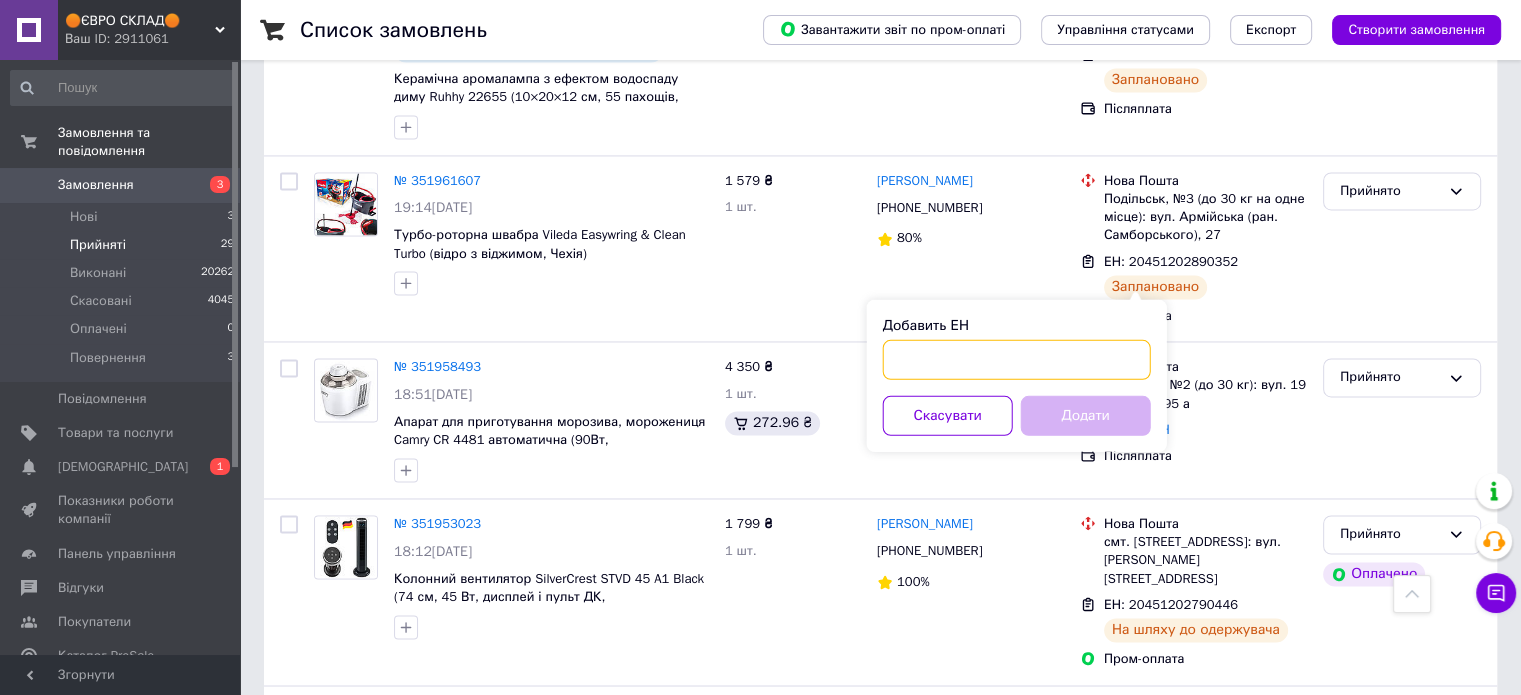 click on "Добавить ЕН" at bounding box center (1017, 359) 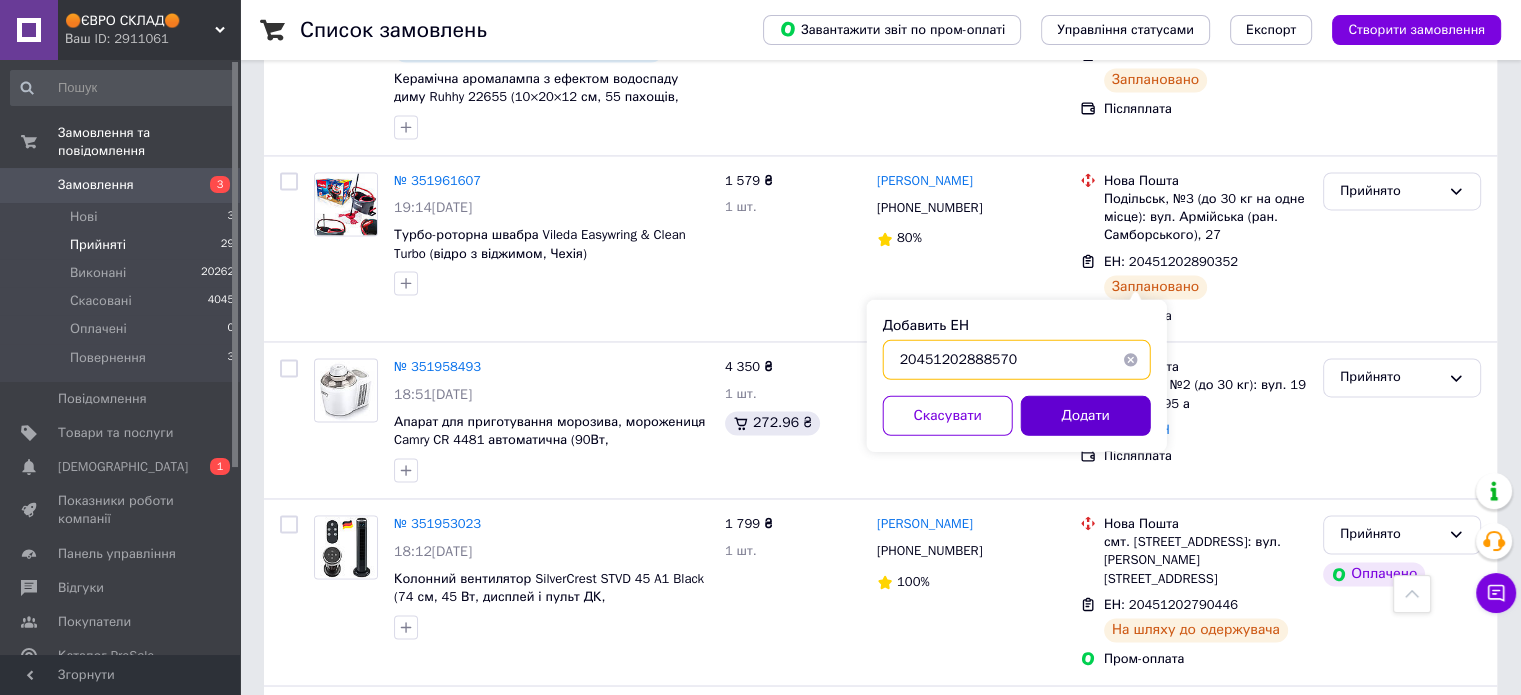 type on "20451202888570" 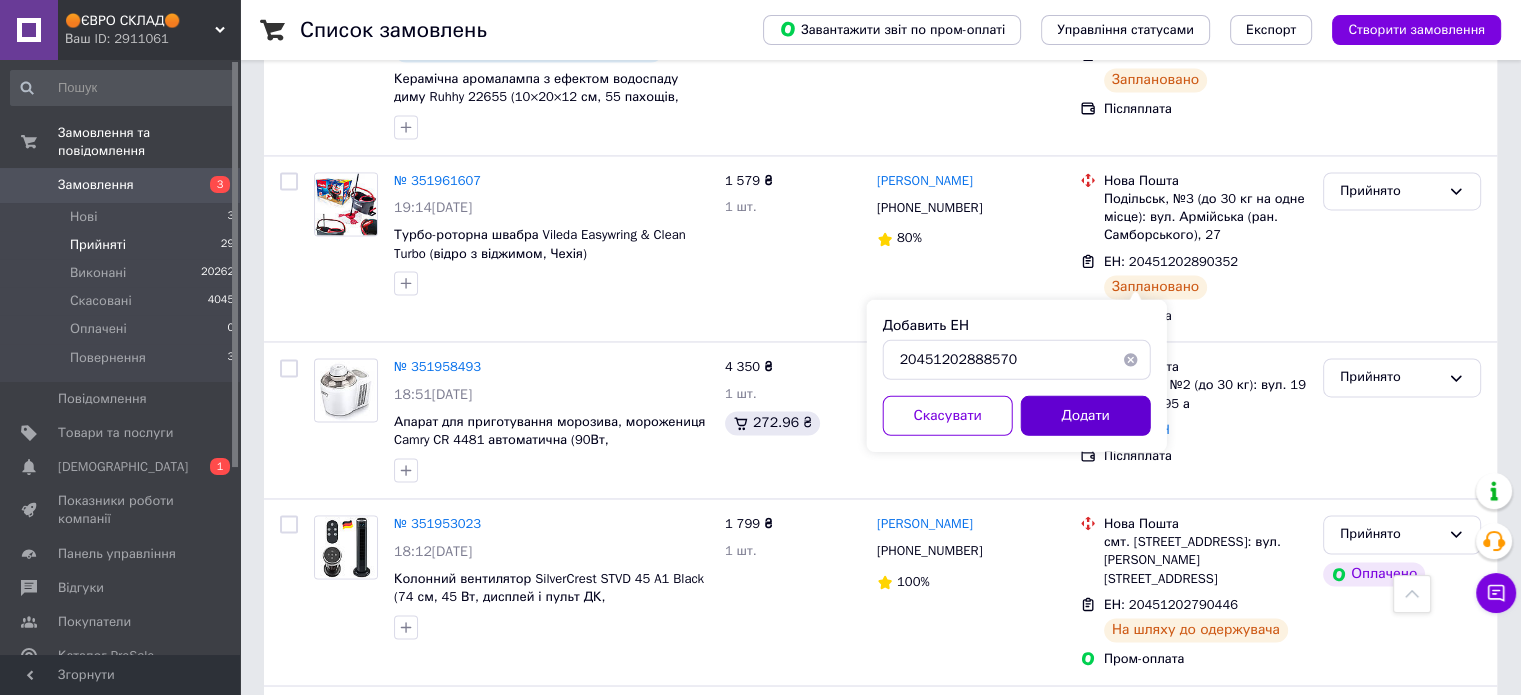 click on "Додати" at bounding box center (1086, 415) 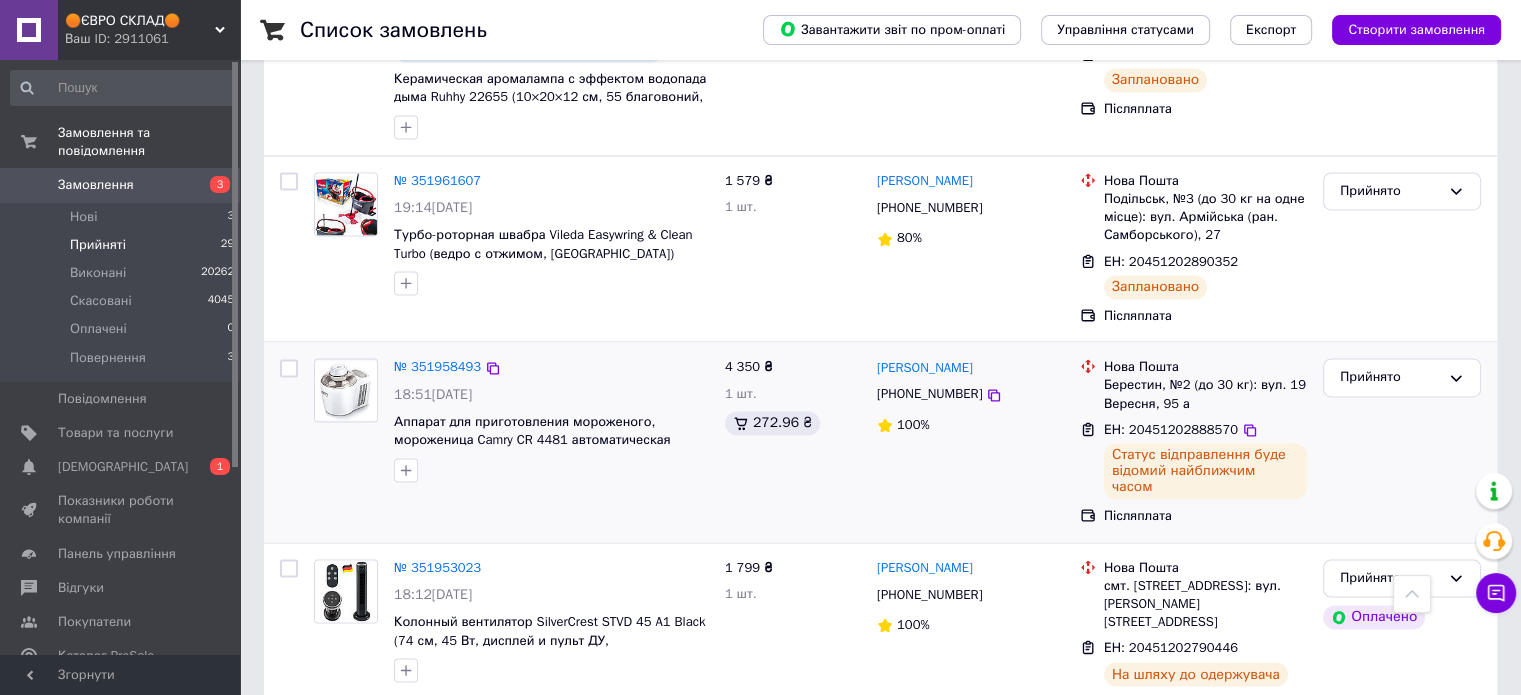 click on "+380668296366" at bounding box center [929, 393] 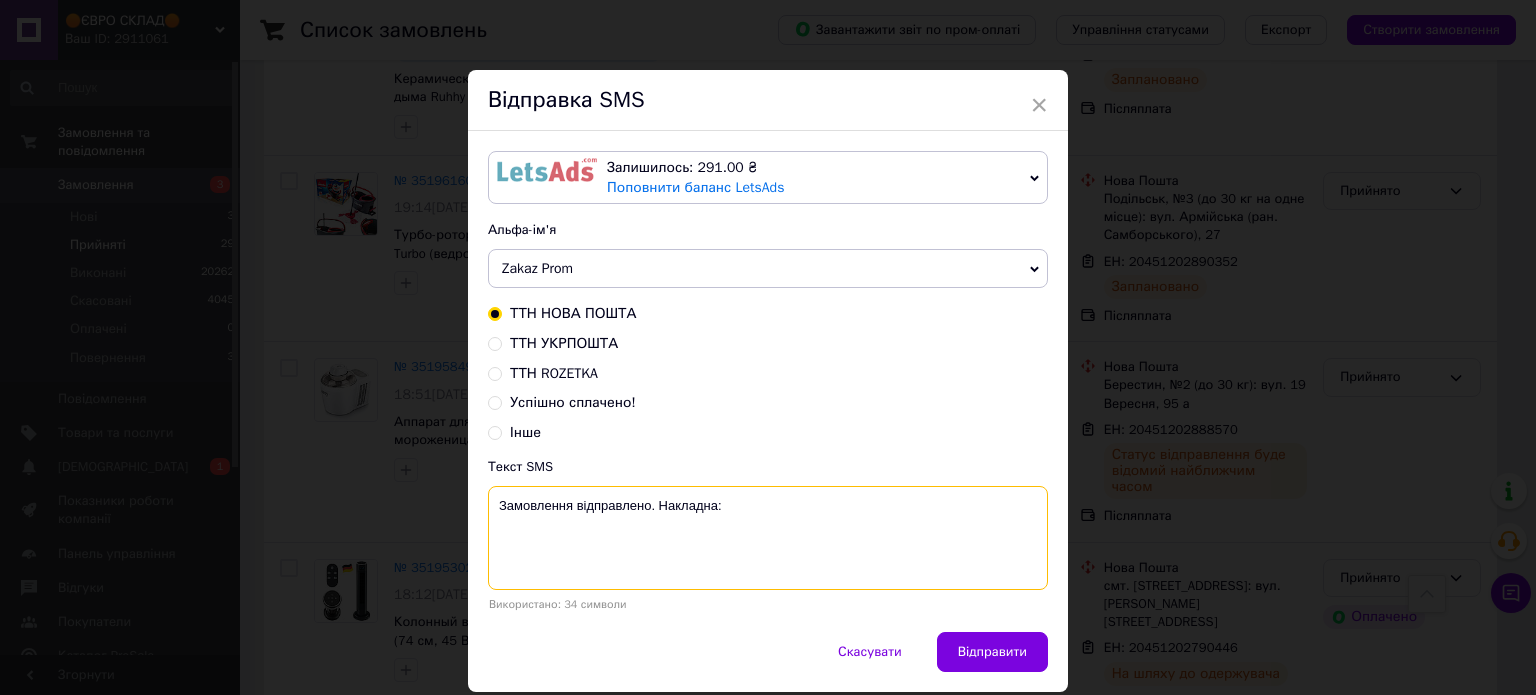 drag, startPoint x: 824, startPoint y: 507, endPoint x: 856, endPoint y: 495, distance: 34.176014 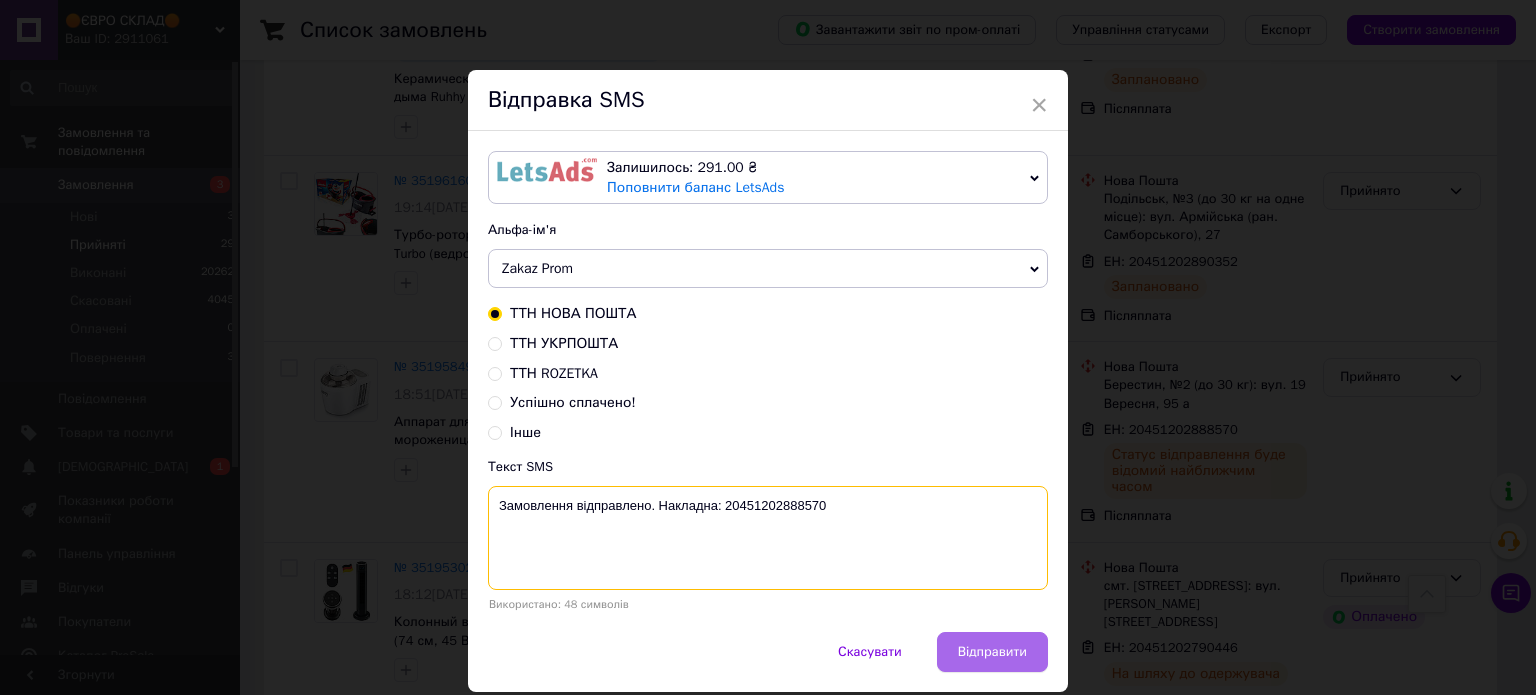 type on "Замовлення відправлено. Накладна: 20451202888570" 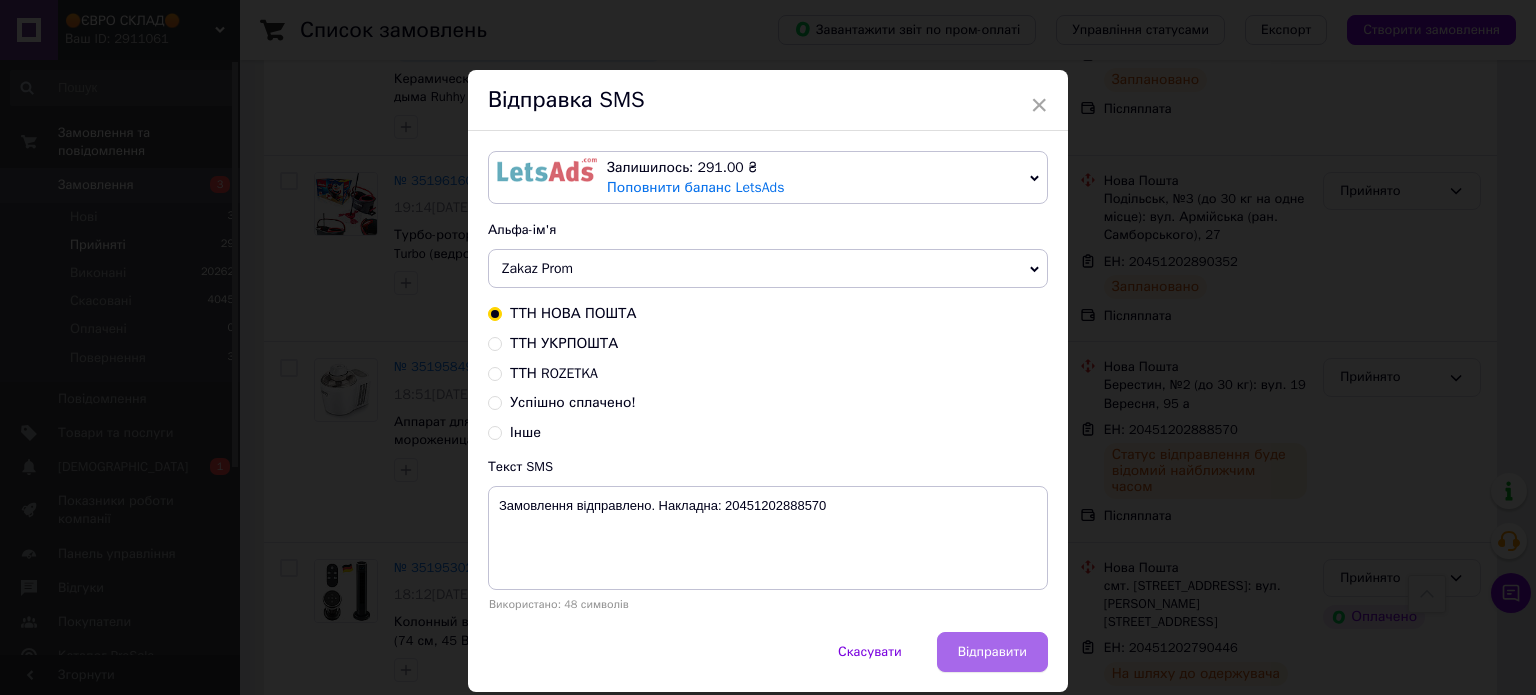 click on "Відправити" at bounding box center [992, 652] 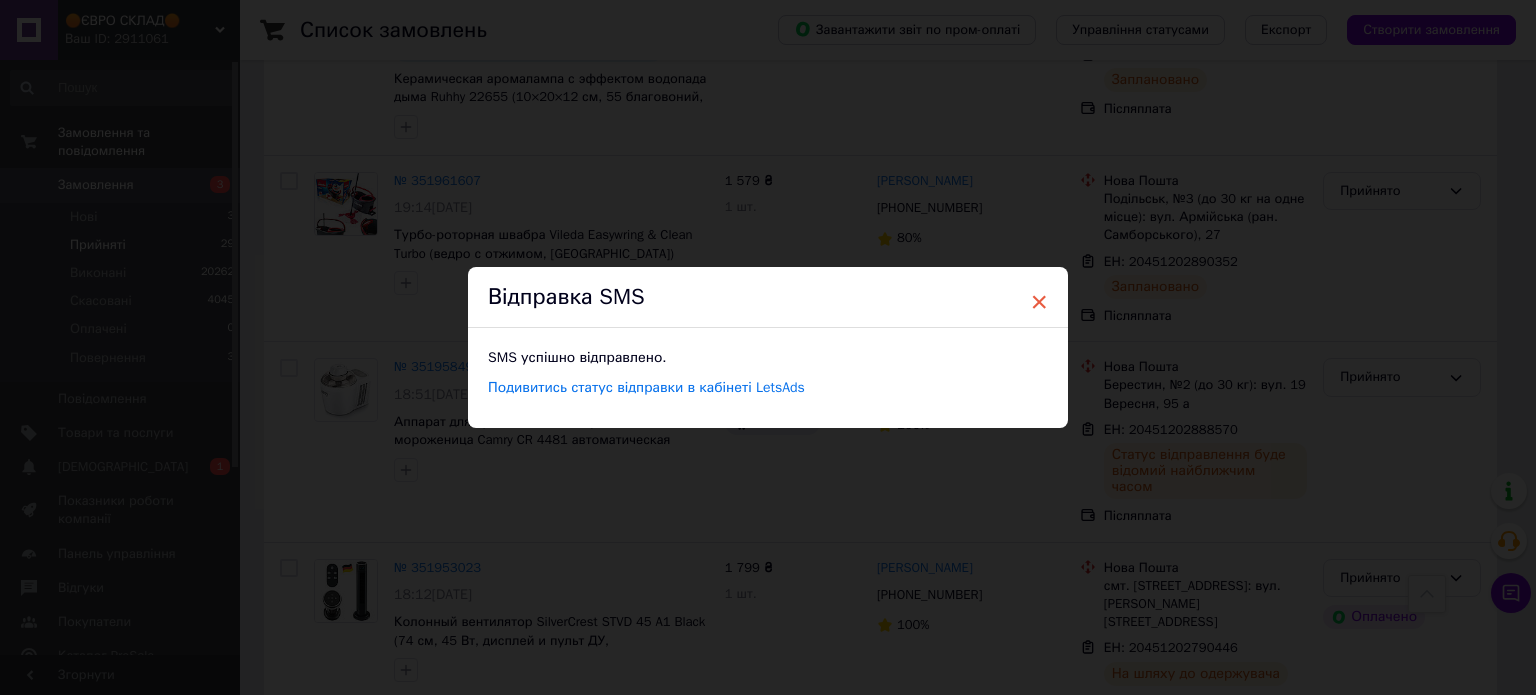 click on "×" at bounding box center [1039, 302] 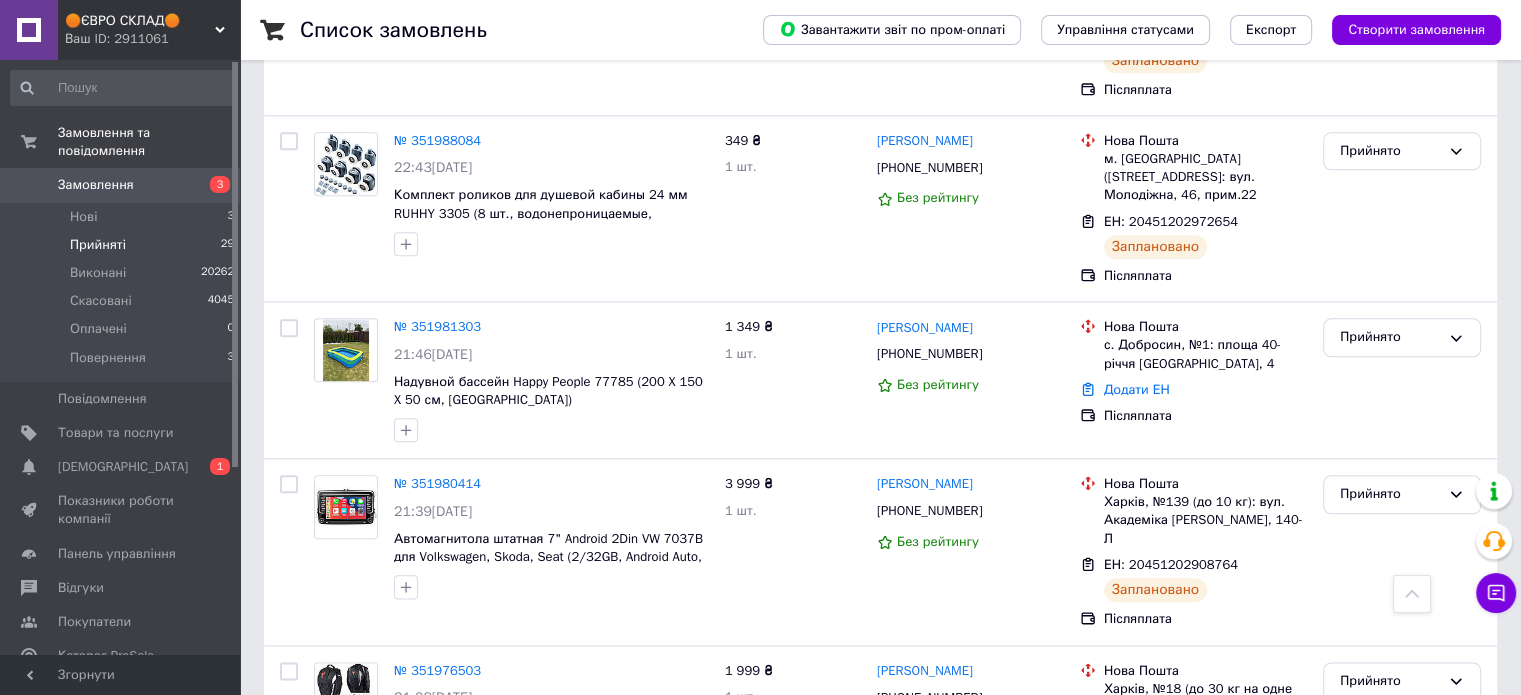 scroll, scrollTop: 2235, scrollLeft: 0, axis: vertical 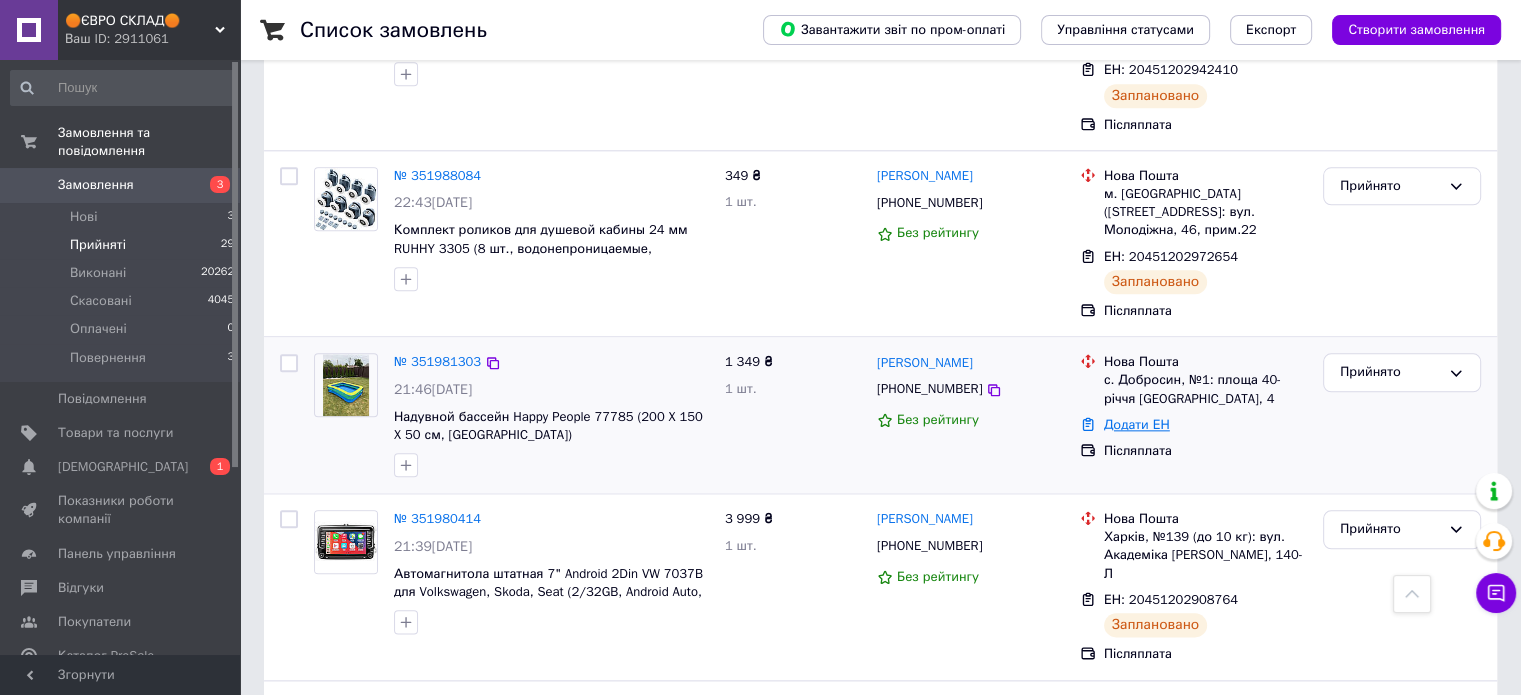 click on "Додати ЕН" at bounding box center [1137, 424] 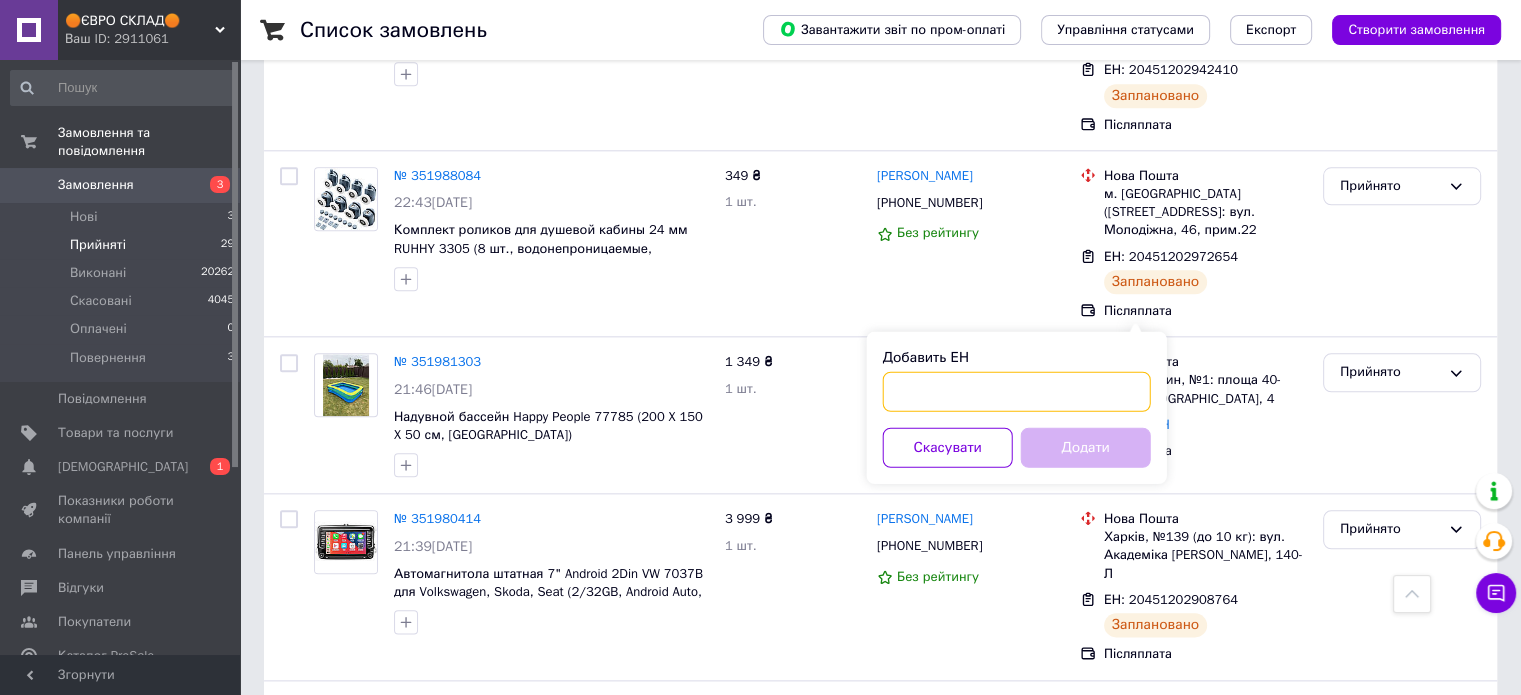 click on "Добавить ЕН" at bounding box center (1017, 391) 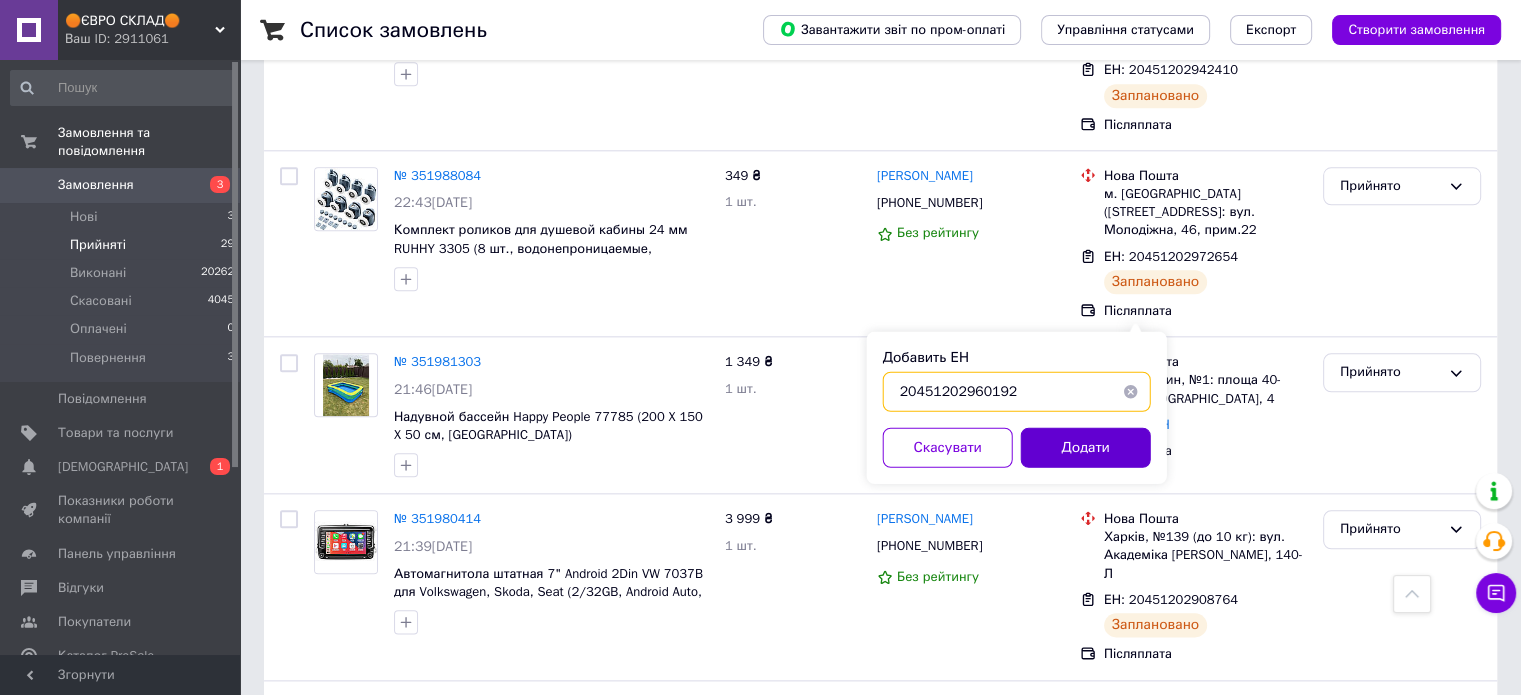 type on "20451202960192" 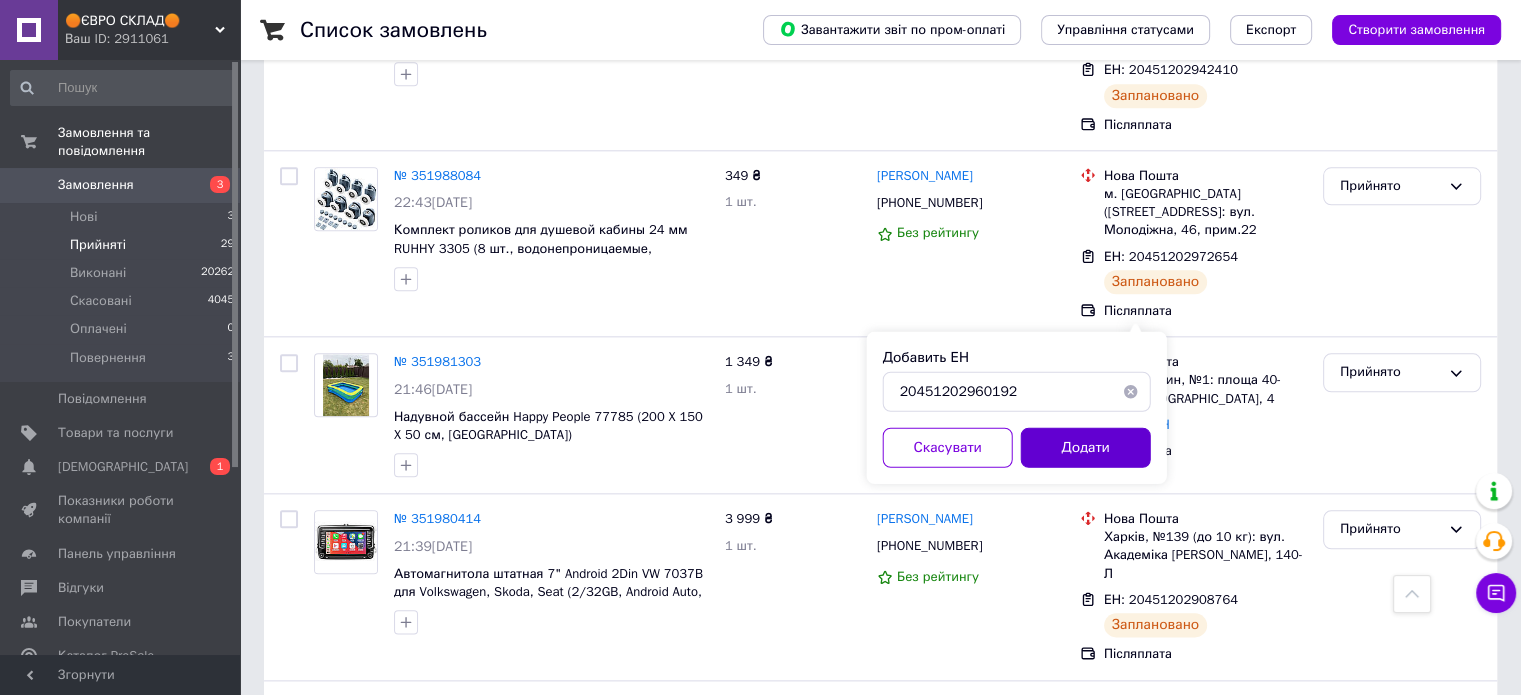 click on "Додати" at bounding box center (1086, 447) 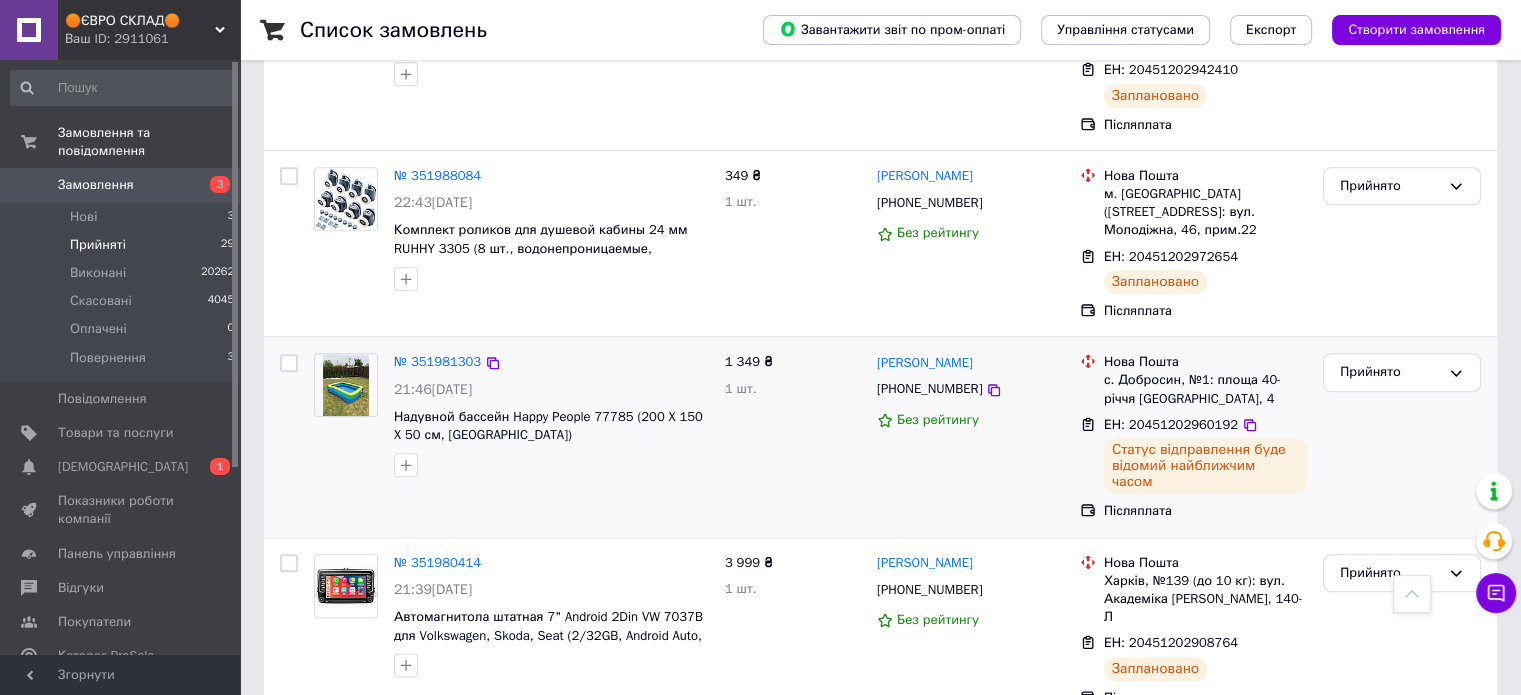 click on "+380987116391" at bounding box center [929, 388] 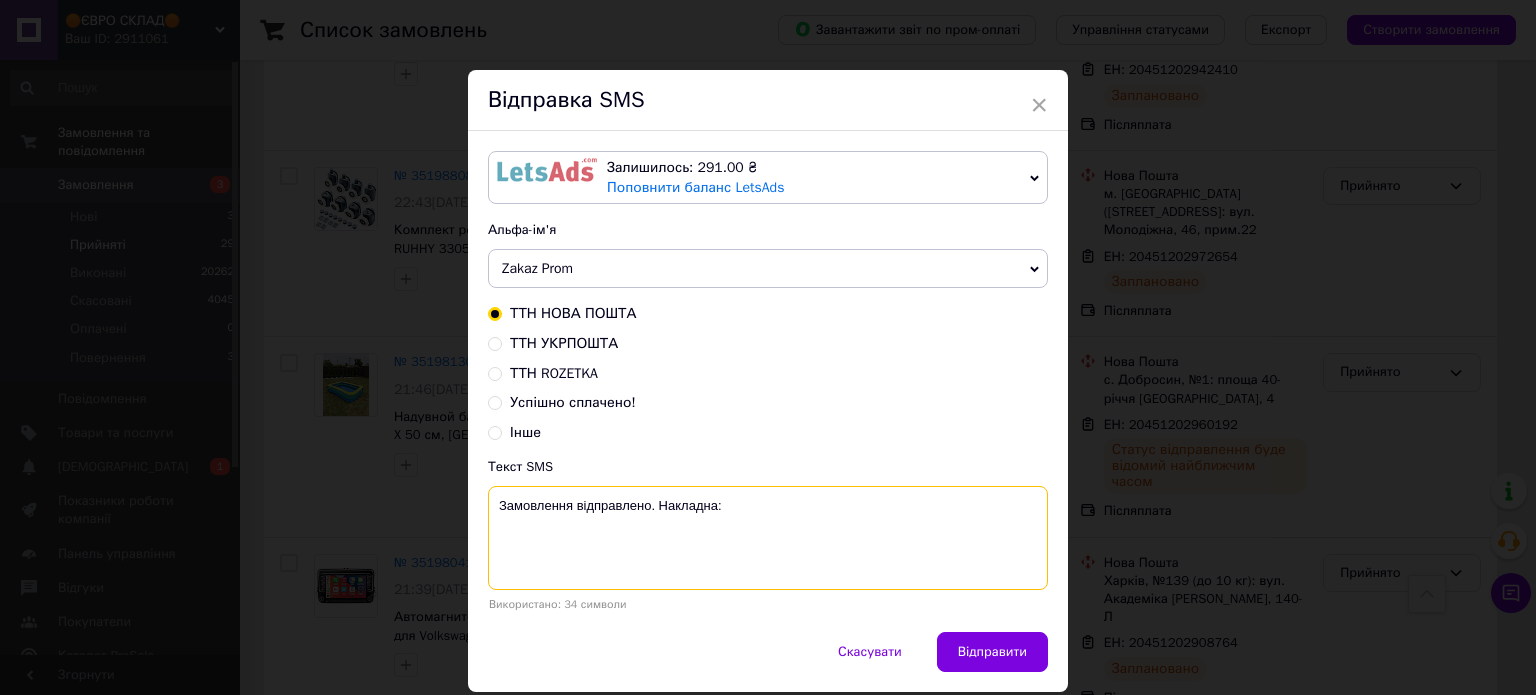click on "Замовлення відправлено. Накладна:" at bounding box center (768, 538) 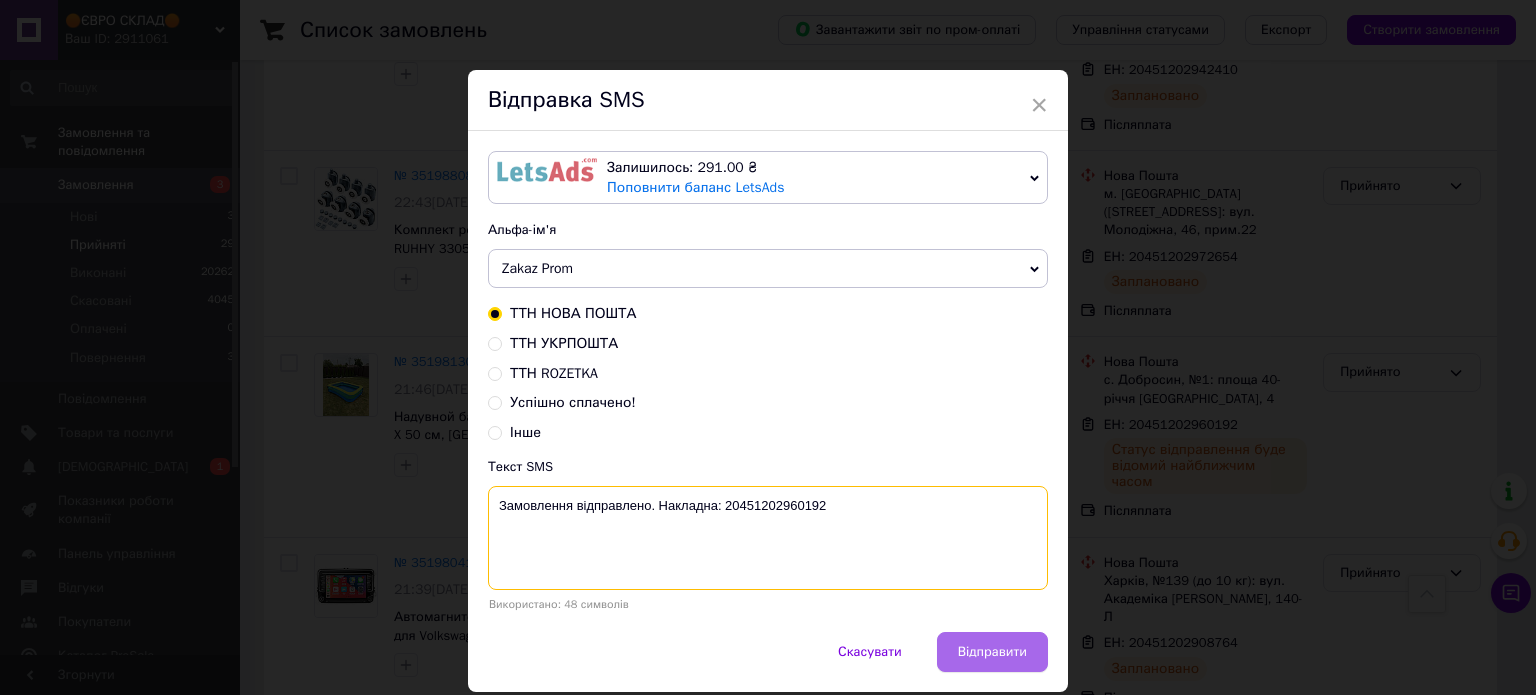 type on "Замовлення відправлено. Накладна: 20451202960192" 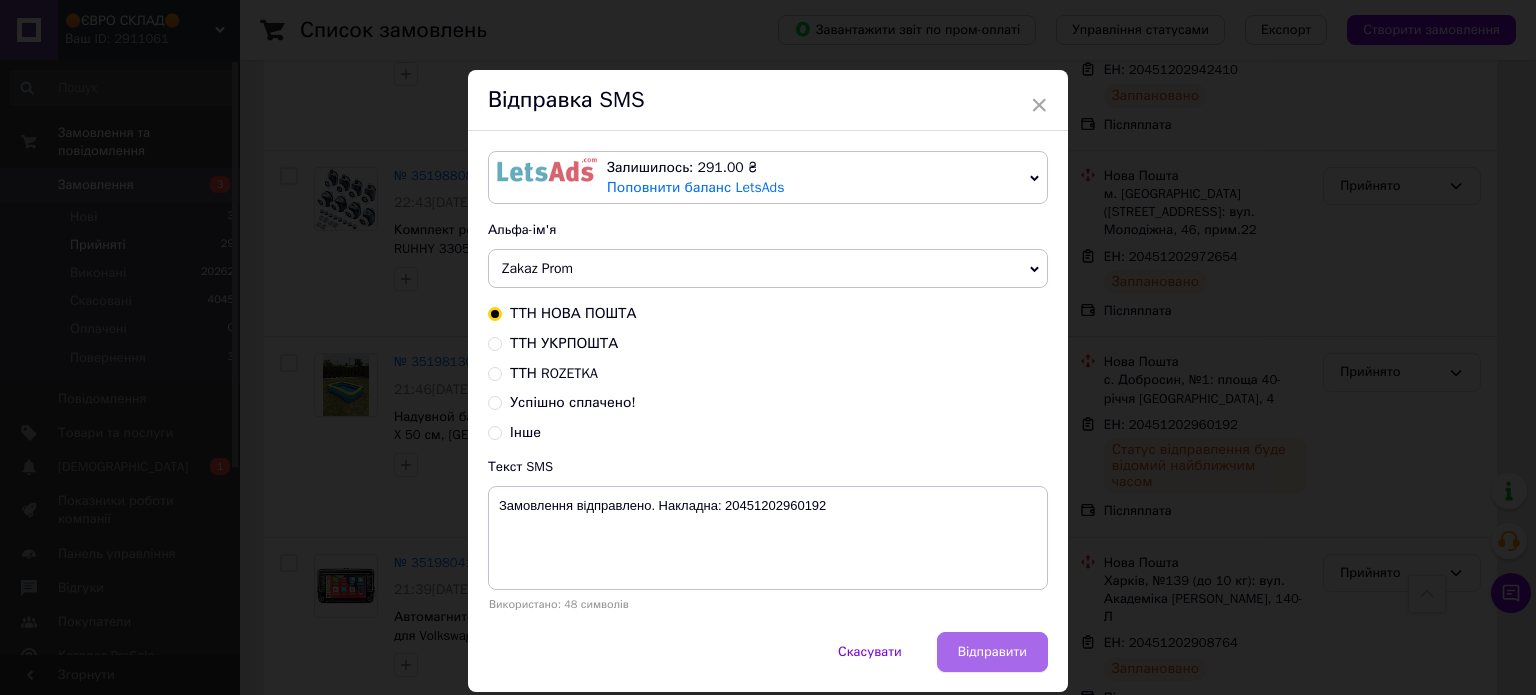 click on "Відправити" at bounding box center [992, 652] 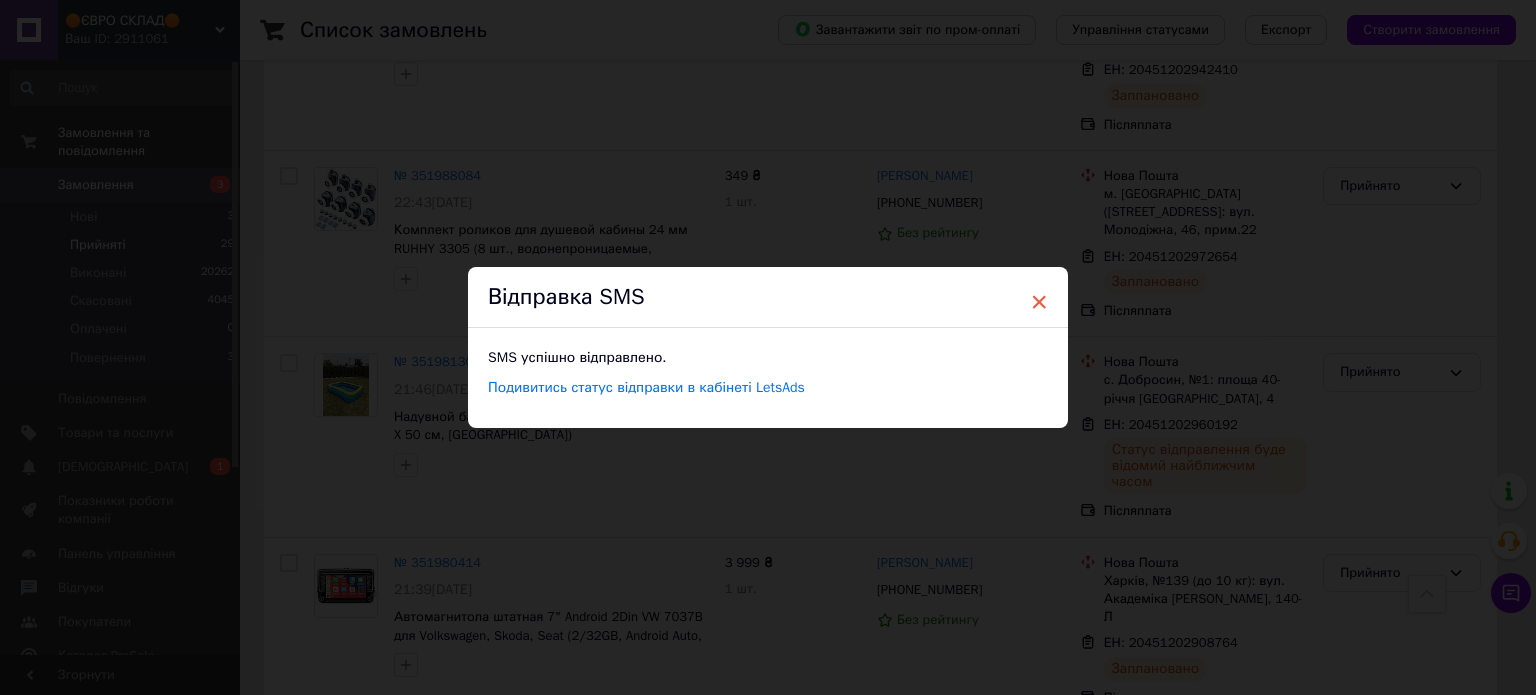 click on "×" at bounding box center [1039, 302] 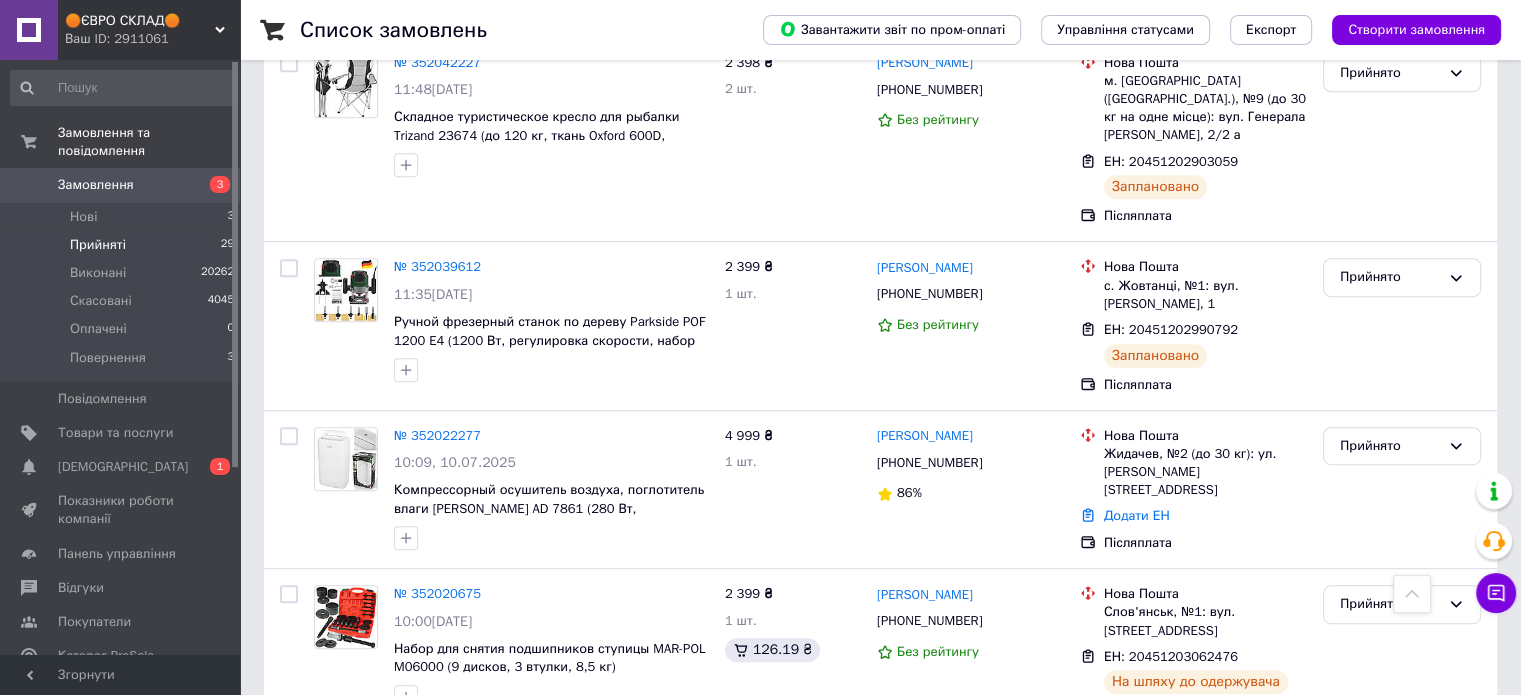 scroll, scrollTop: 835, scrollLeft: 0, axis: vertical 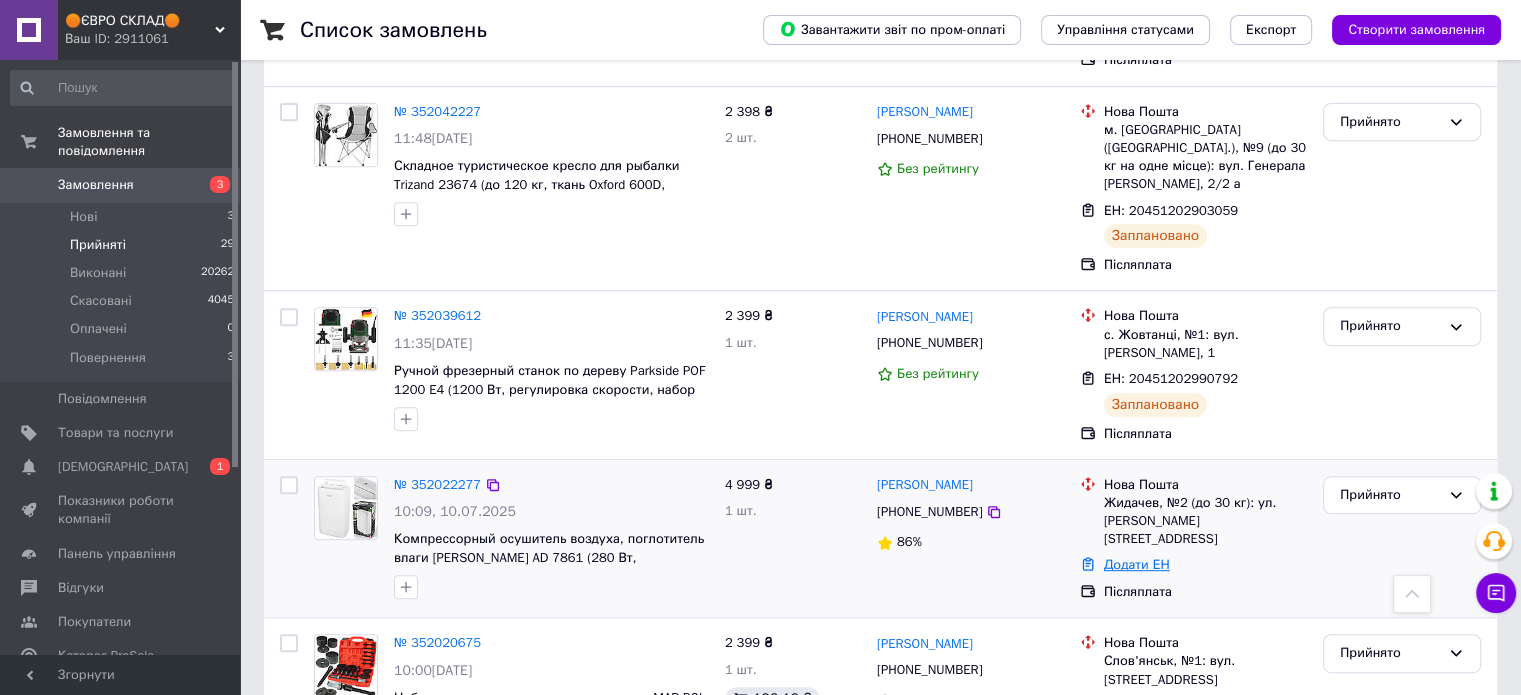 click on "Додати ЕН" at bounding box center [1137, 564] 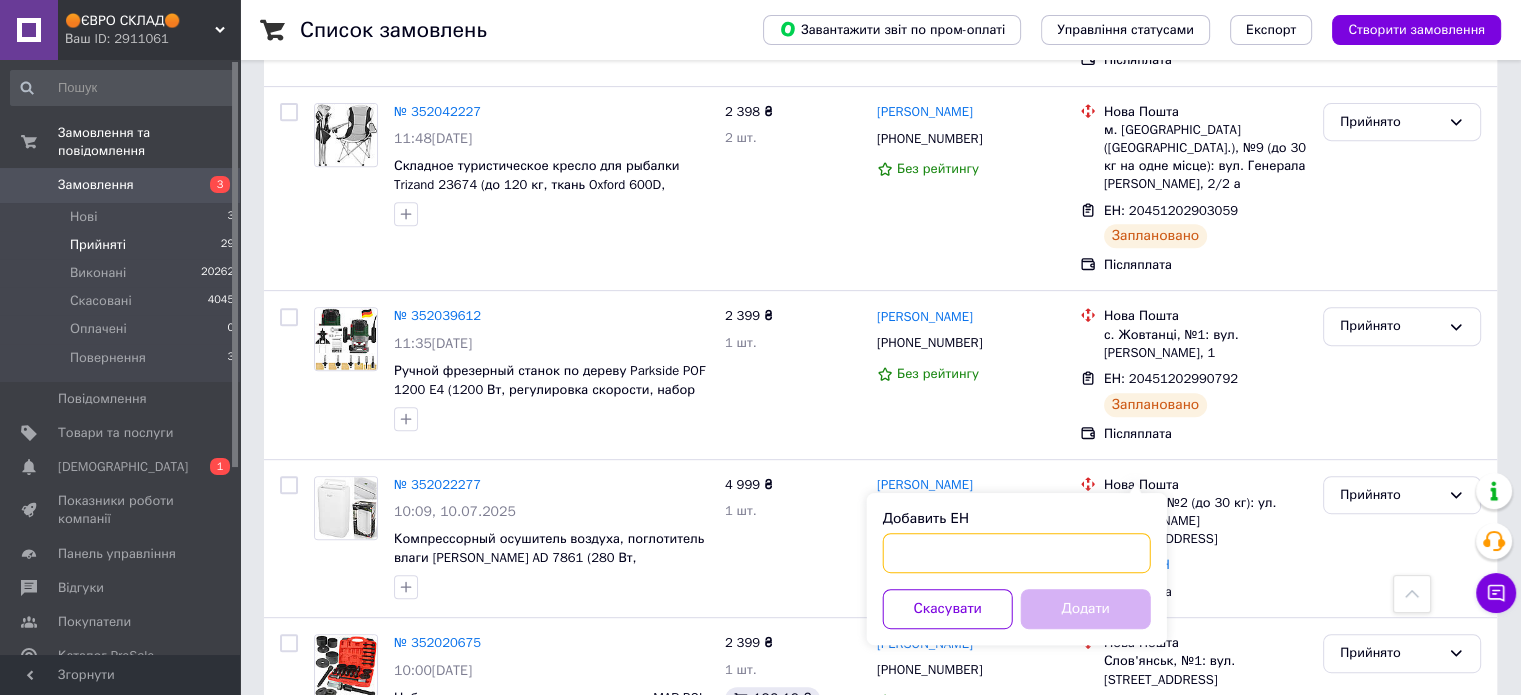 click on "Добавить ЕН" at bounding box center [1017, 553] 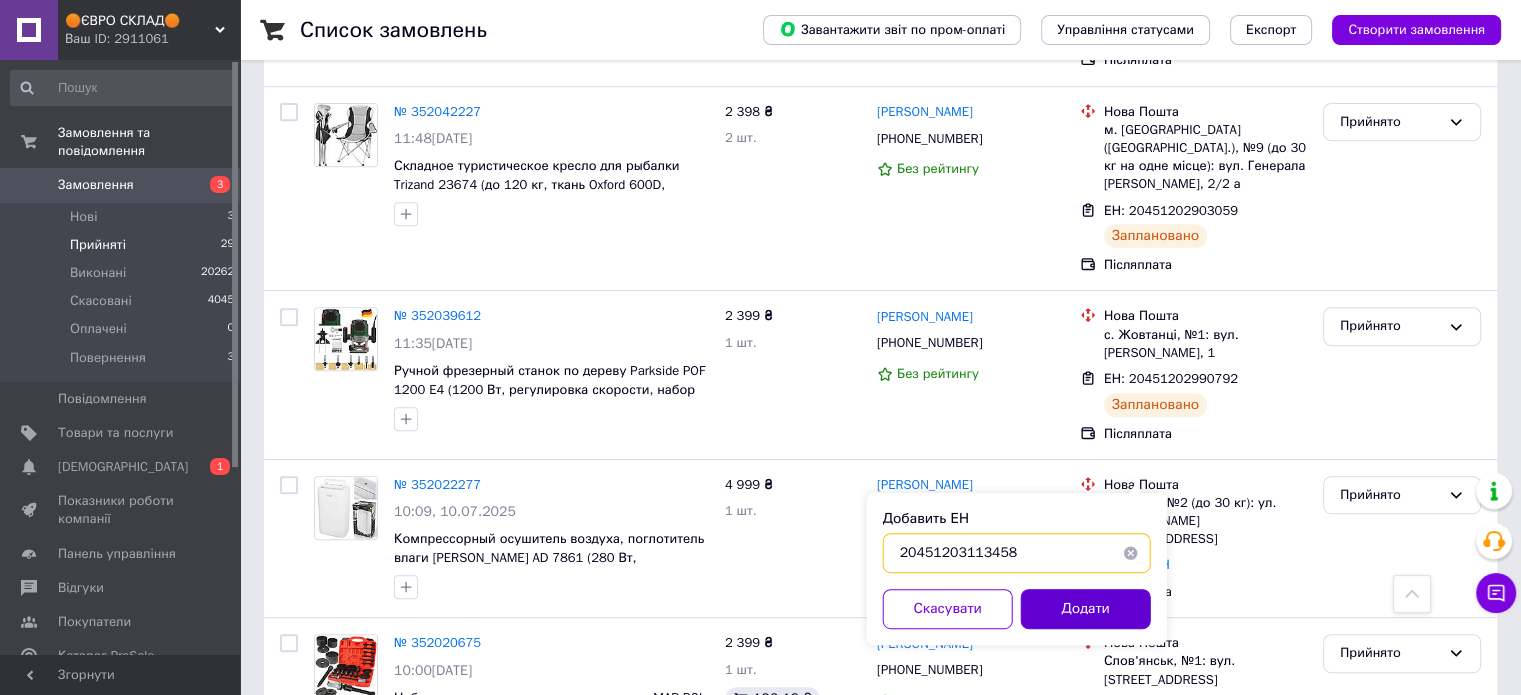 type on "20451203113458" 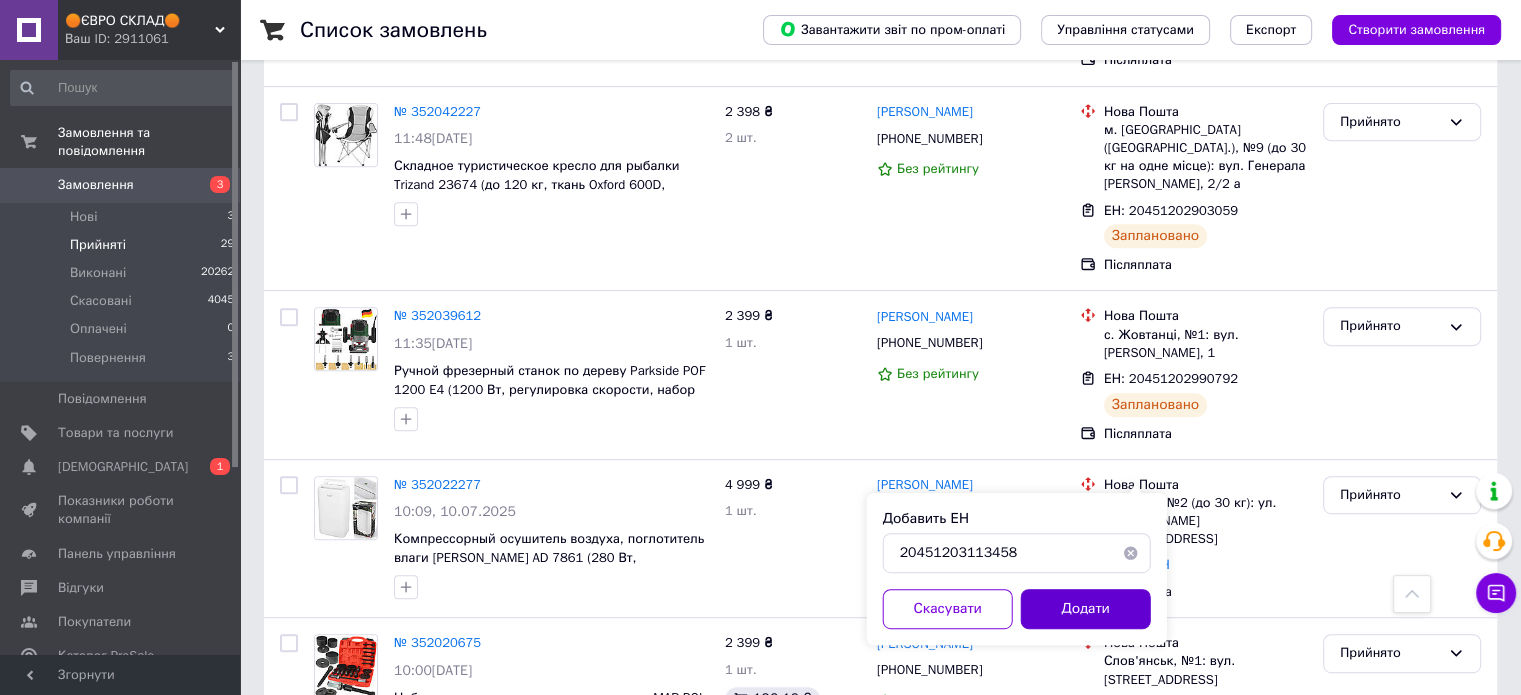 click on "Додати" at bounding box center (1086, 609) 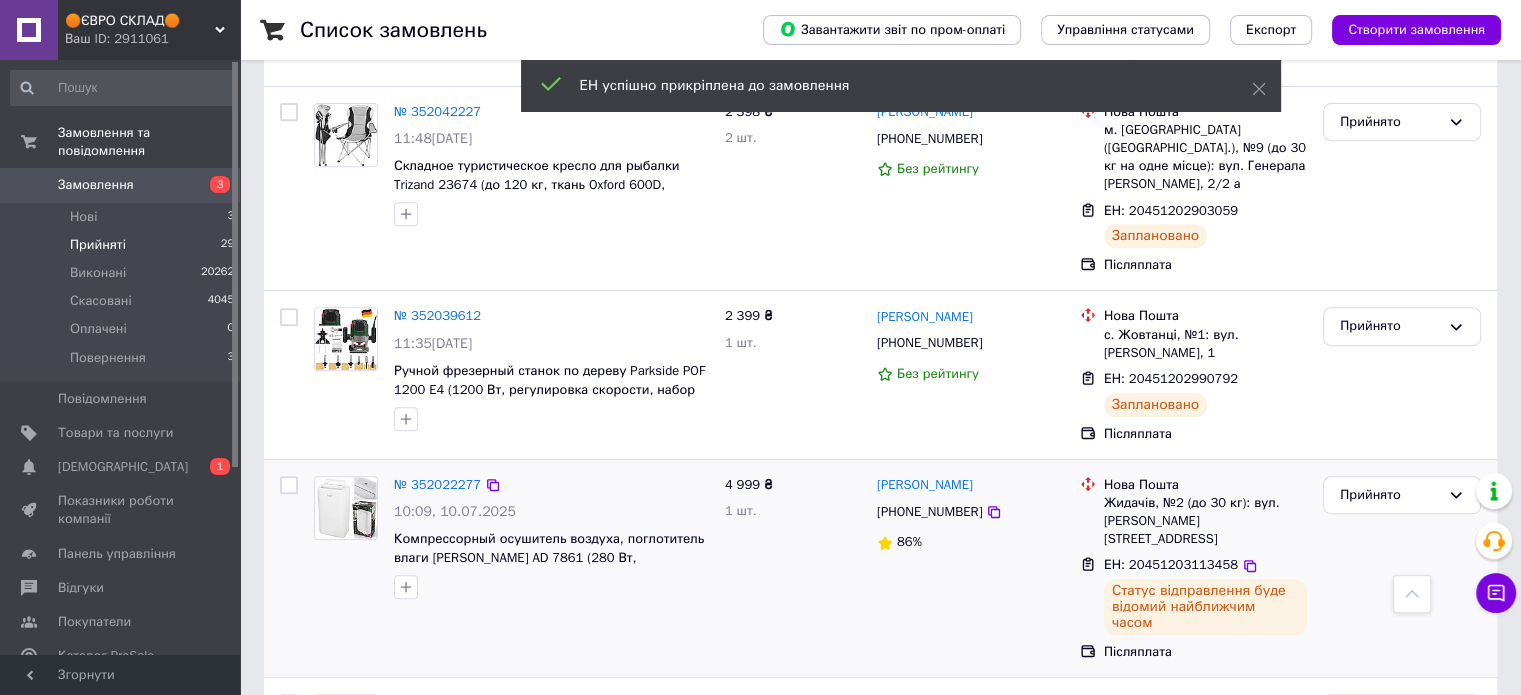 click on "+380956448657" at bounding box center [929, 511] 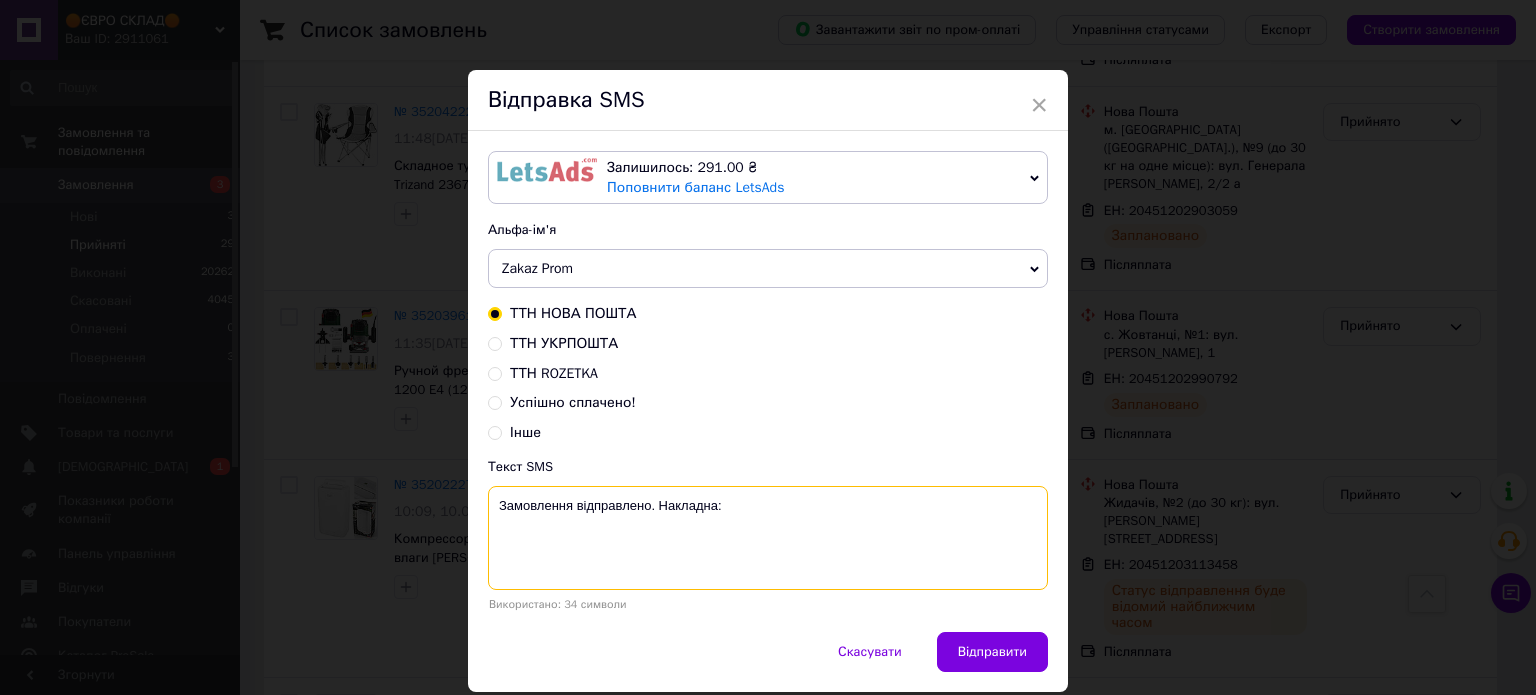 drag, startPoint x: 804, startPoint y: 546, endPoint x: 816, endPoint y: 526, distance: 23.323807 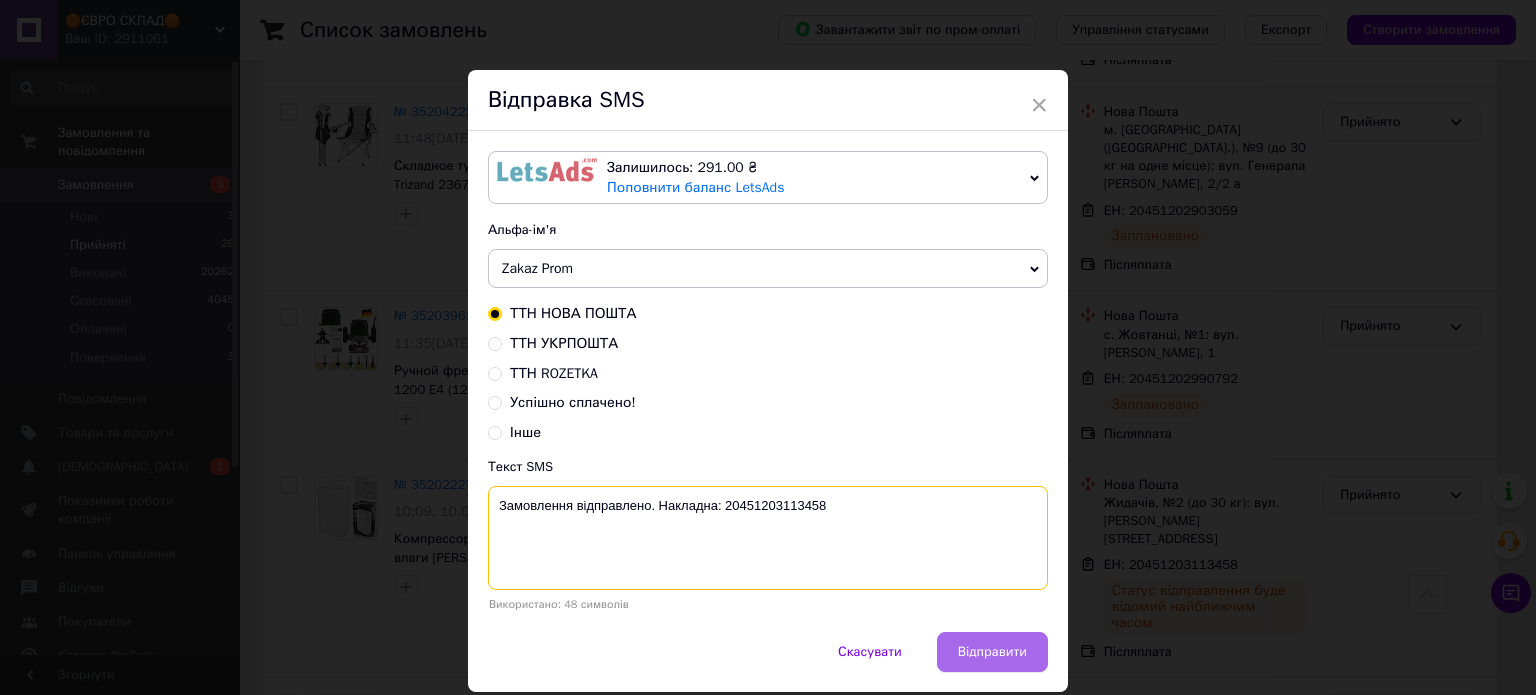 type on "Замовлення відправлено. Накладна: 20451203113458" 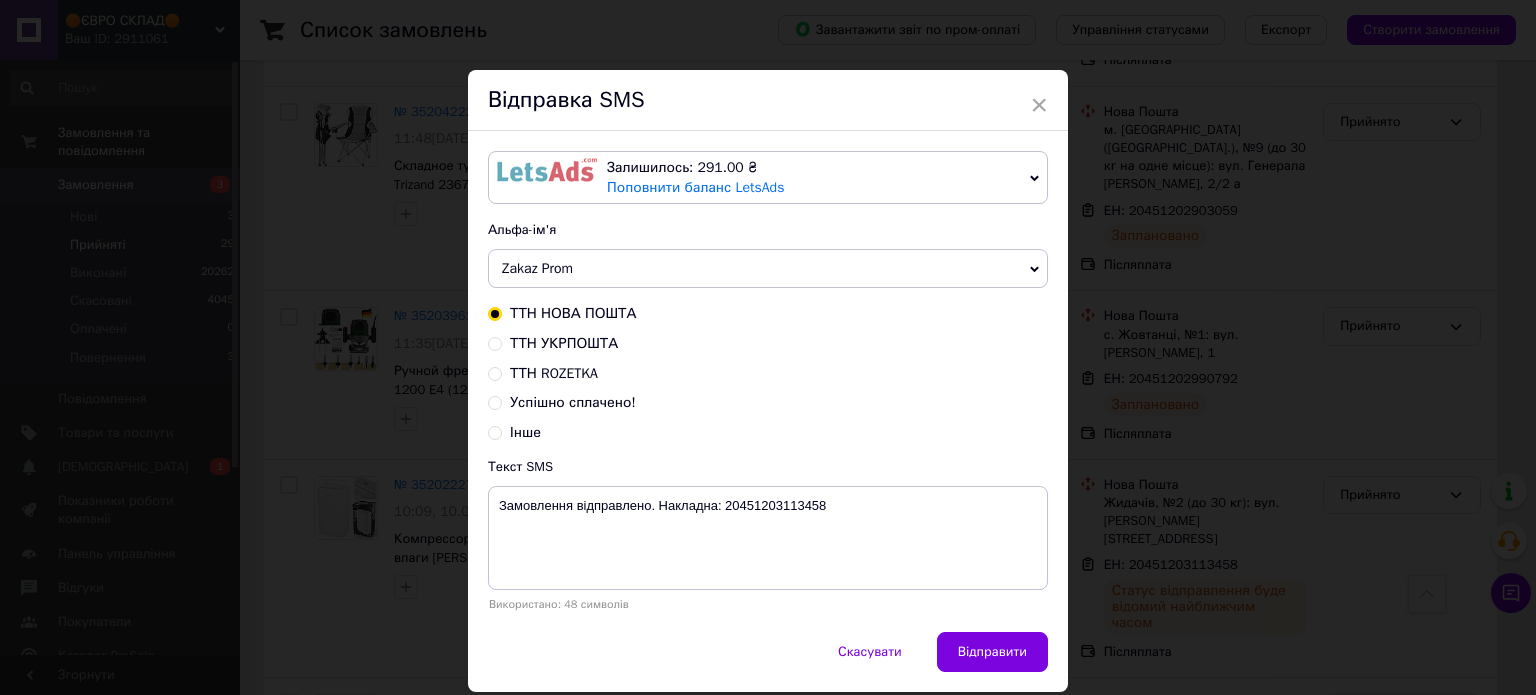 click on "Відправити" at bounding box center (992, 652) 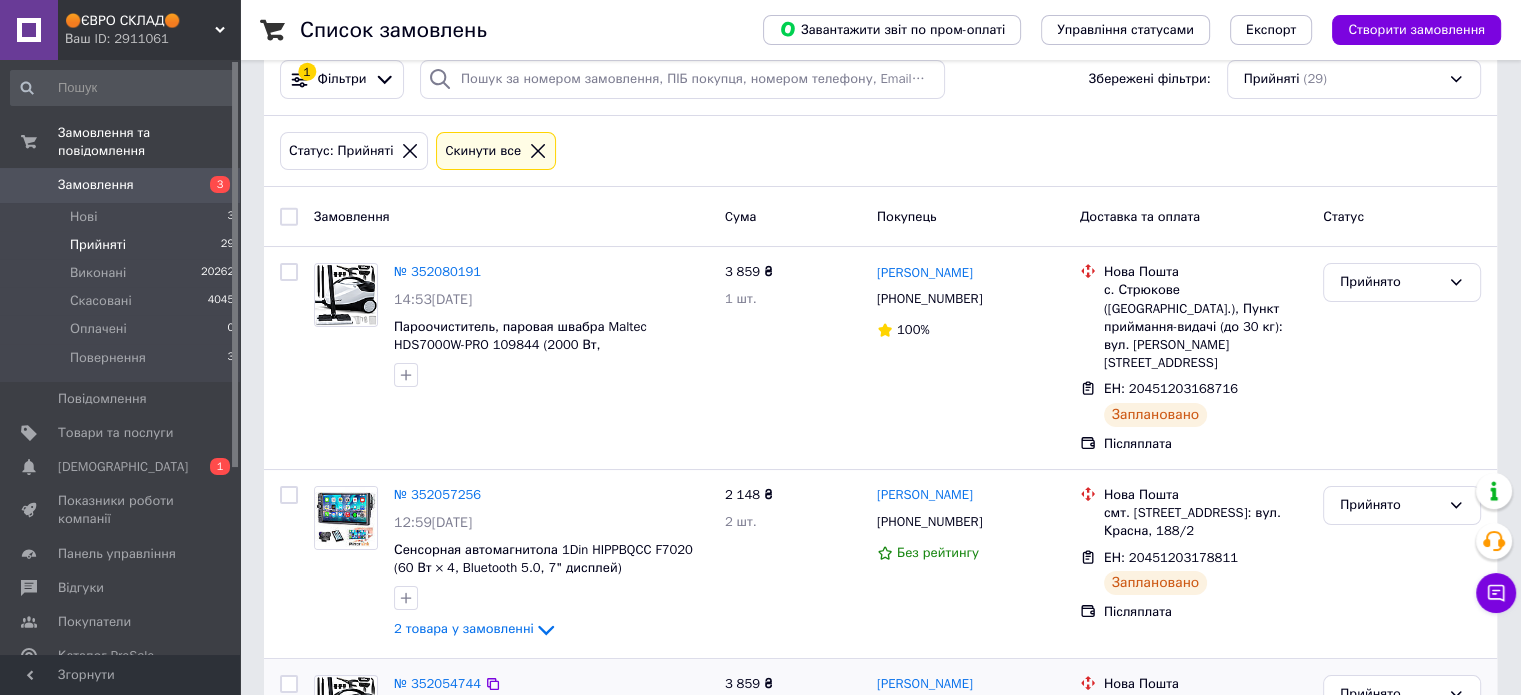 scroll, scrollTop: 35, scrollLeft: 0, axis: vertical 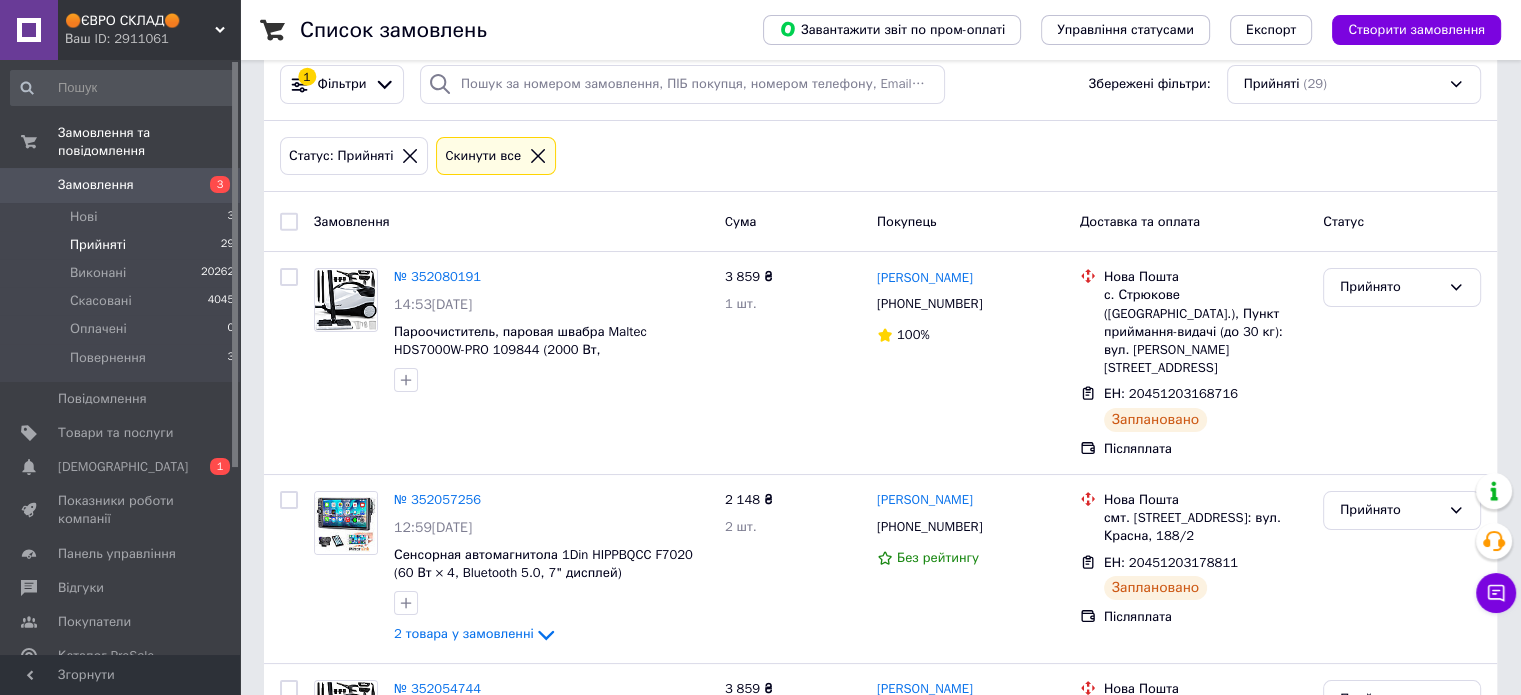 click on "Замовлення" at bounding box center [96, 185] 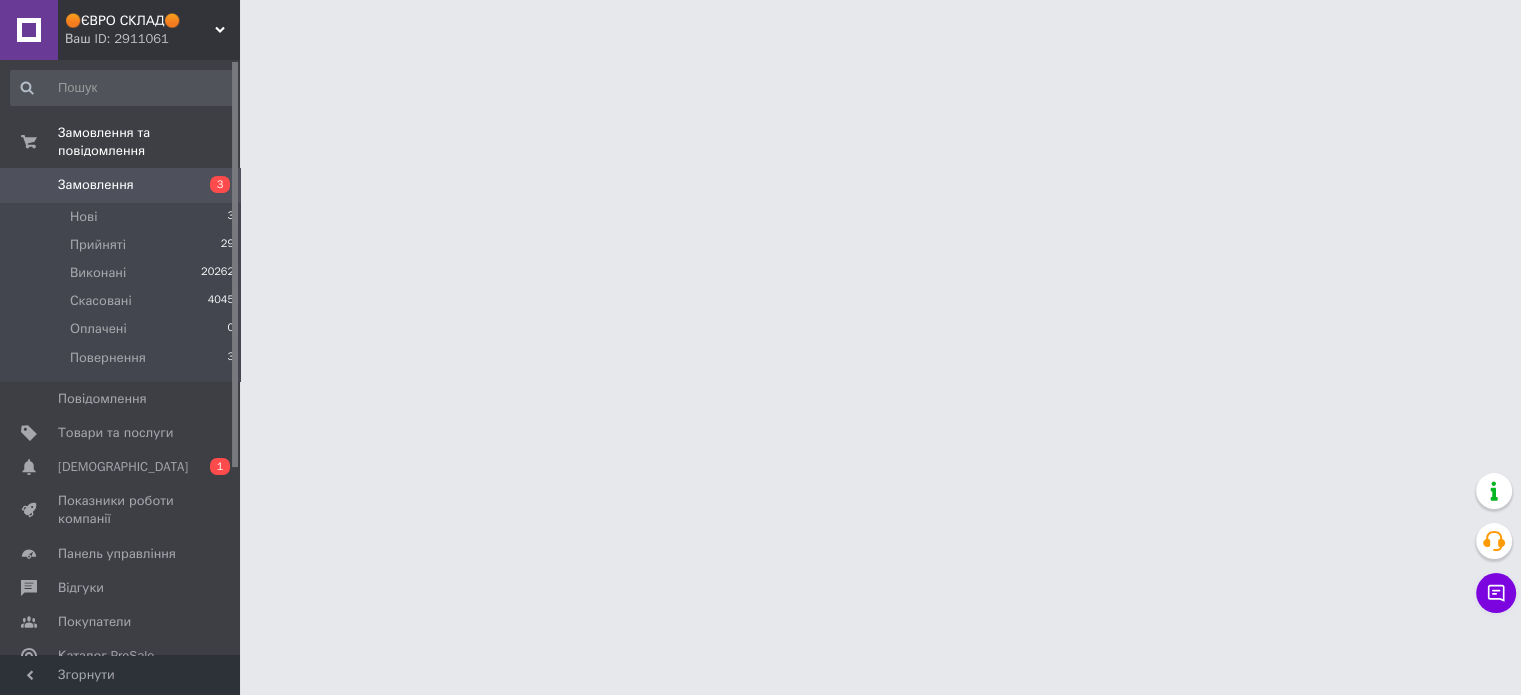 scroll, scrollTop: 0, scrollLeft: 0, axis: both 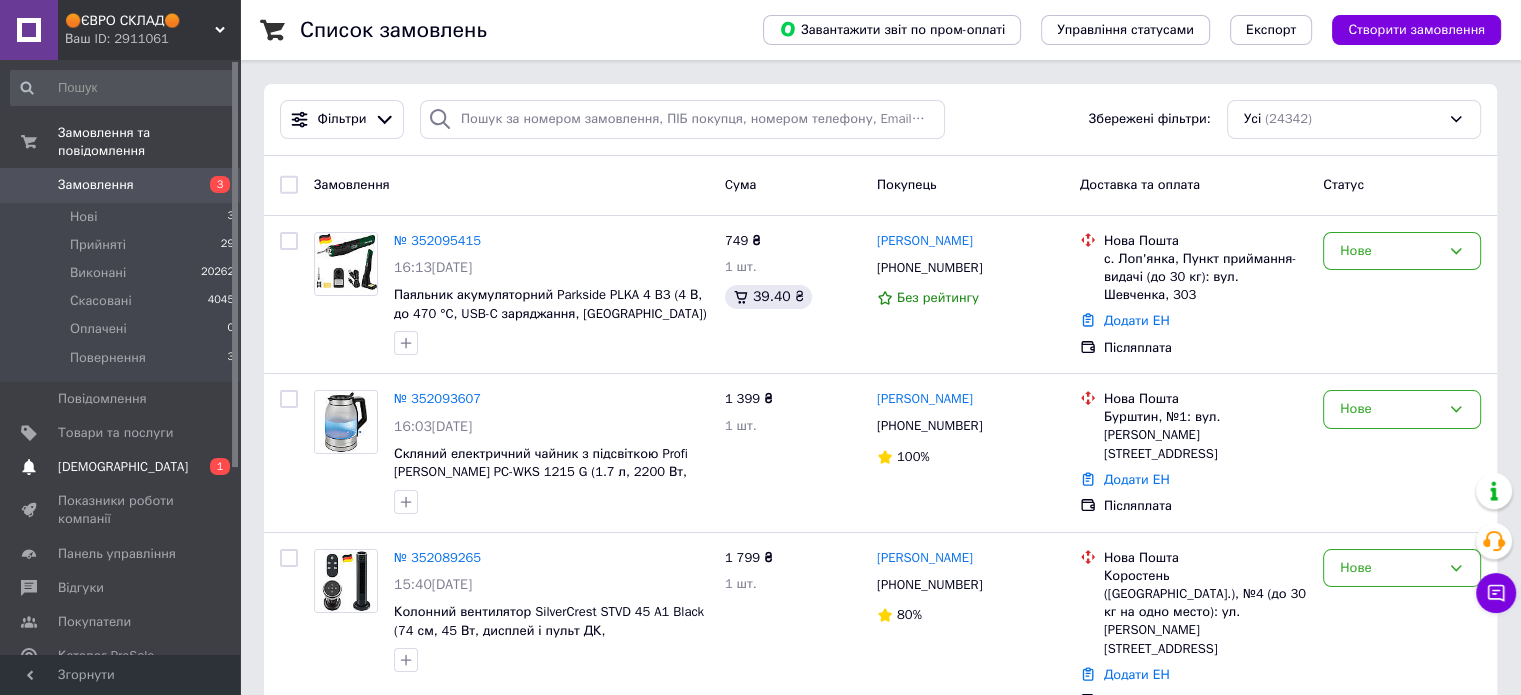 click on "[DEMOGRAPHIC_DATA]" at bounding box center (121, 467) 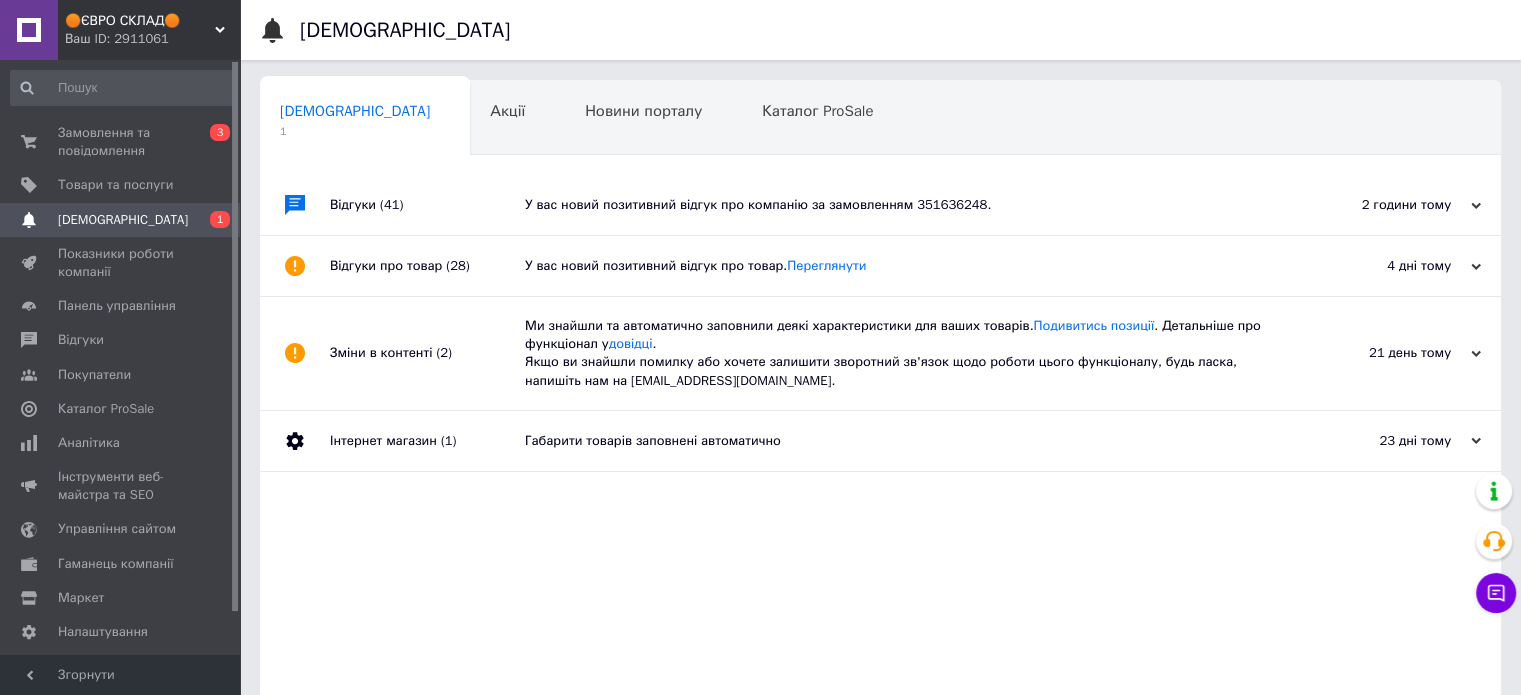 click on "У вас новий позитивний відгук про компанію за замовленням 351636248." at bounding box center (903, 205) 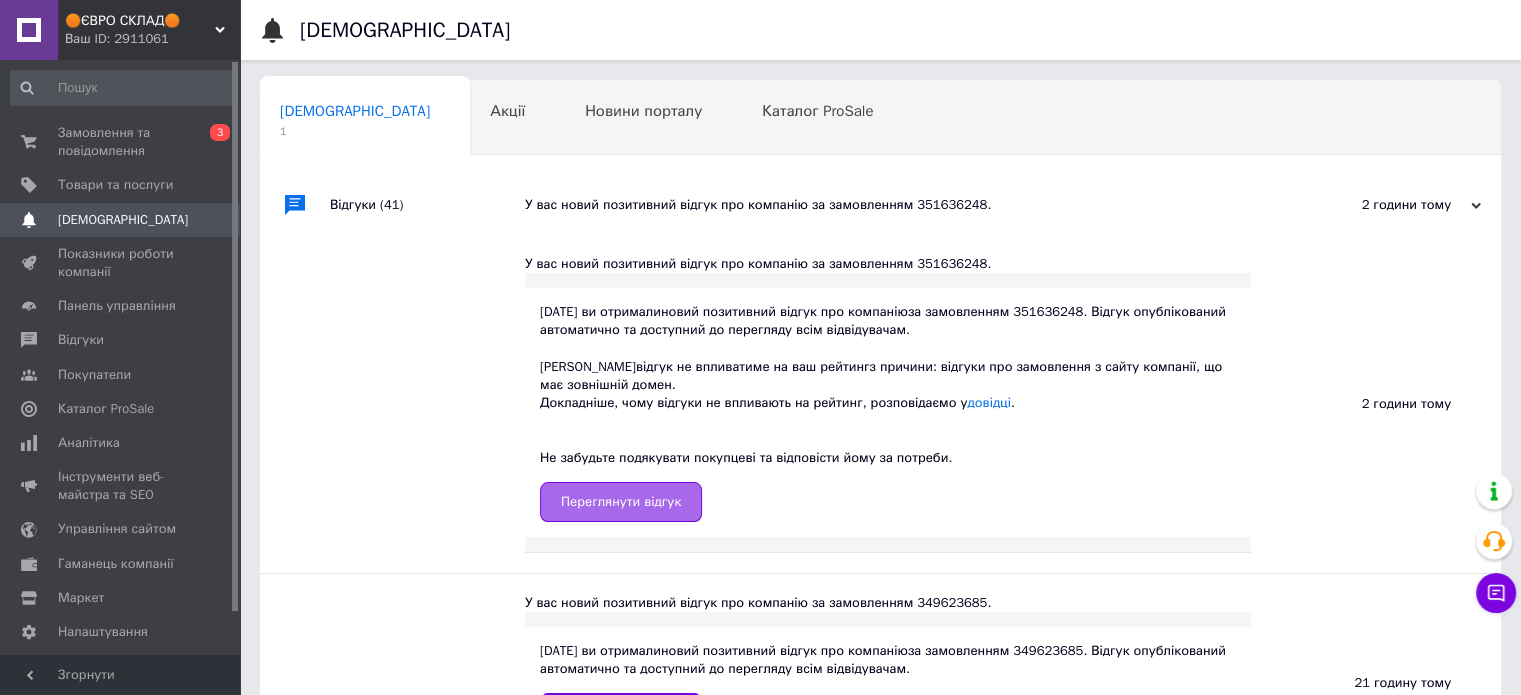 click on "Переглянути відгук" at bounding box center [621, 502] 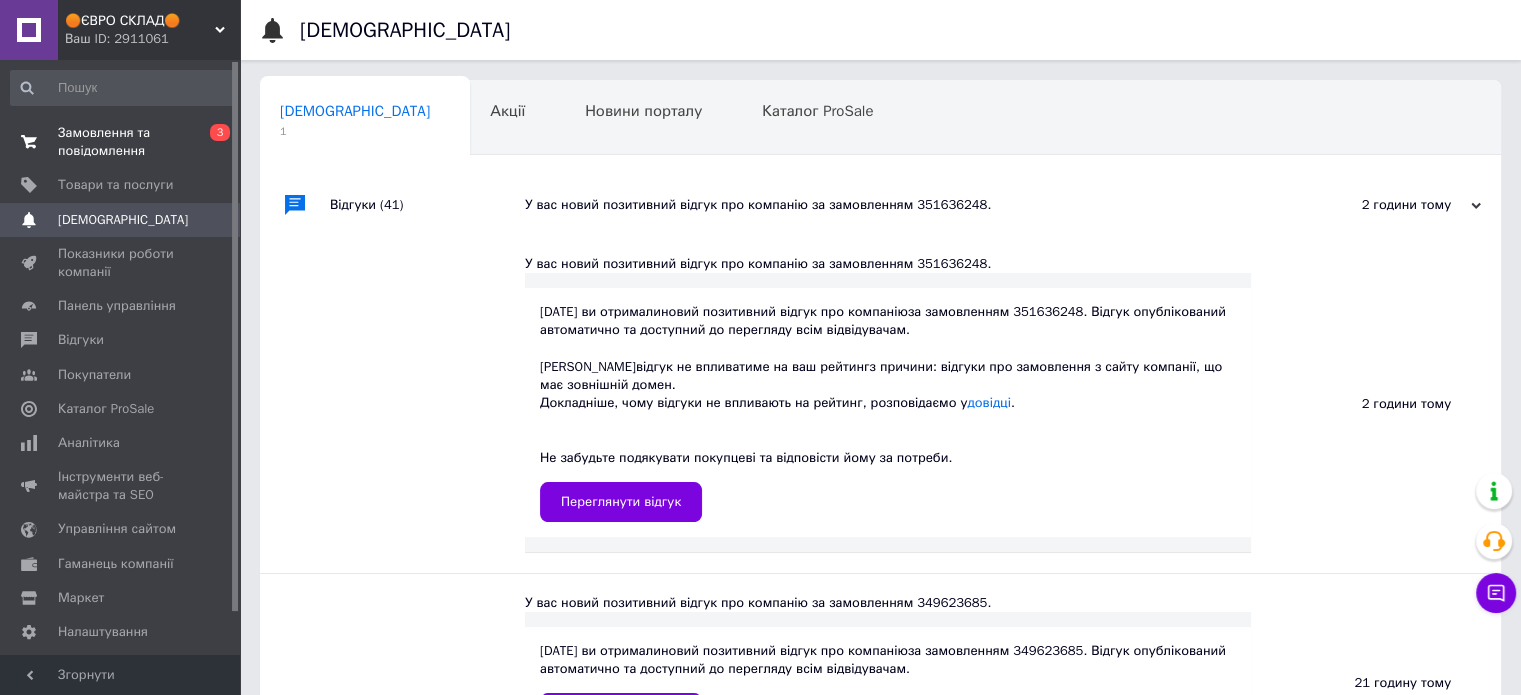 click on "Замовлення та повідомлення" at bounding box center [121, 142] 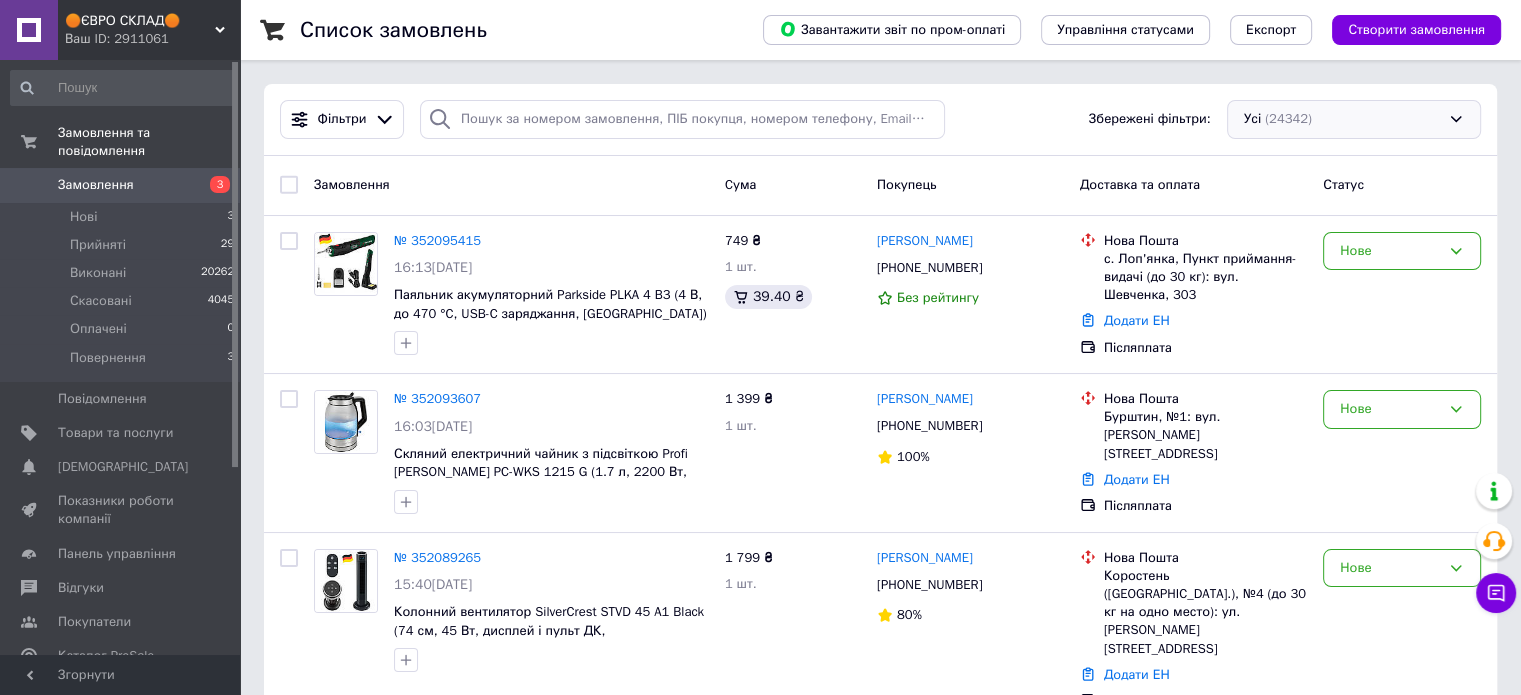 click on "Усі (24342)" at bounding box center [1354, 119] 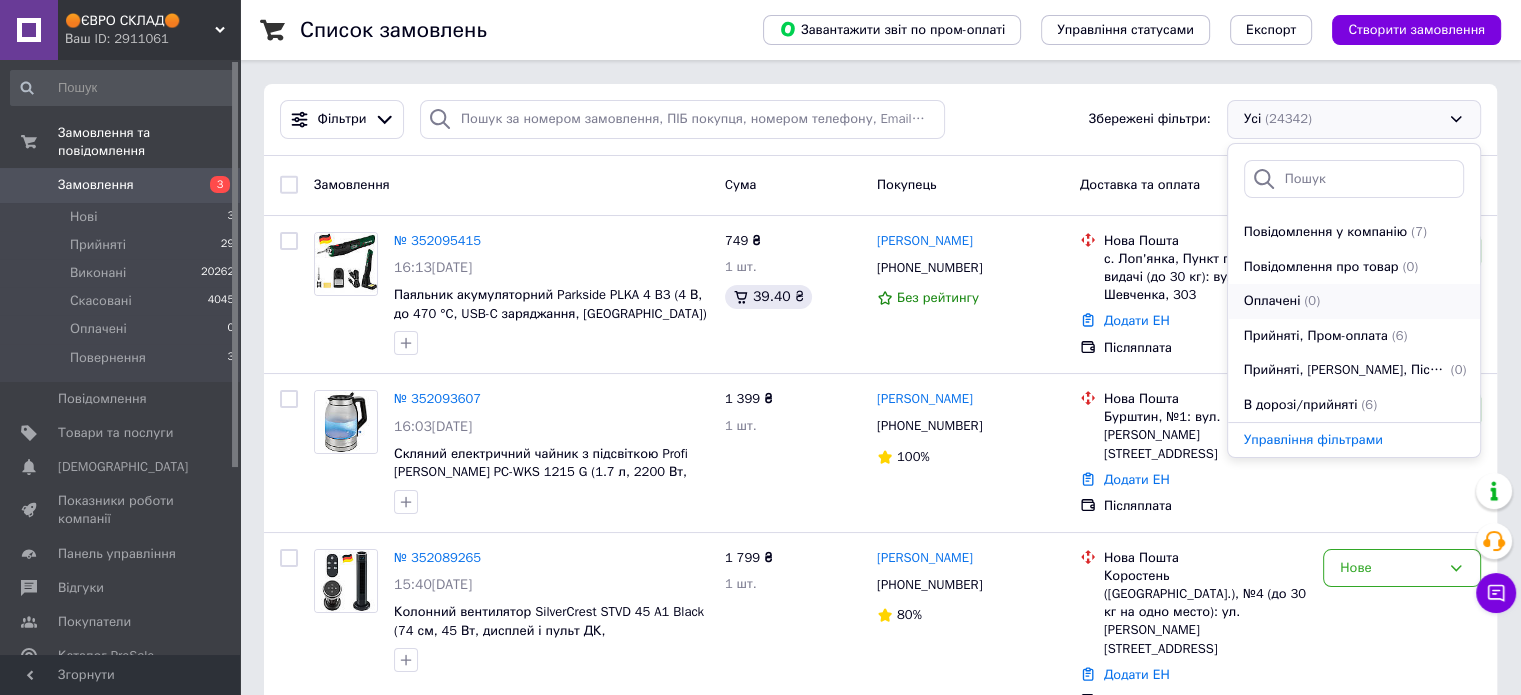 scroll, scrollTop: 172, scrollLeft: 0, axis: vertical 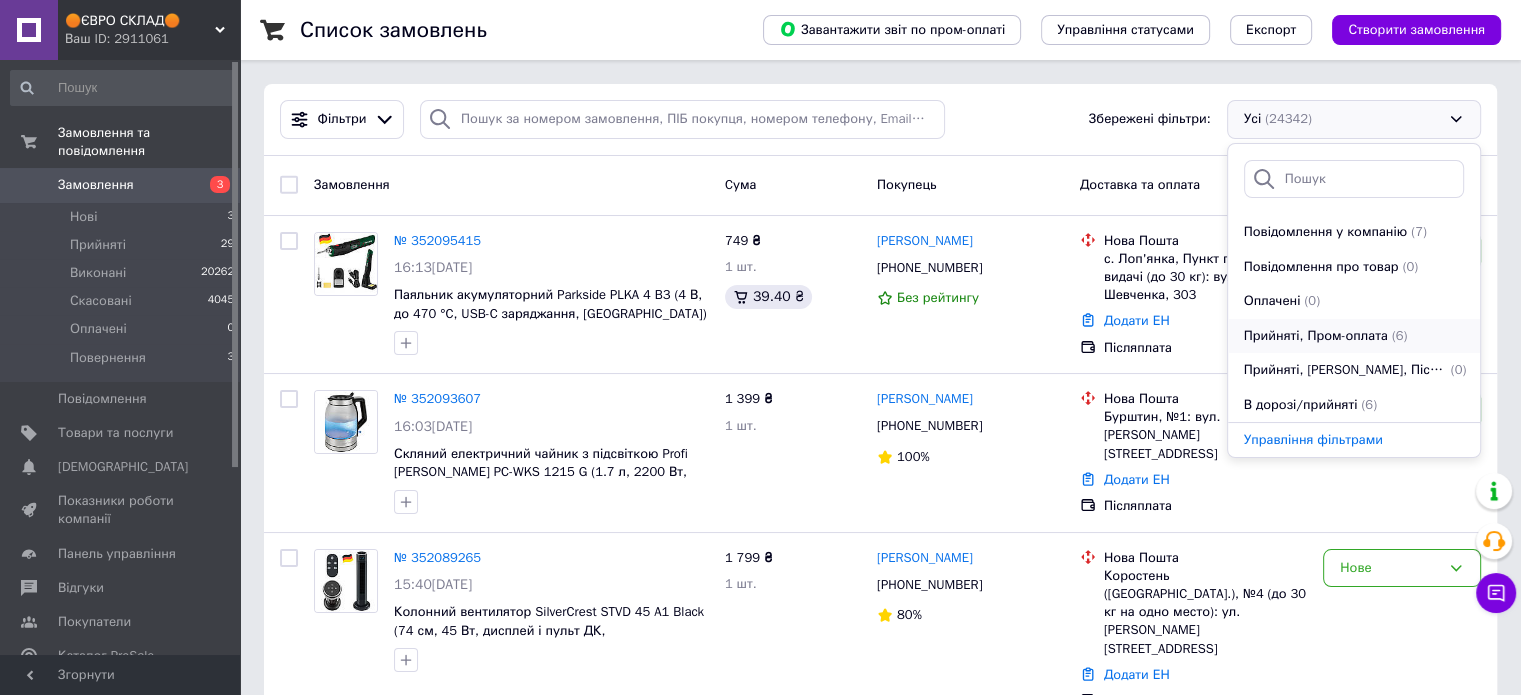 click on "Прийняті, Пром-оплата" at bounding box center (1316, 336) 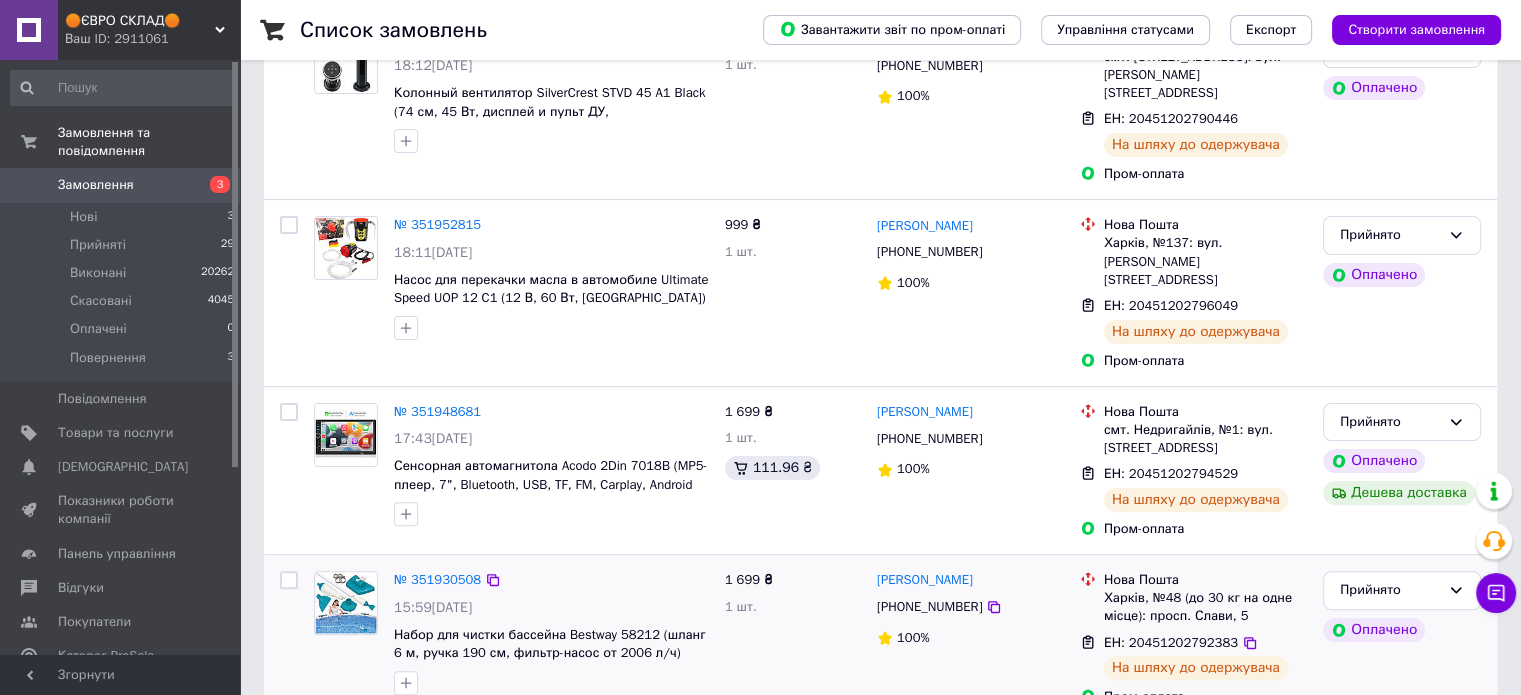 scroll, scrollTop: 629, scrollLeft: 0, axis: vertical 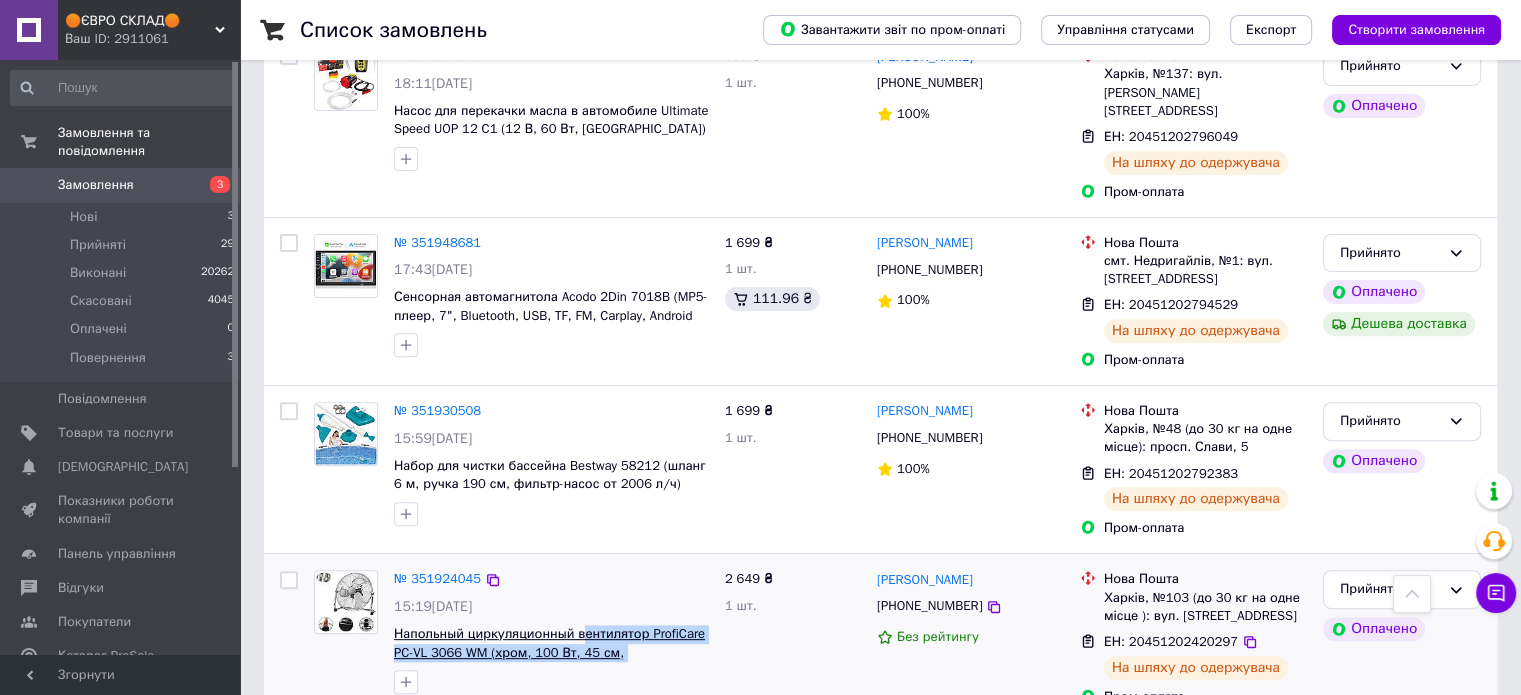 drag, startPoint x: 683, startPoint y: 605, endPoint x: 577, endPoint y: 578, distance: 109.38464 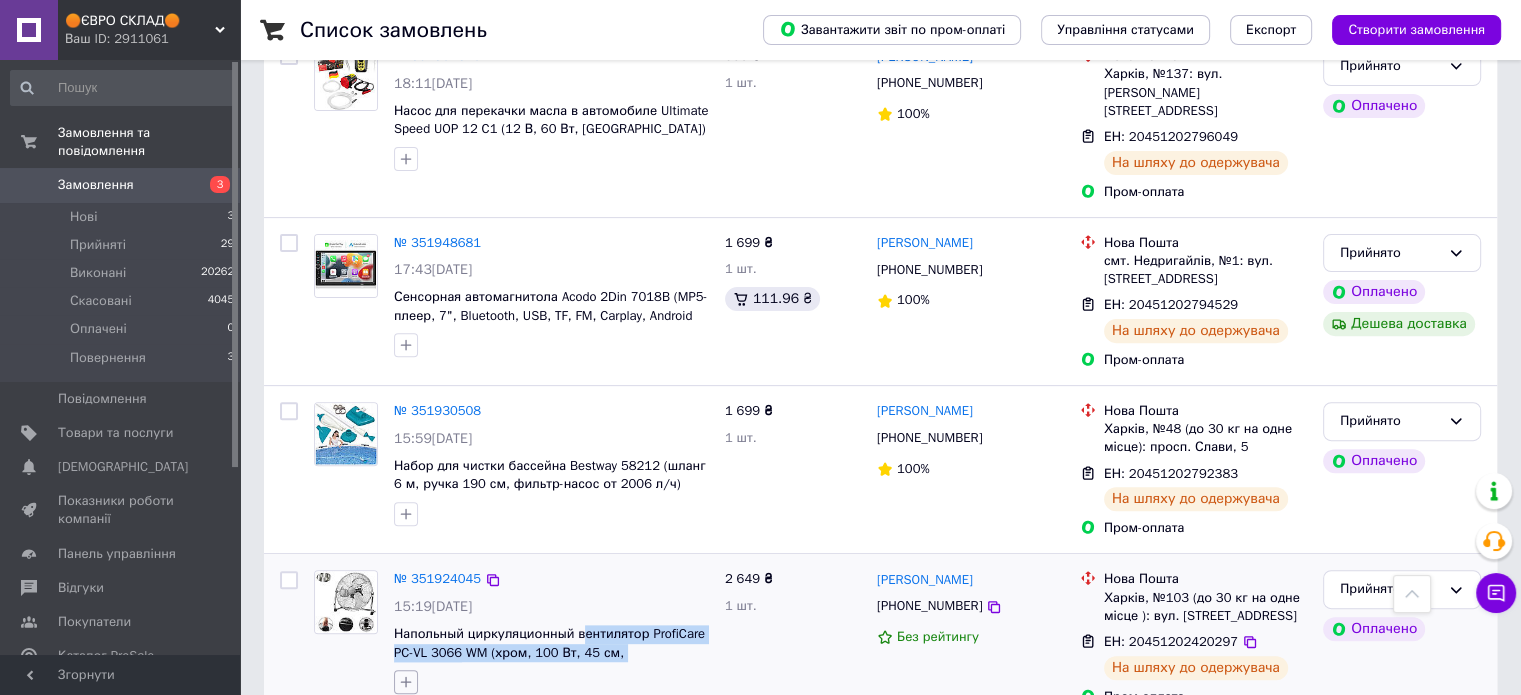 click 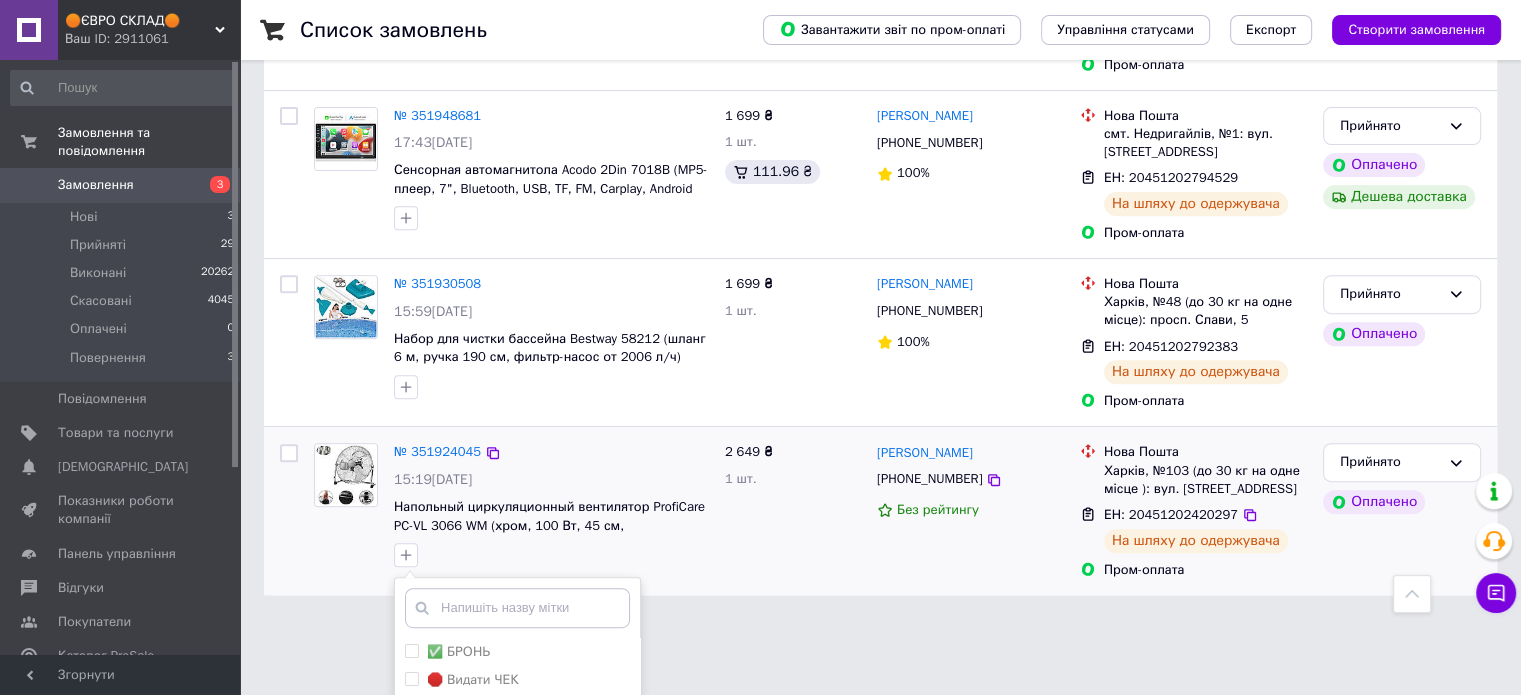 scroll, scrollTop: 1014, scrollLeft: 0, axis: vertical 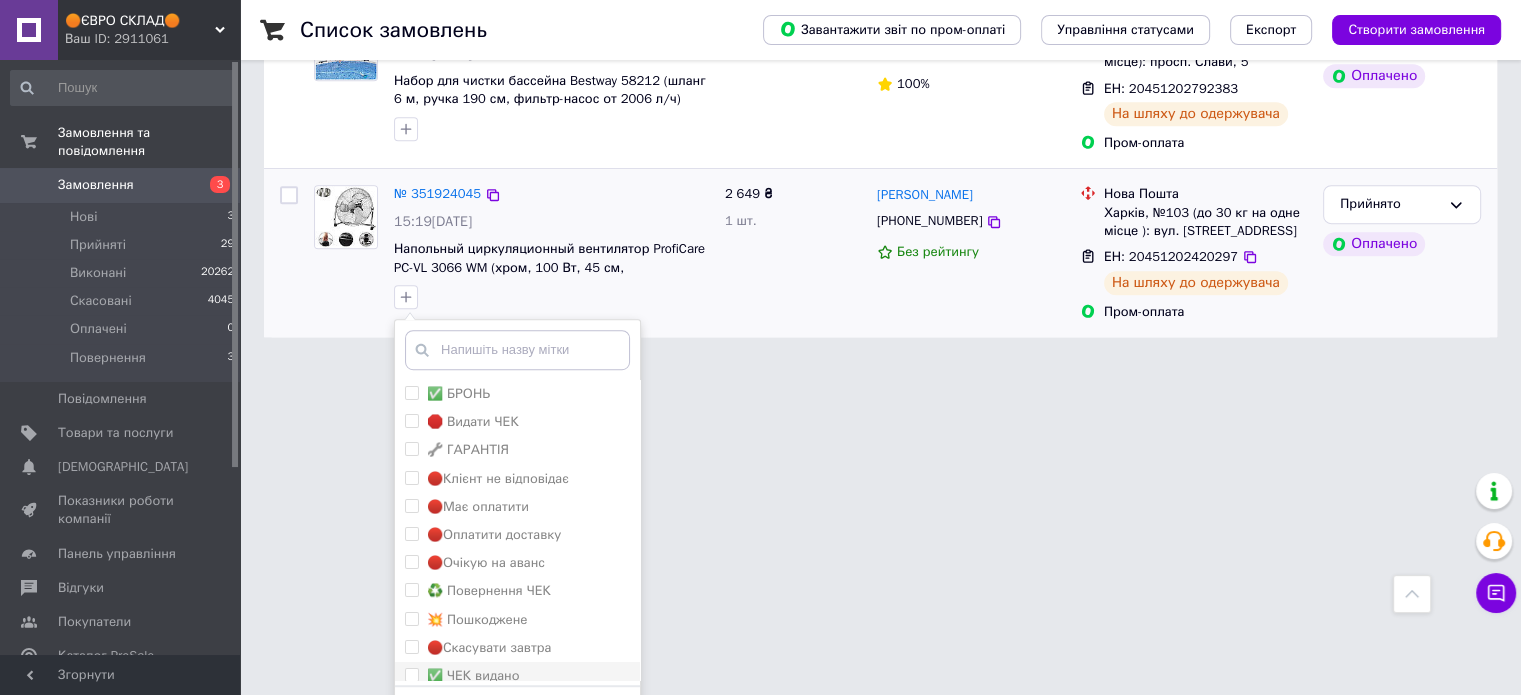 click on "✅ ЧЕК видано" at bounding box center [473, 675] 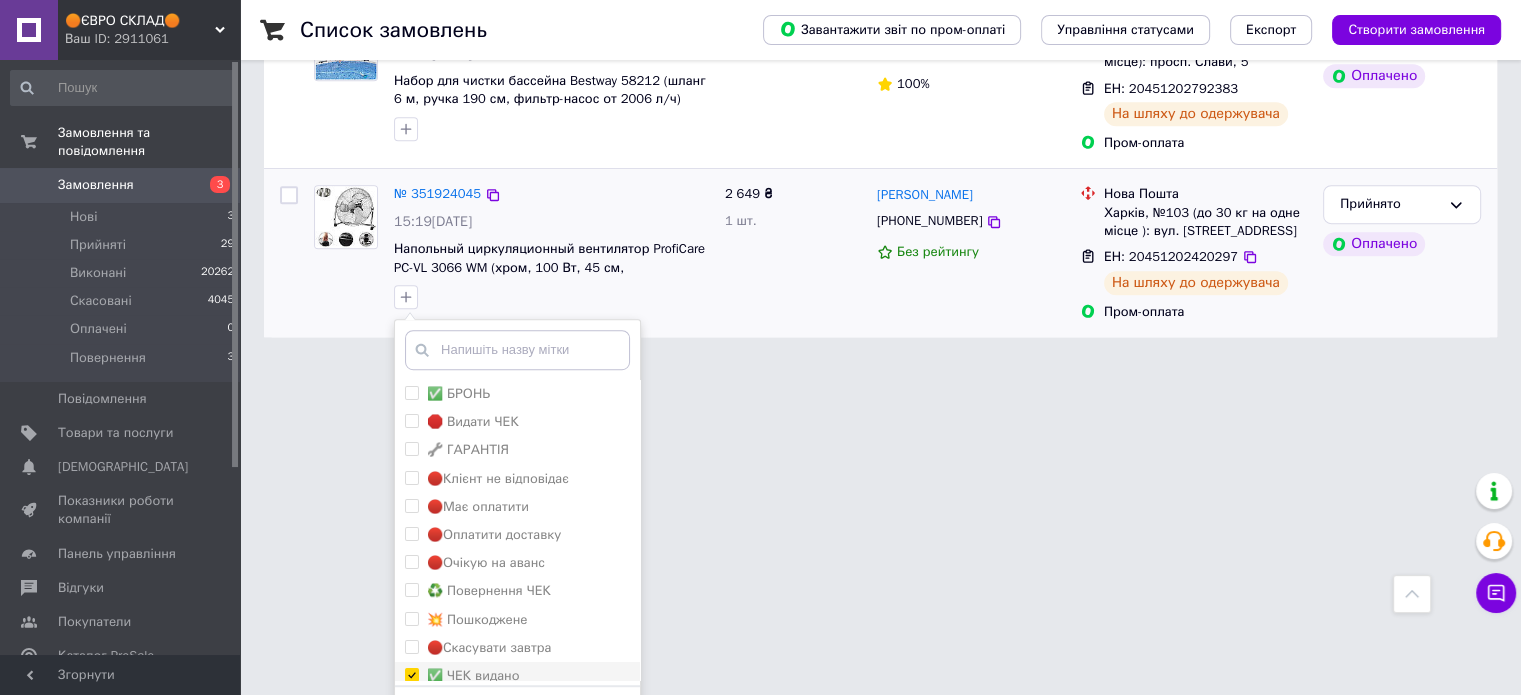 checkbox on "true" 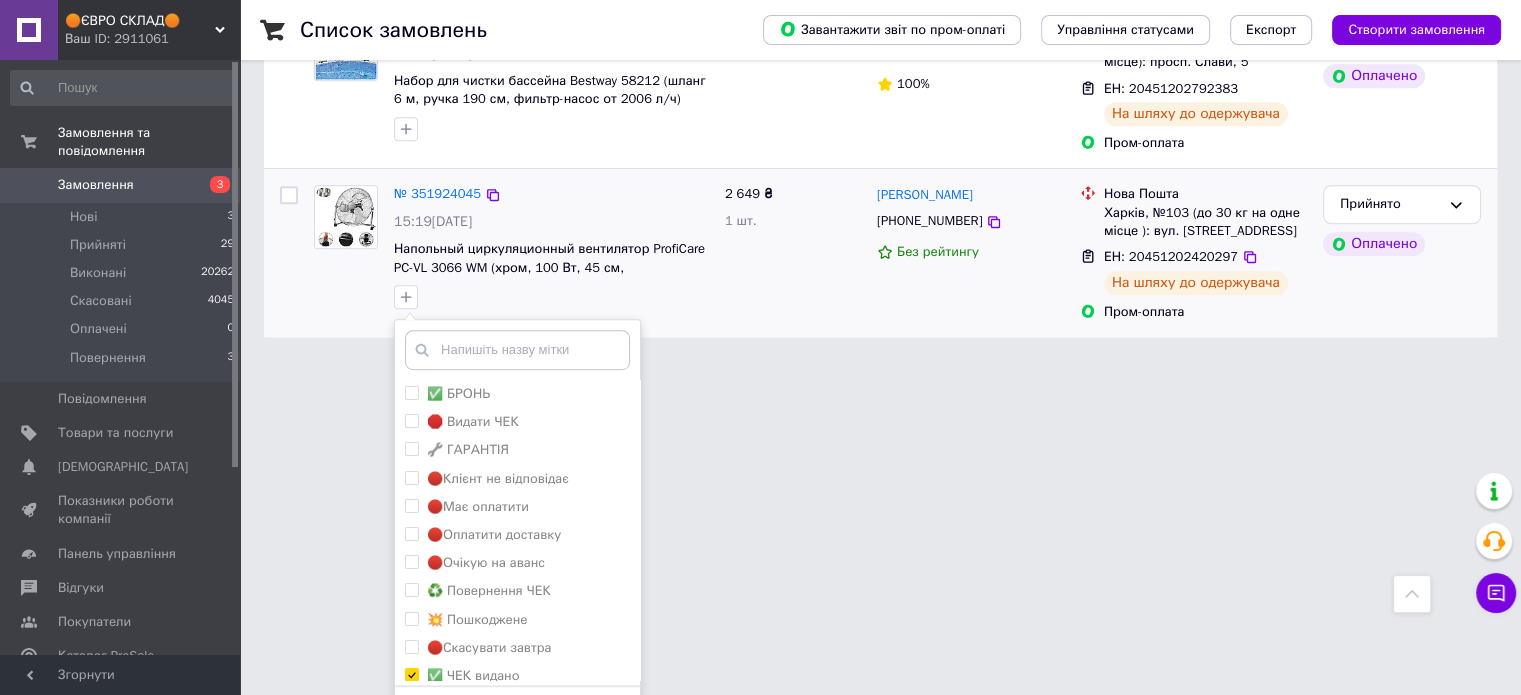 click on "Додати мітку" at bounding box center (517, 716) 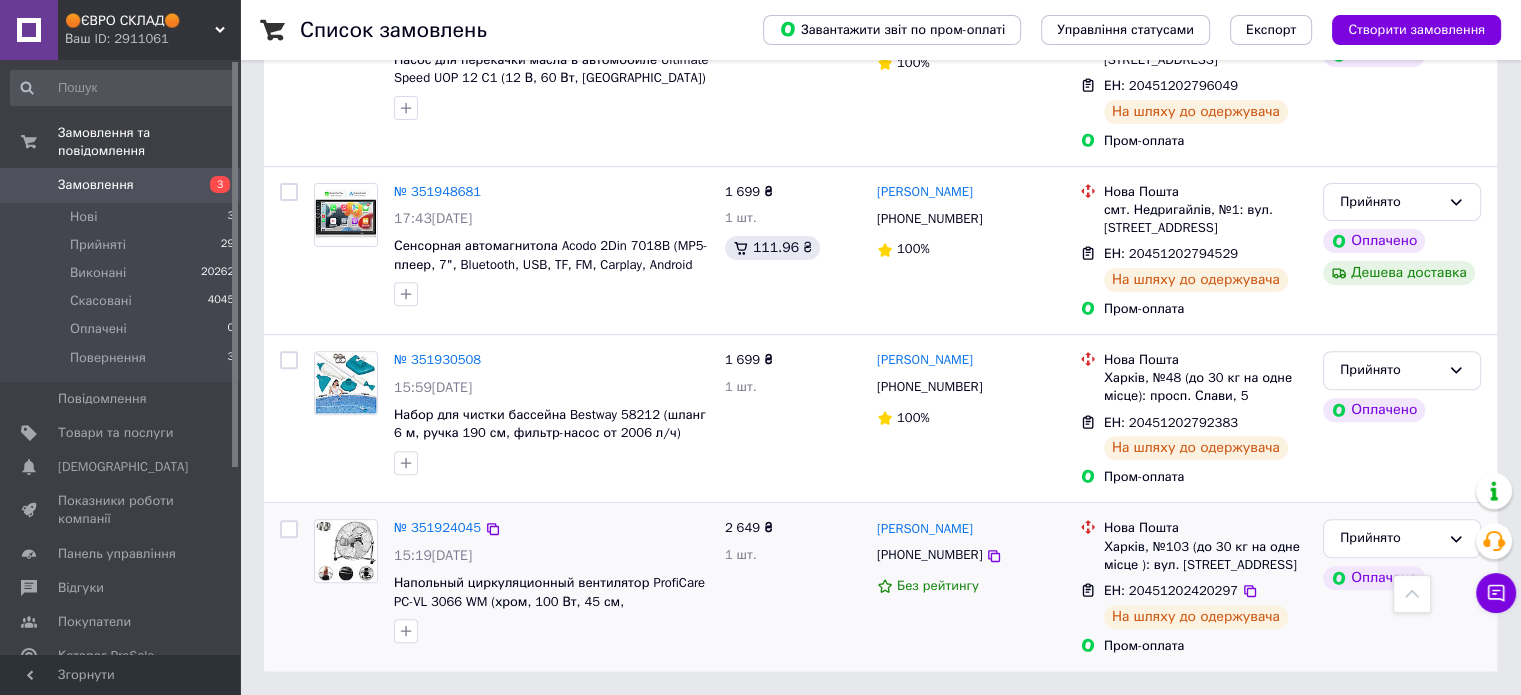 scroll, scrollTop: 629, scrollLeft: 0, axis: vertical 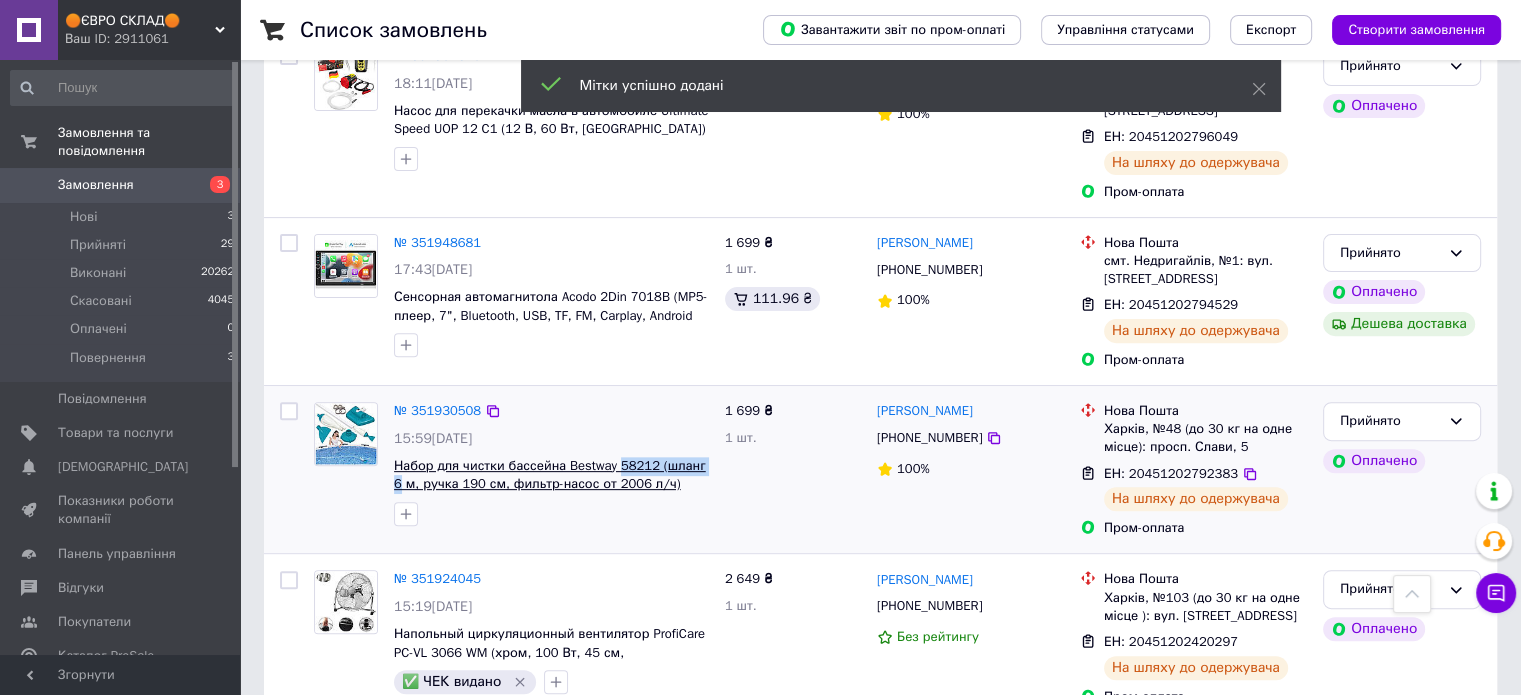 drag, startPoint x: 705, startPoint y: 419, endPoint x: 615, endPoint y: 411, distance: 90.35486 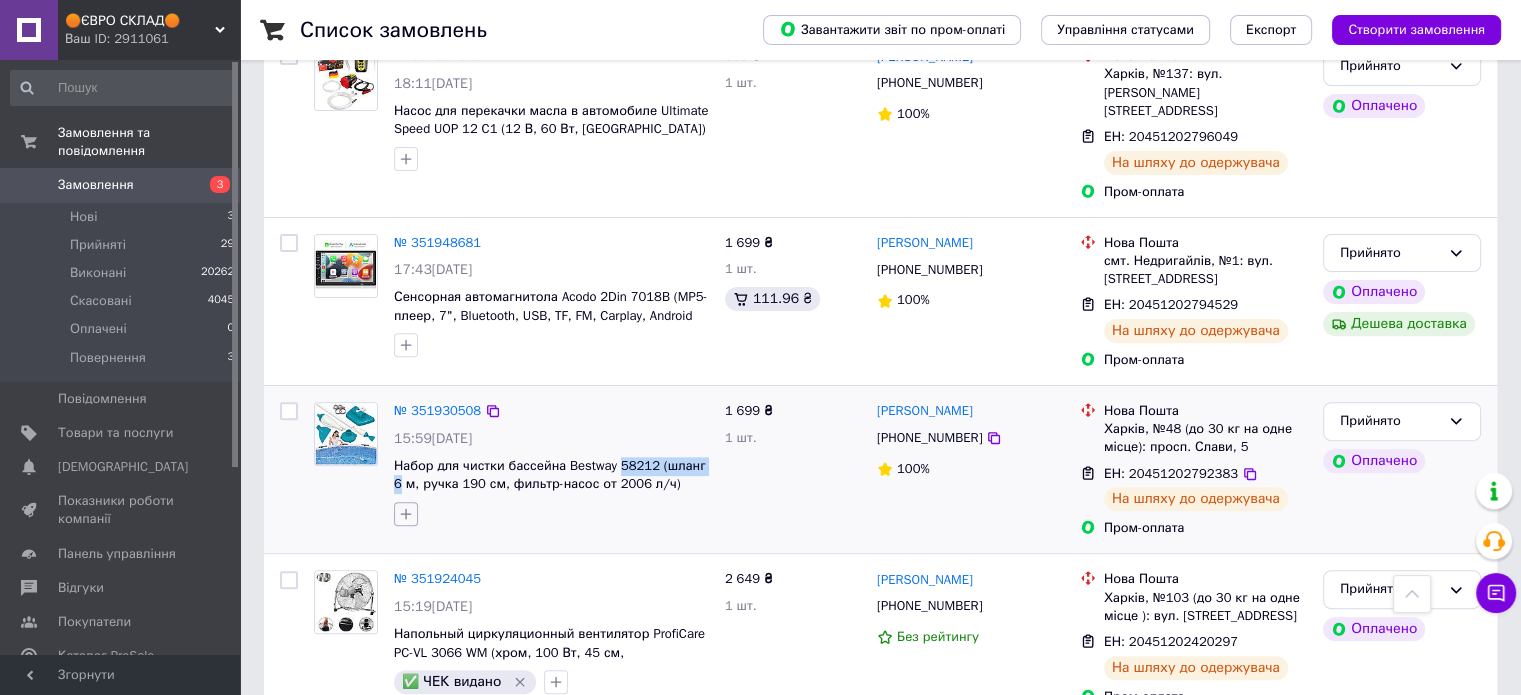 click 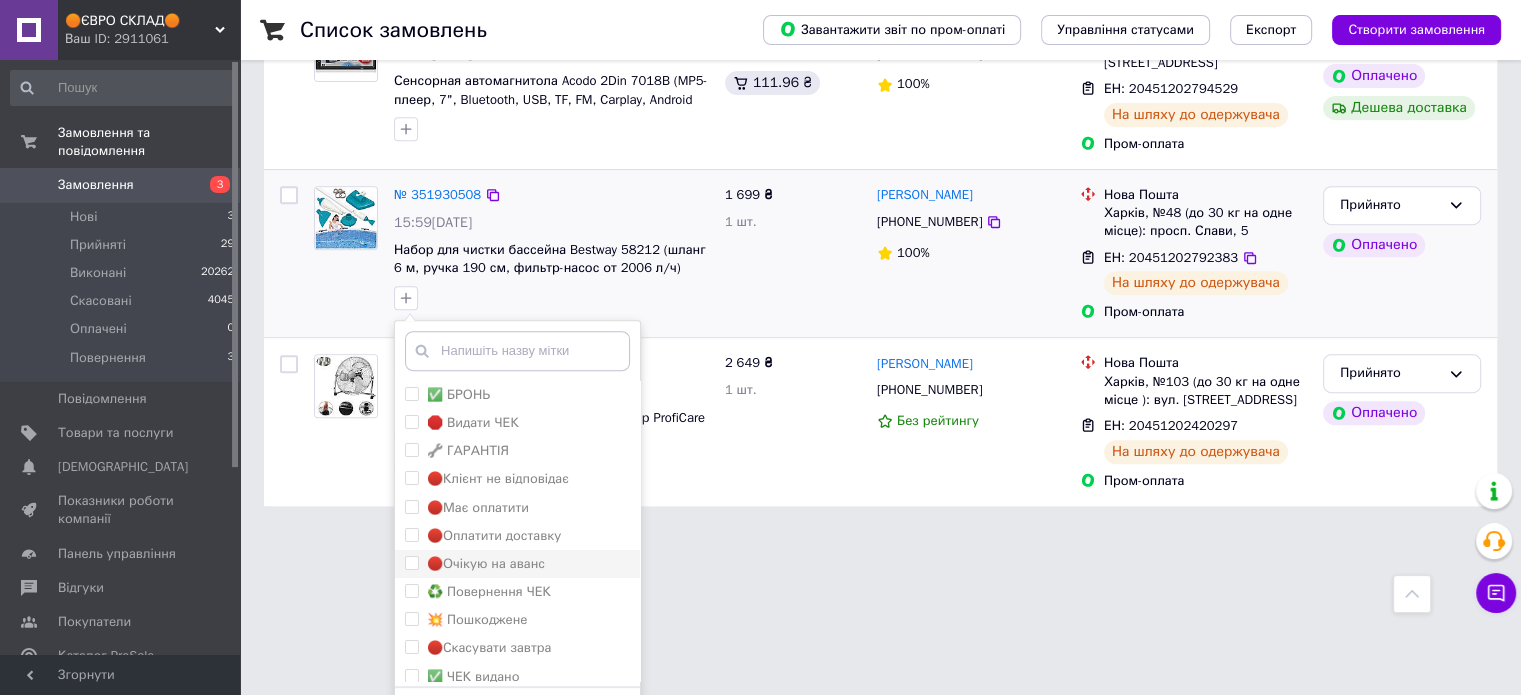 scroll, scrollTop: 846, scrollLeft: 0, axis: vertical 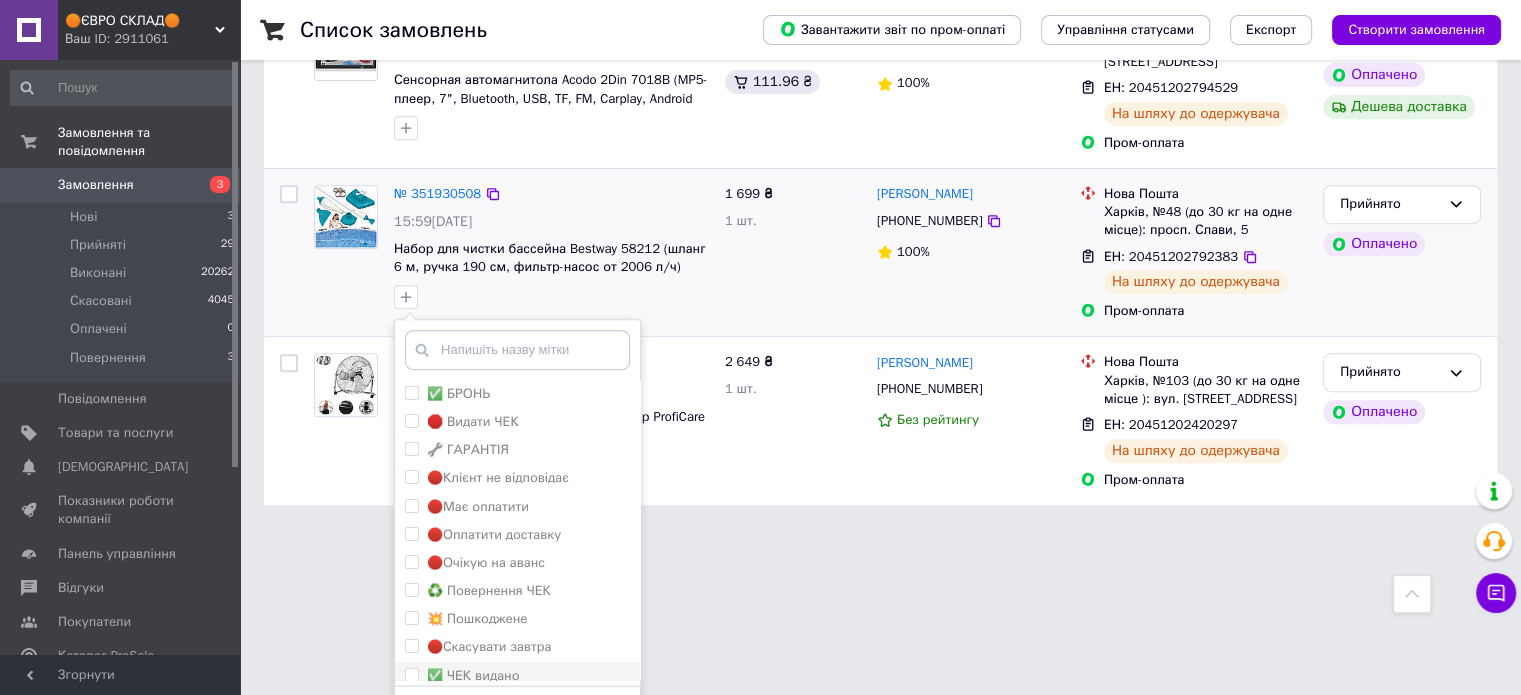 click on "✅ ЧЕК видано" at bounding box center (473, 675) 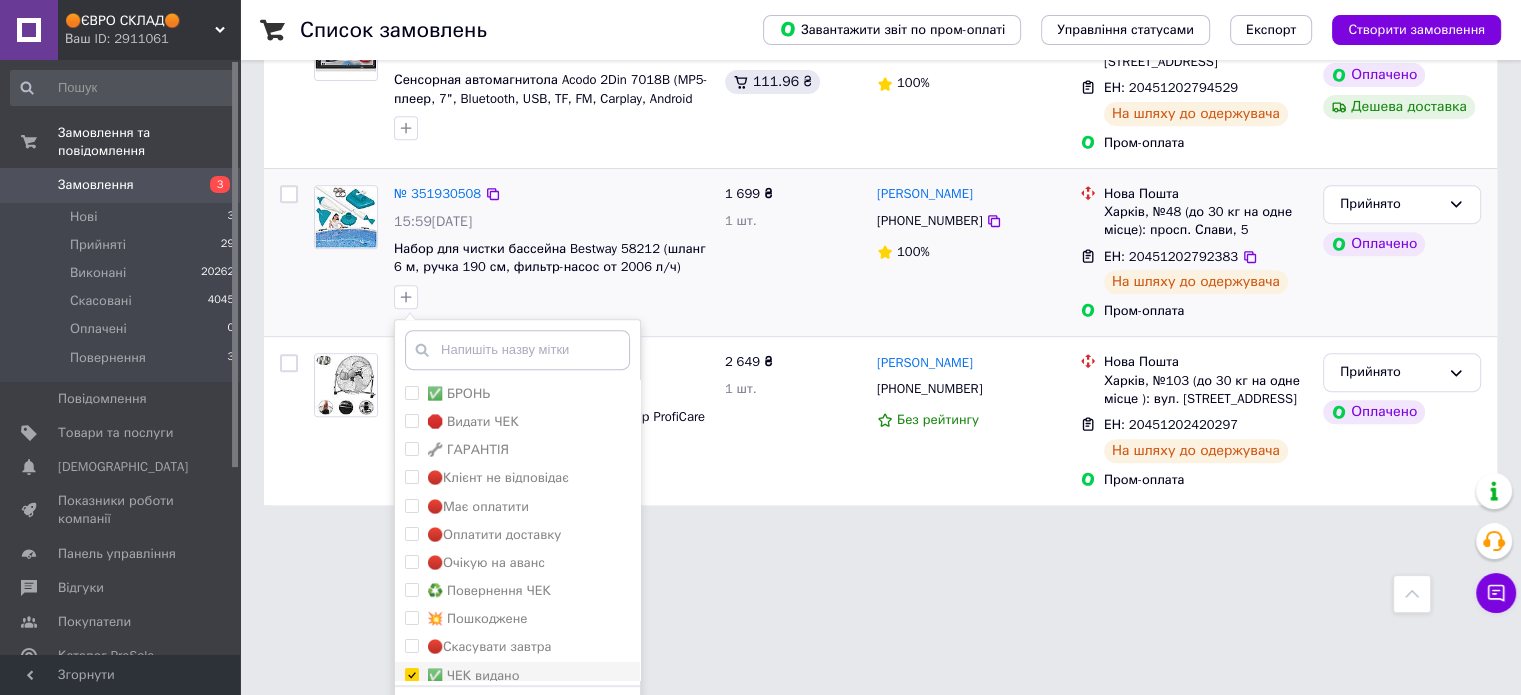 checkbox on "true" 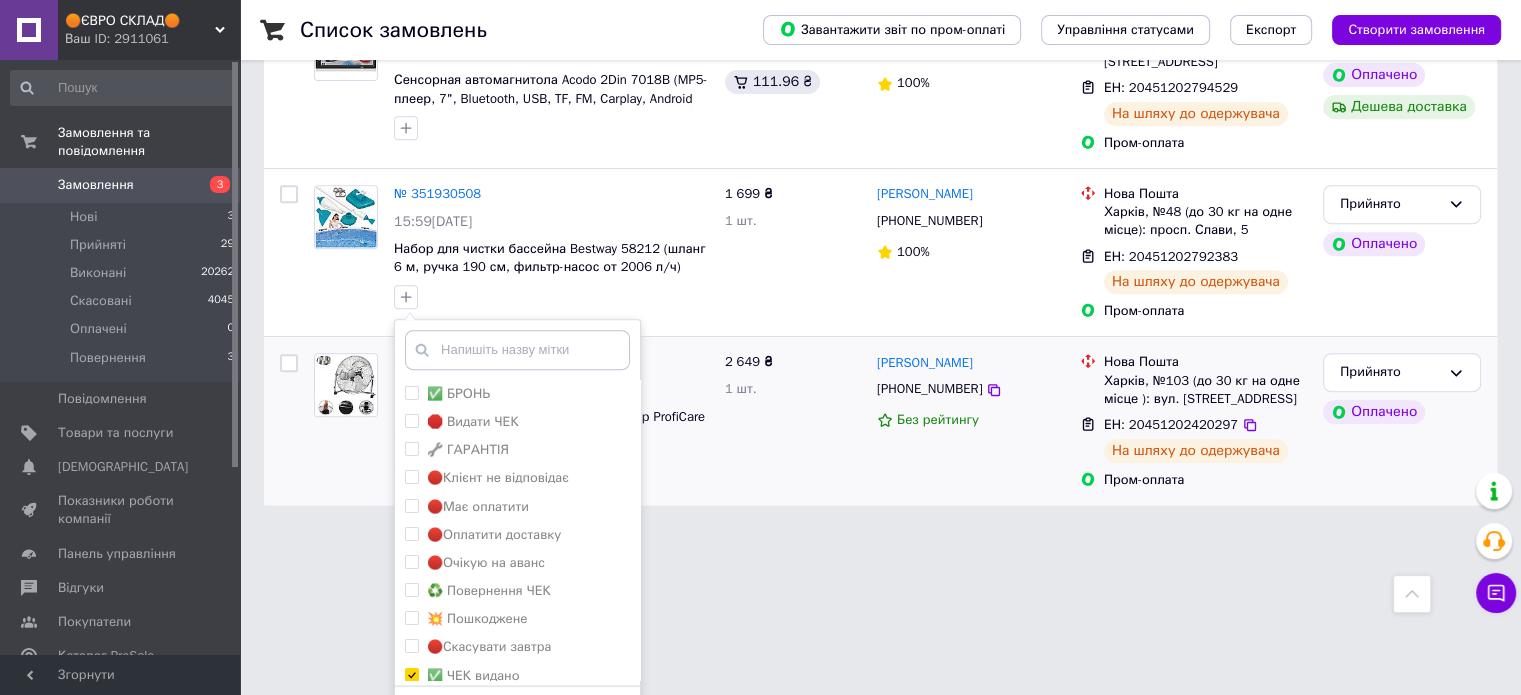 click on "Додати мітку" at bounding box center (517, 716) 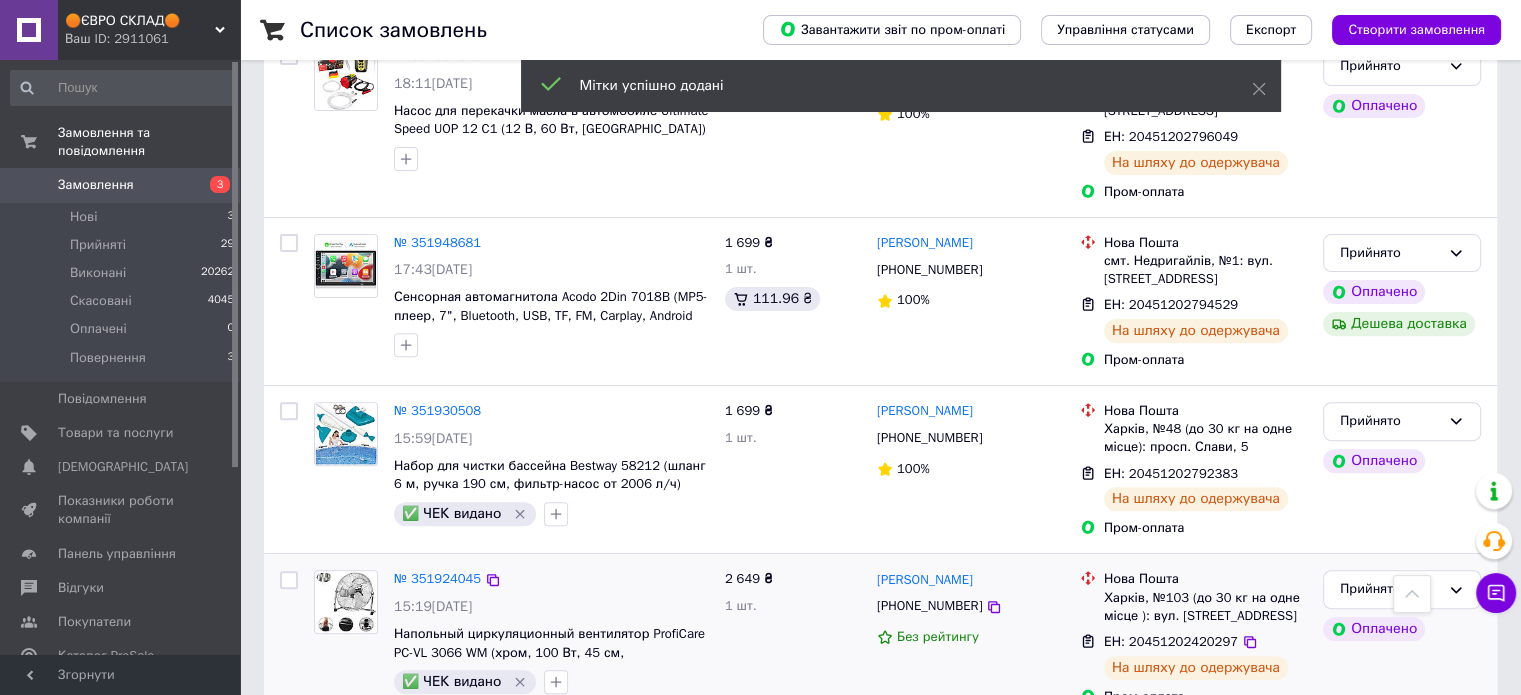 scroll, scrollTop: 529, scrollLeft: 0, axis: vertical 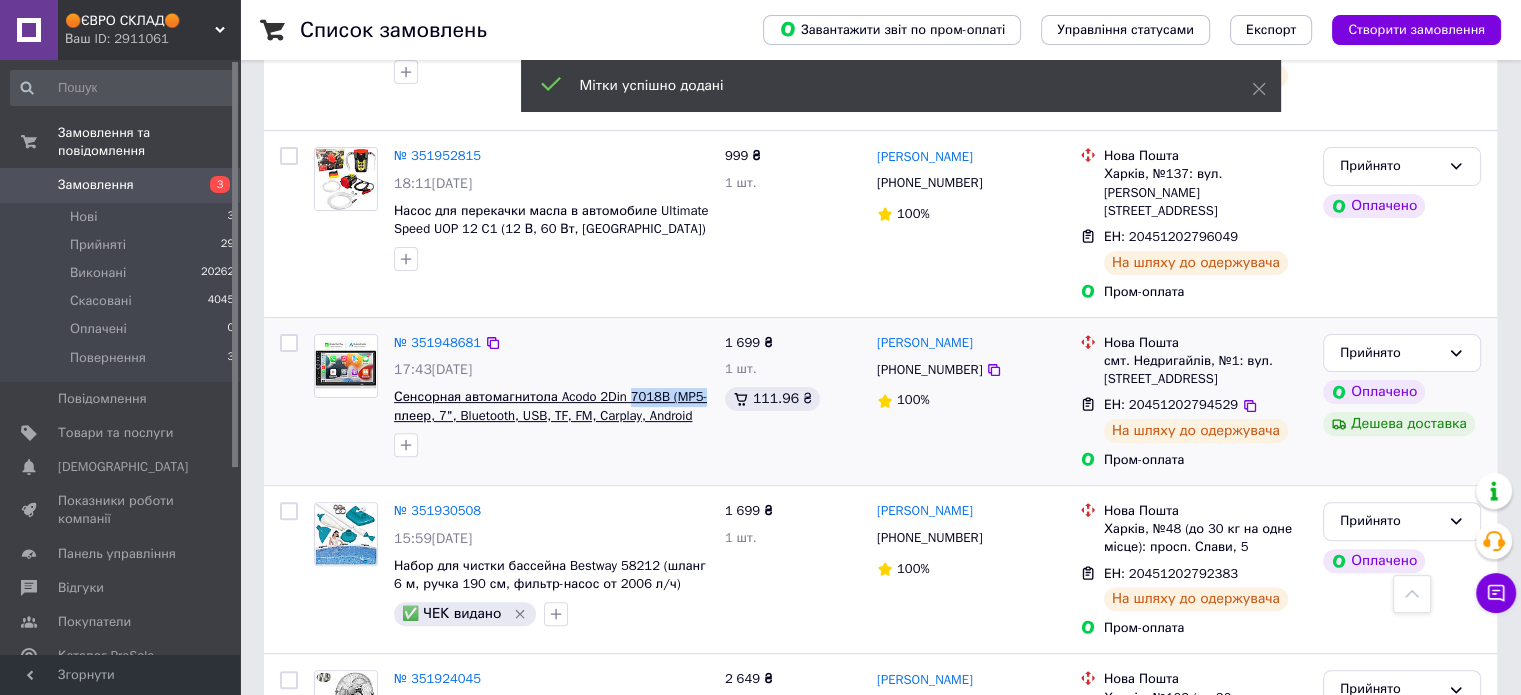drag, startPoint x: 664, startPoint y: 339, endPoint x: 628, endPoint y: 342, distance: 36.124783 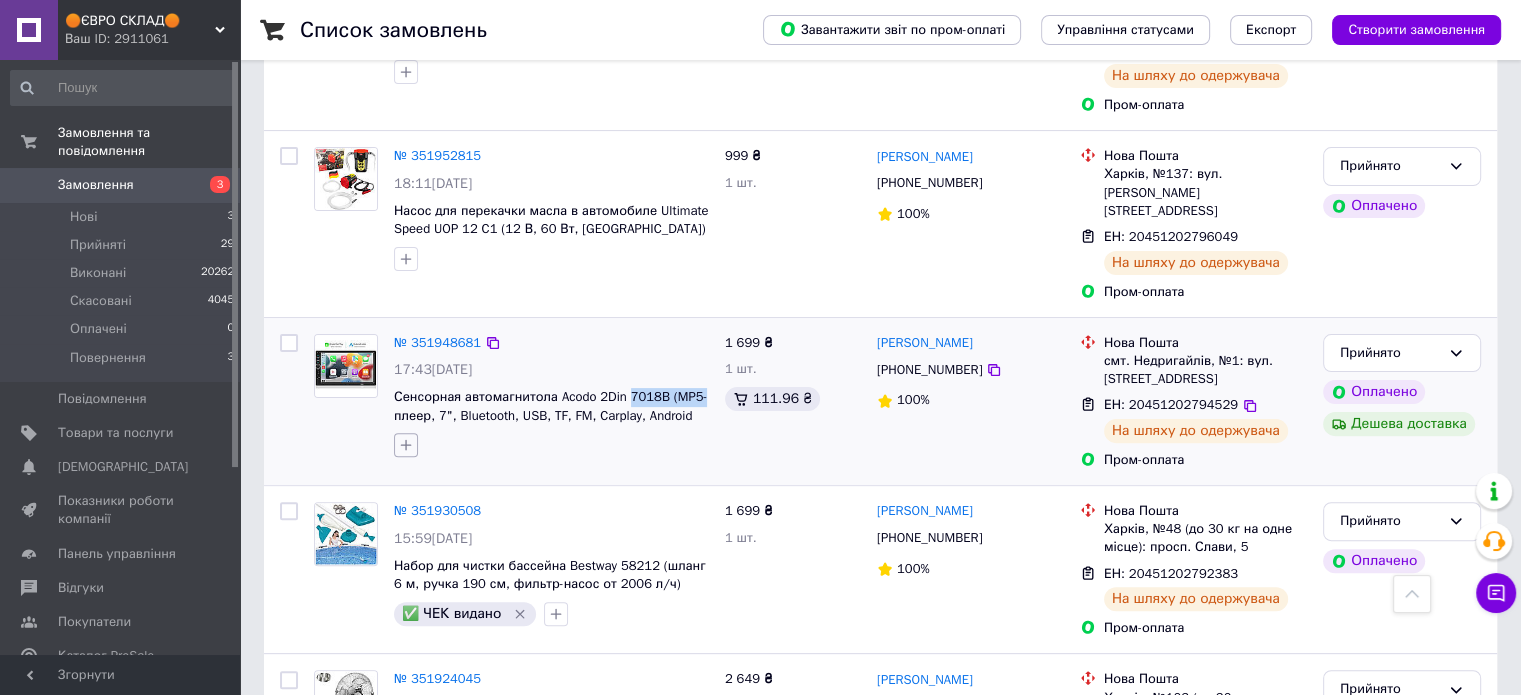 click 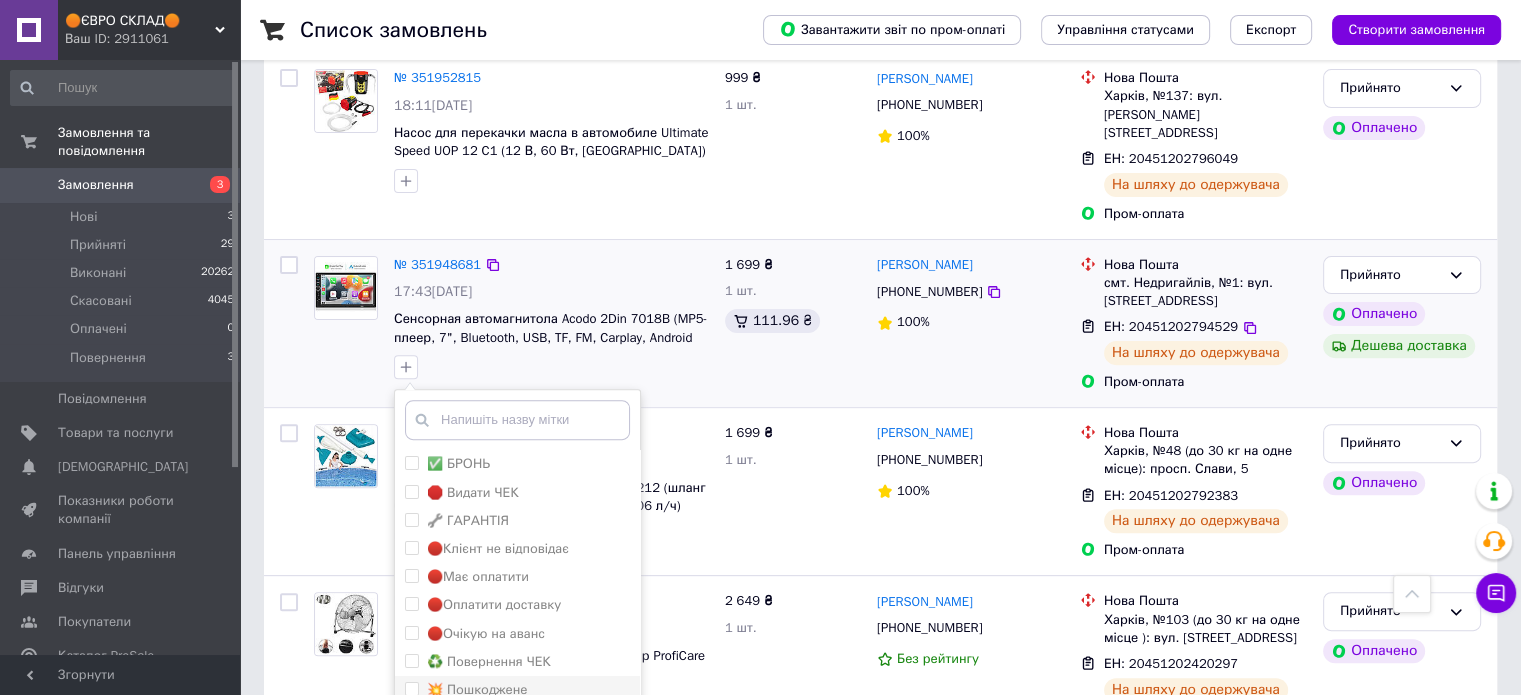 scroll, scrollTop: 677, scrollLeft: 0, axis: vertical 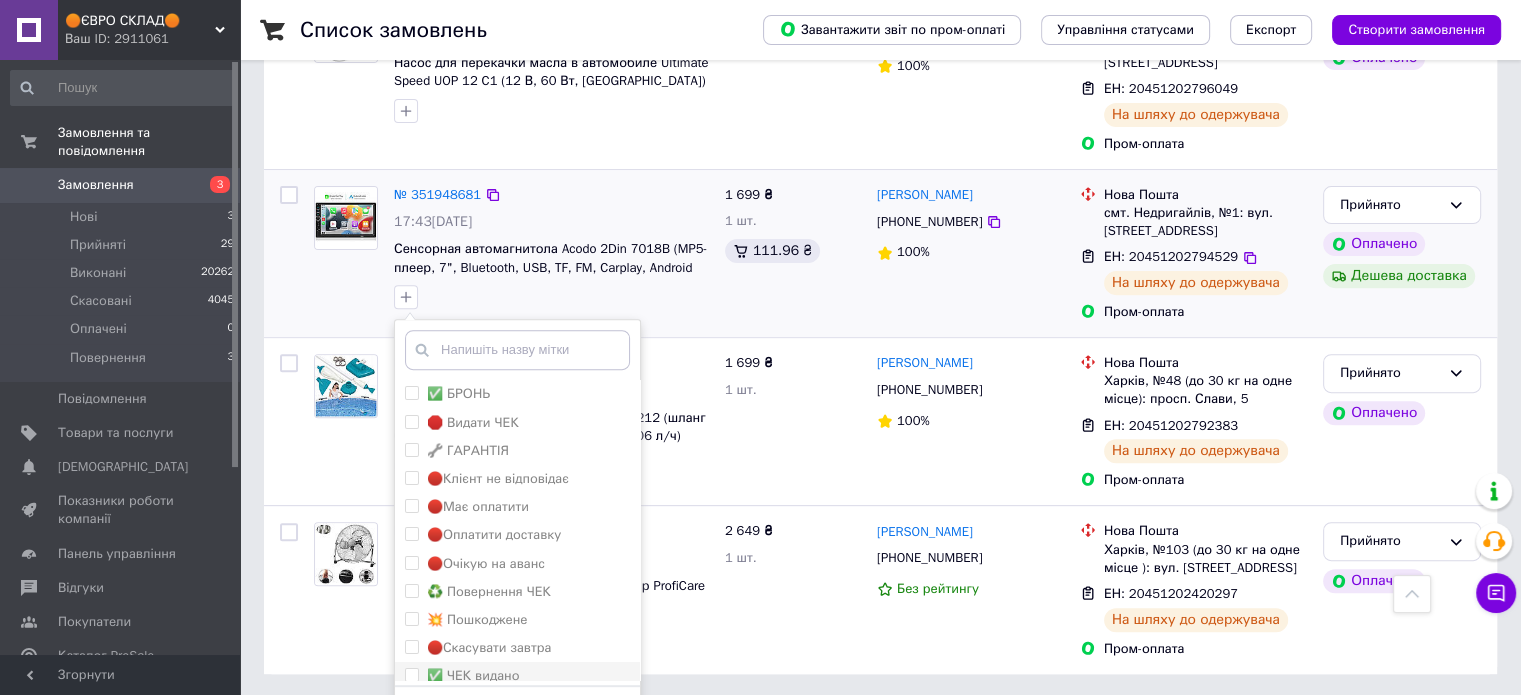 click on "✅ ЧЕК видано" at bounding box center [517, 676] 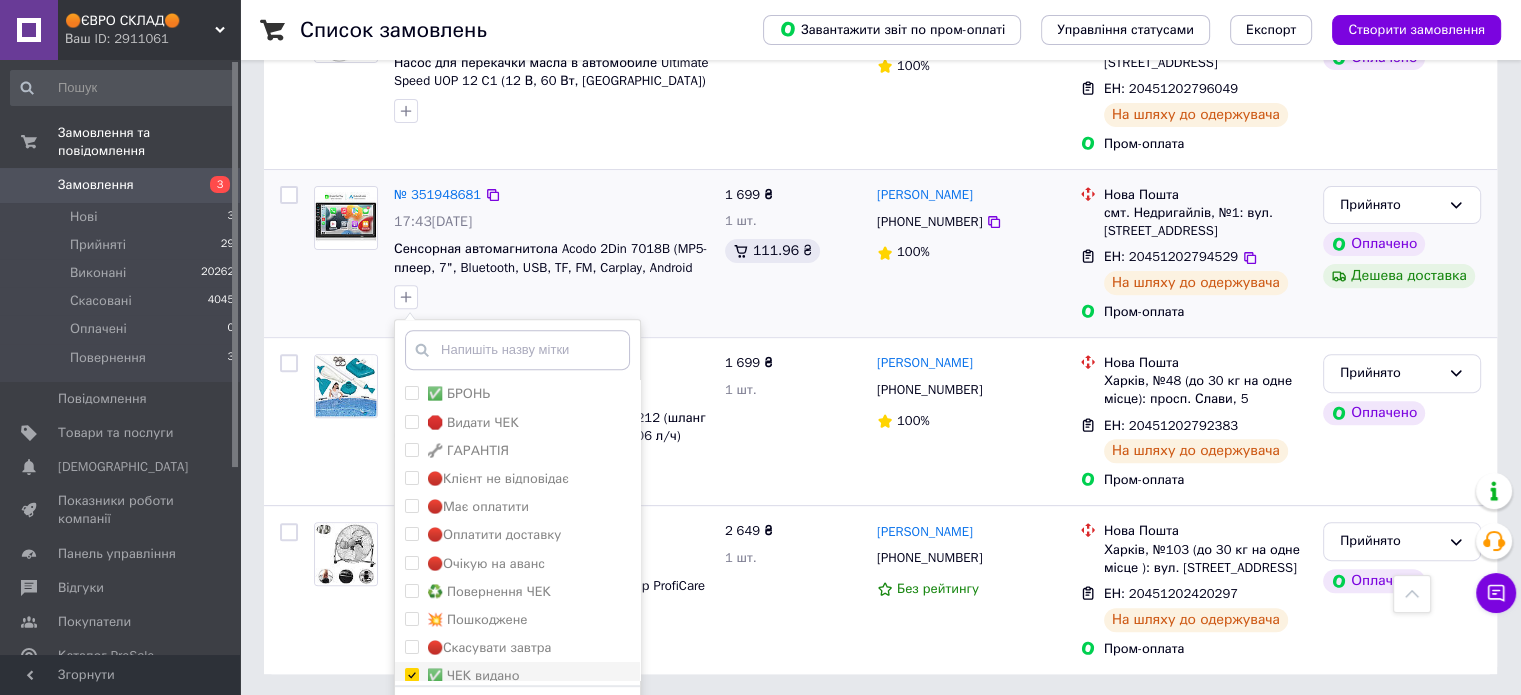 checkbox on "true" 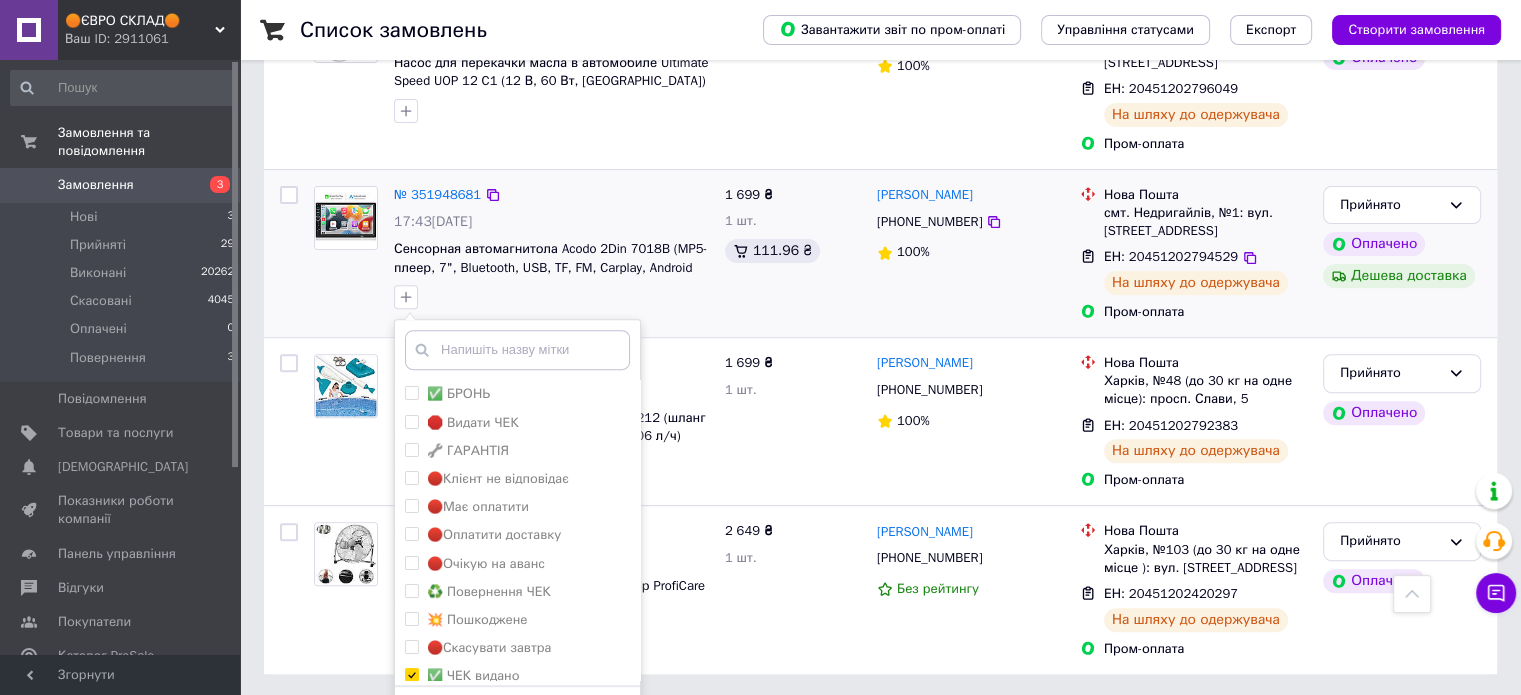 click on "Додати мітку" at bounding box center [517, 716] 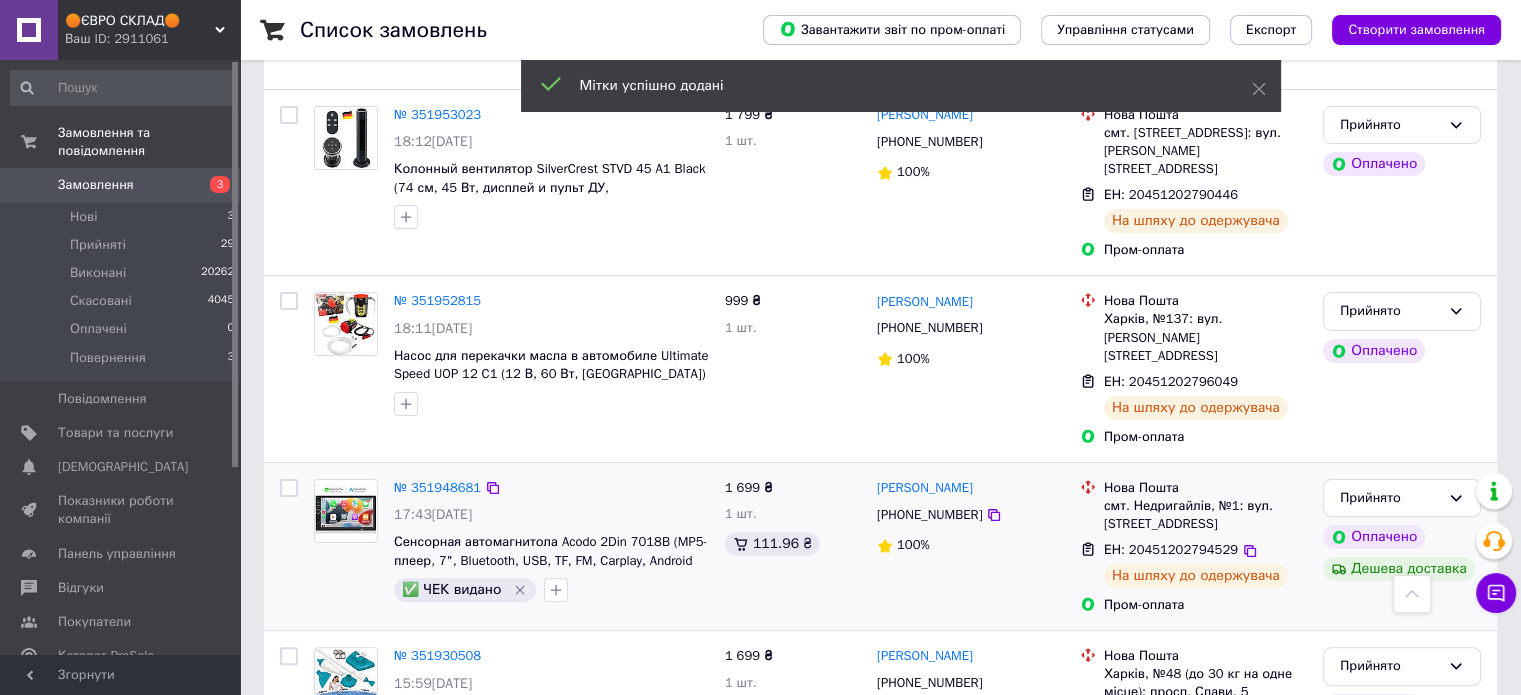 scroll, scrollTop: 329, scrollLeft: 0, axis: vertical 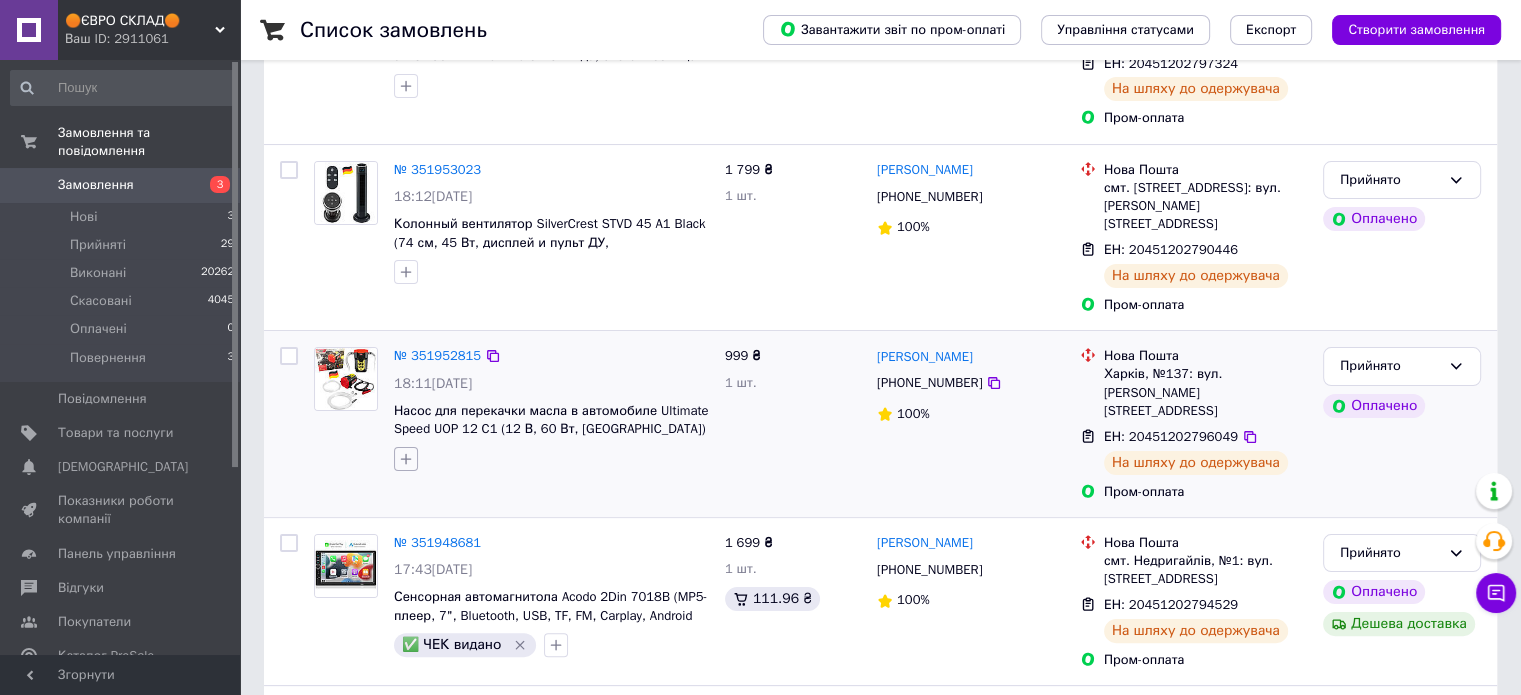 click 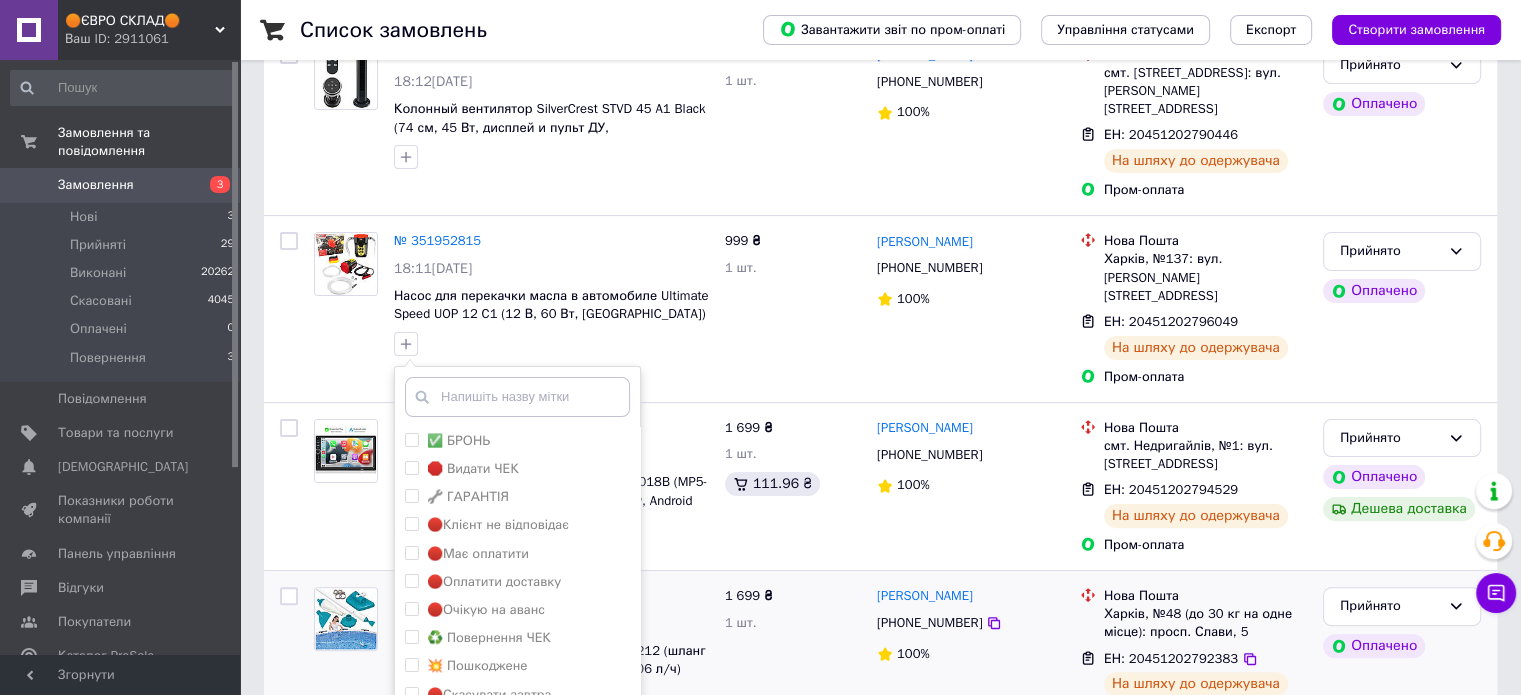scroll, scrollTop: 529, scrollLeft: 0, axis: vertical 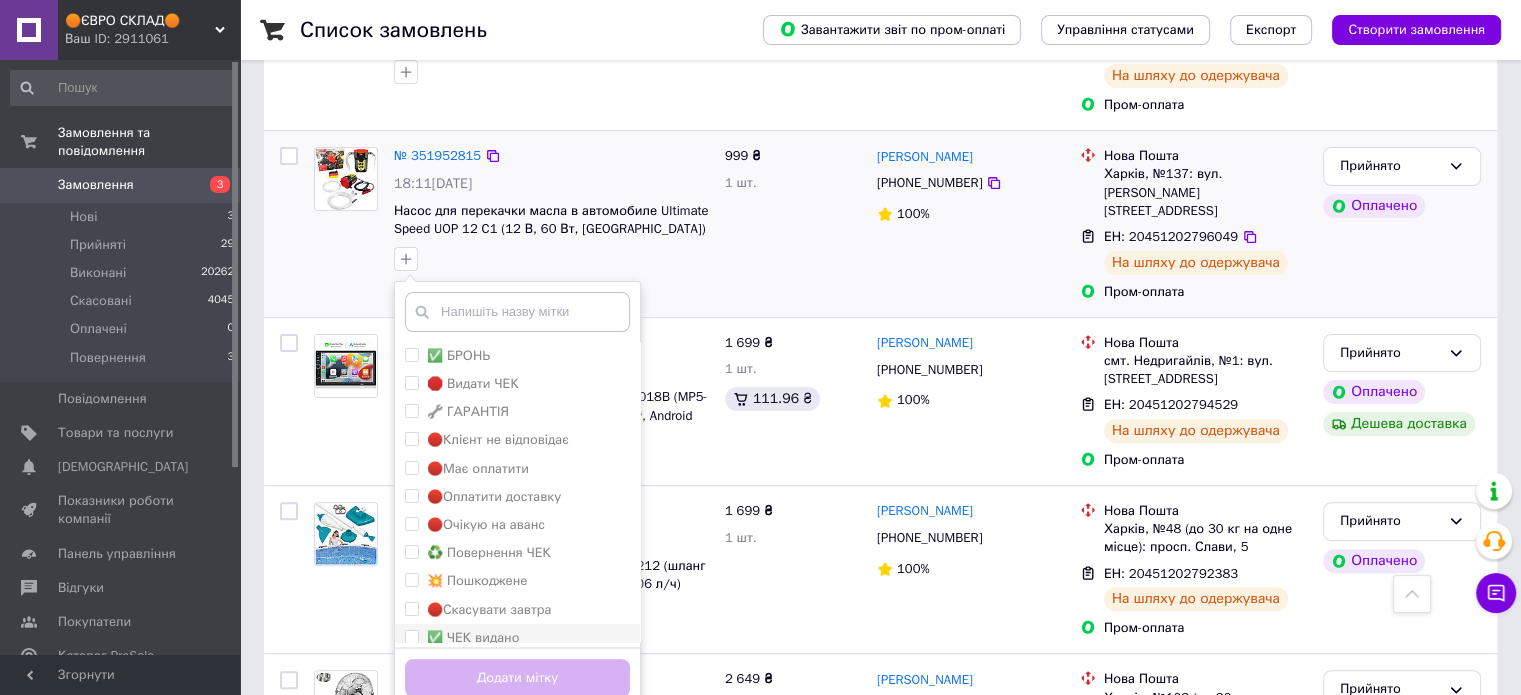 click on "✅ ЧЕК видано" at bounding box center [517, 638] 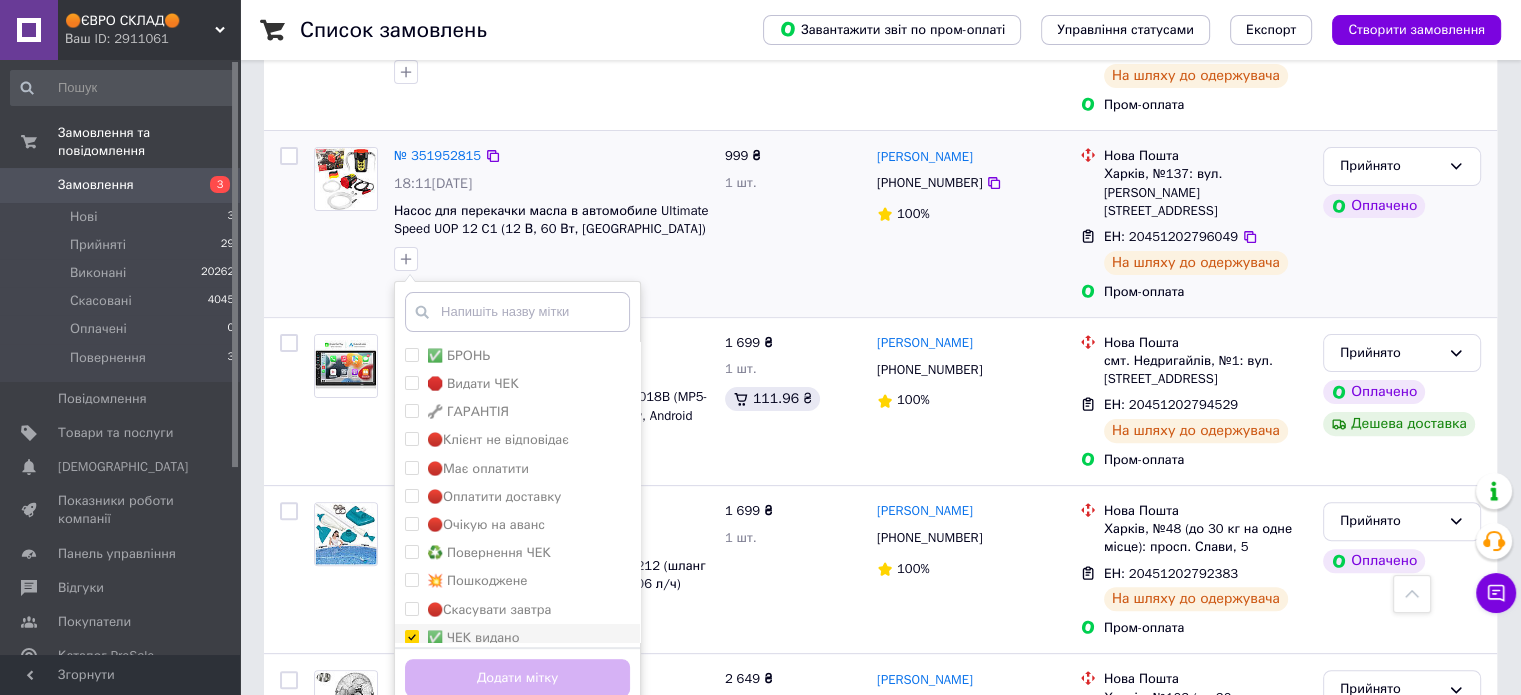 checkbox on "true" 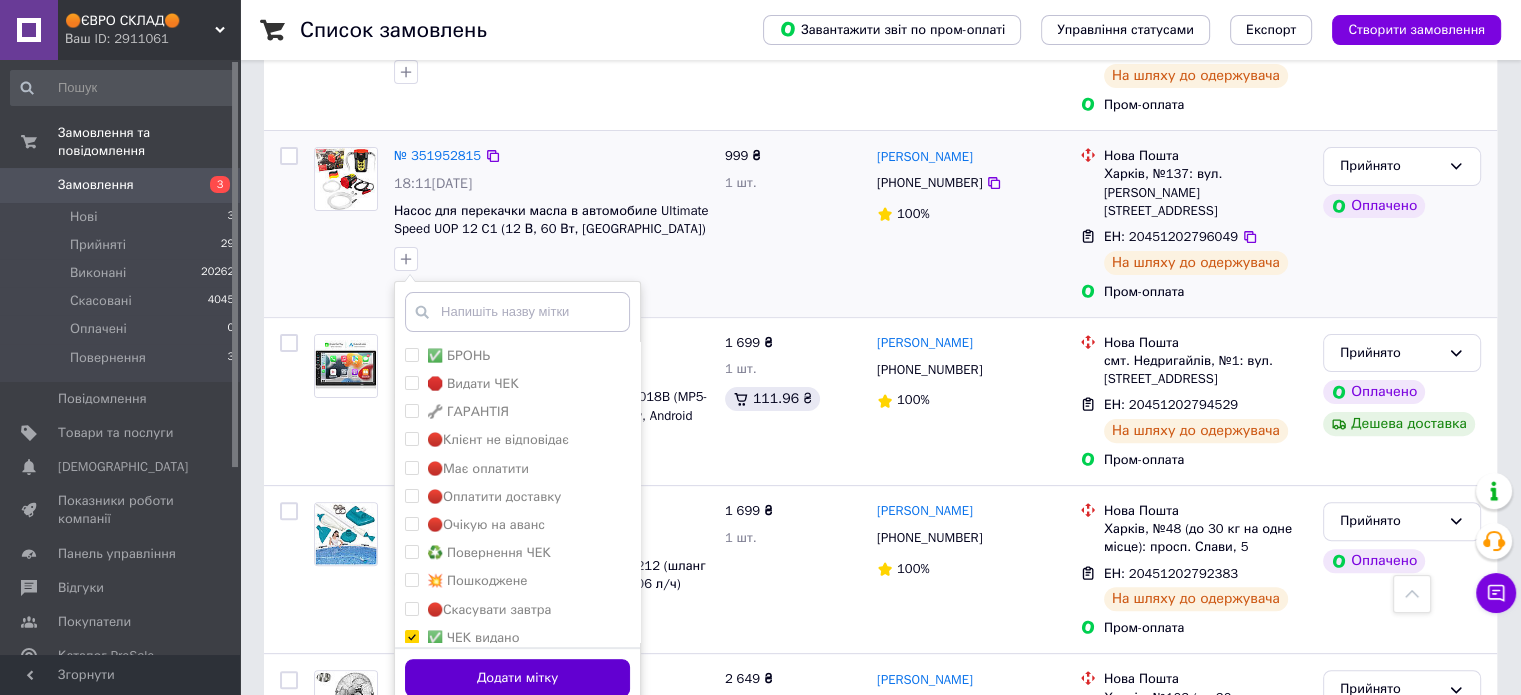 click on "Додати мітку" at bounding box center (517, 678) 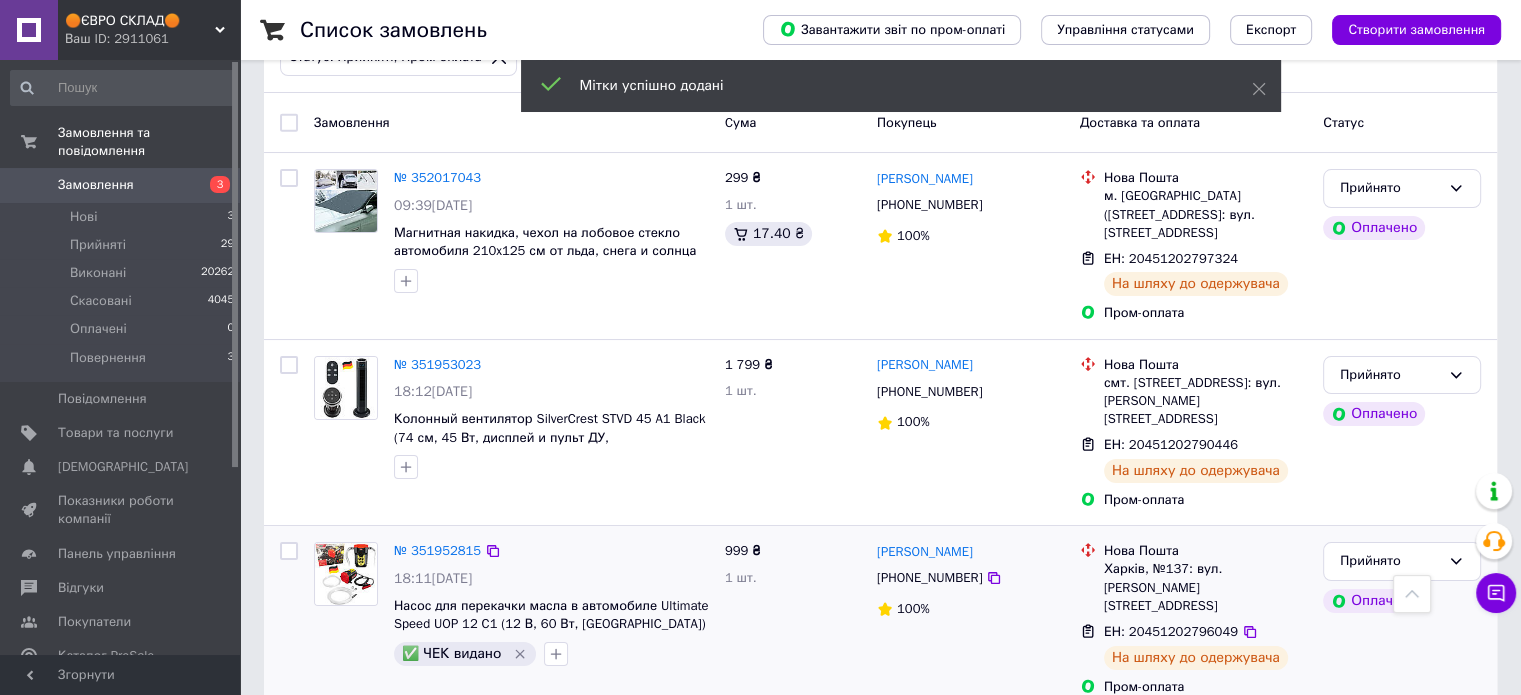 scroll, scrollTop: 129, scrollLeft: 0, axis: vertical 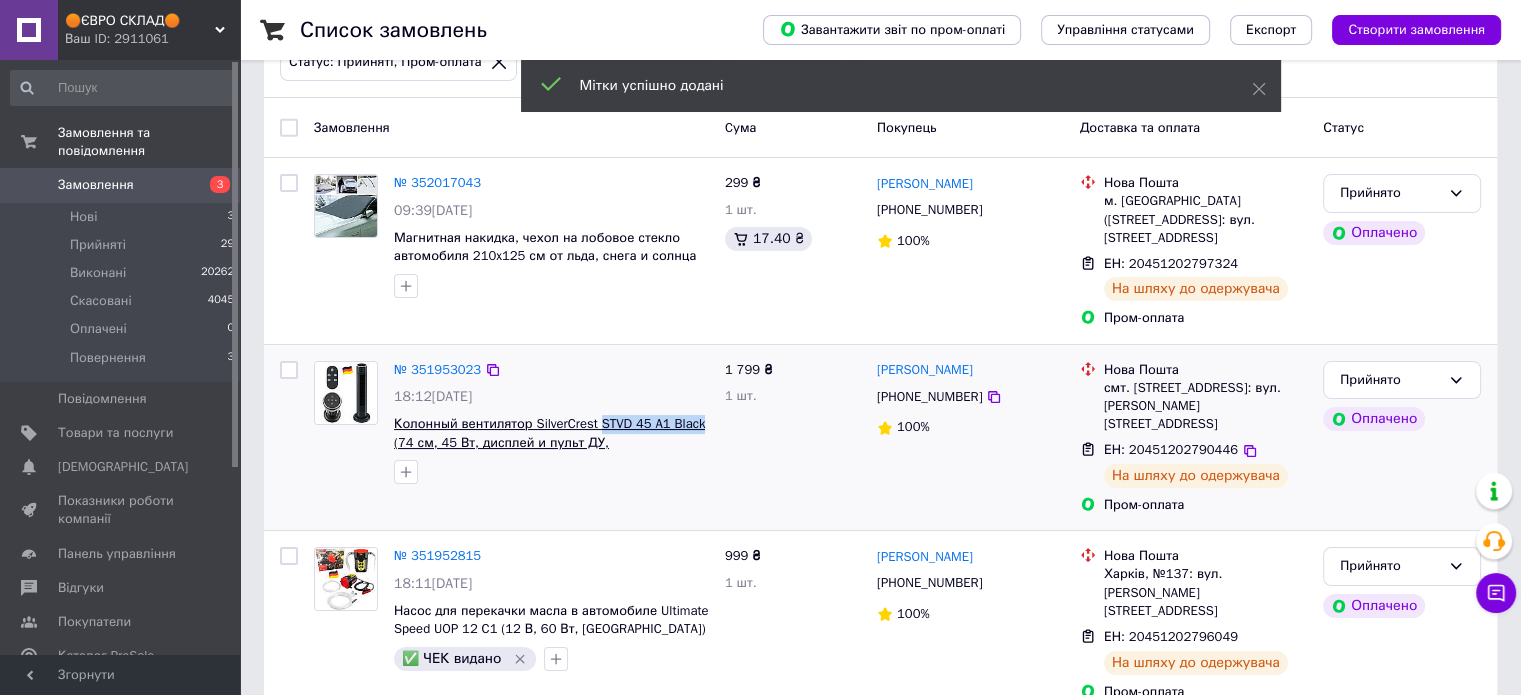 drag, startPoint x: 706, startPoint y: 419, endPoint x: 595, endPoint y: 422, distance: 111.040535 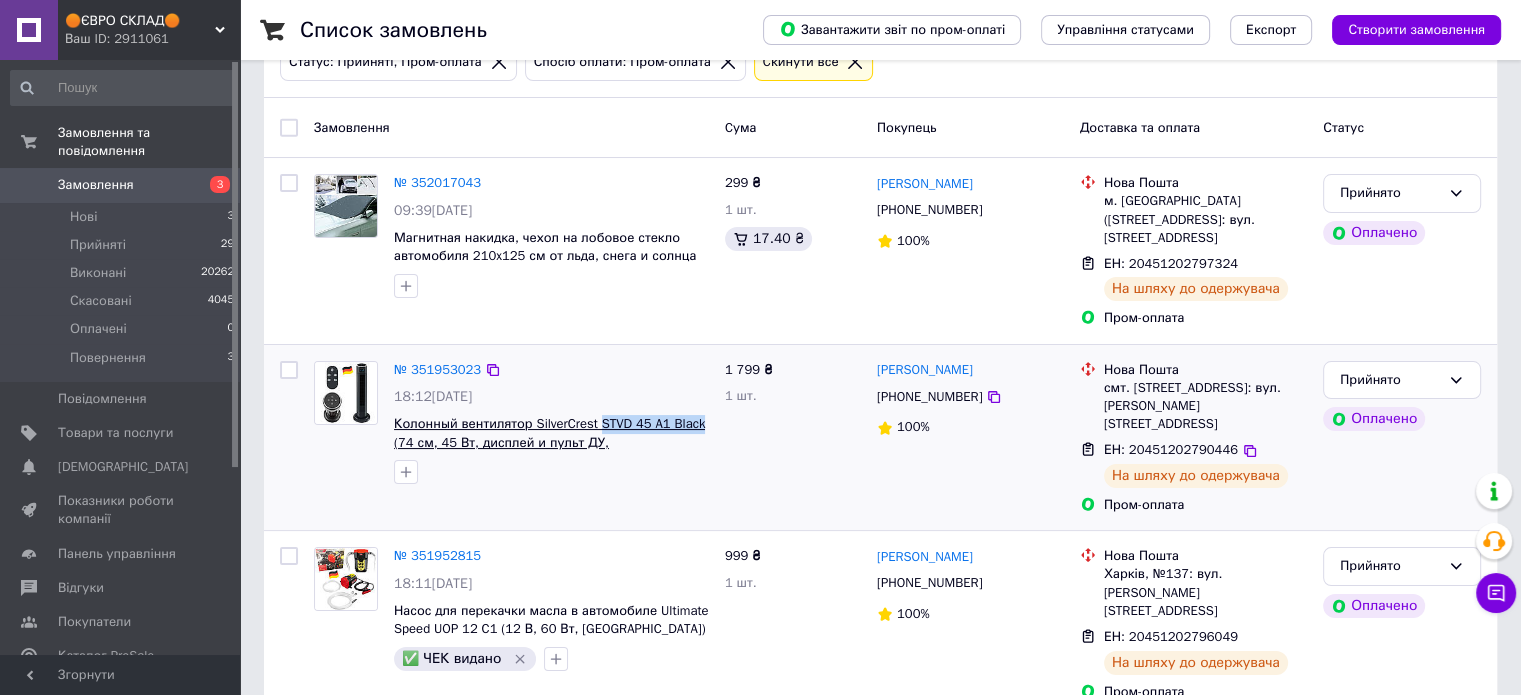 copy on "STVD 45 A1 Black" 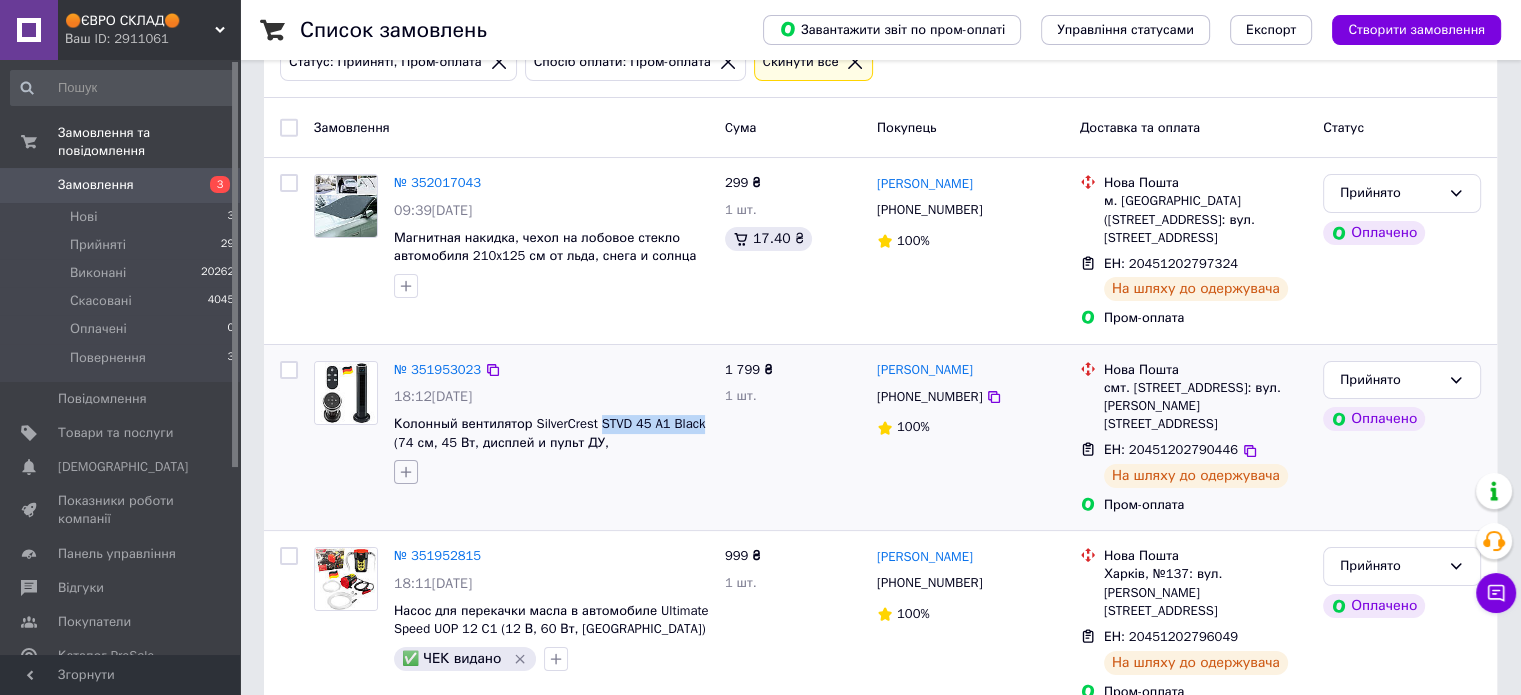 click 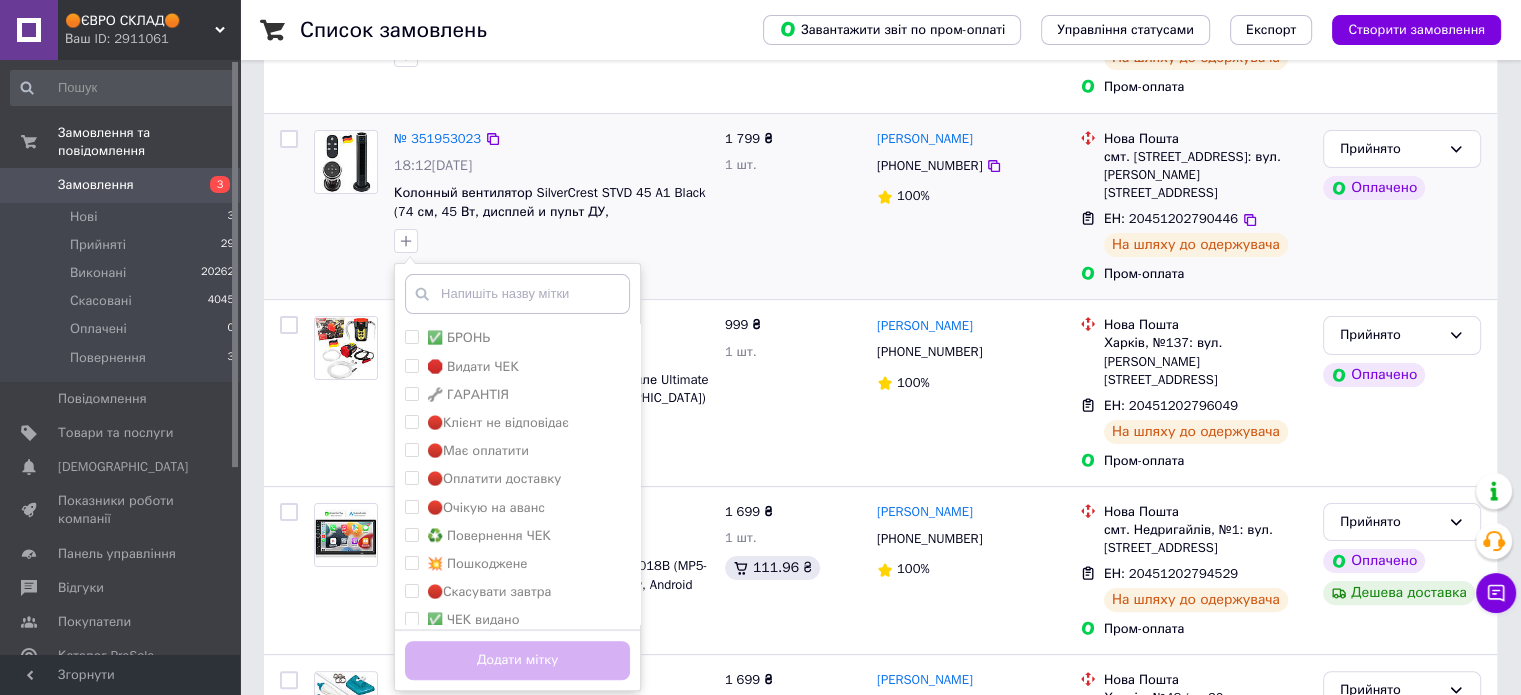 scroll, scrollTop: 529, scrollLeft: 0, axis: vertical 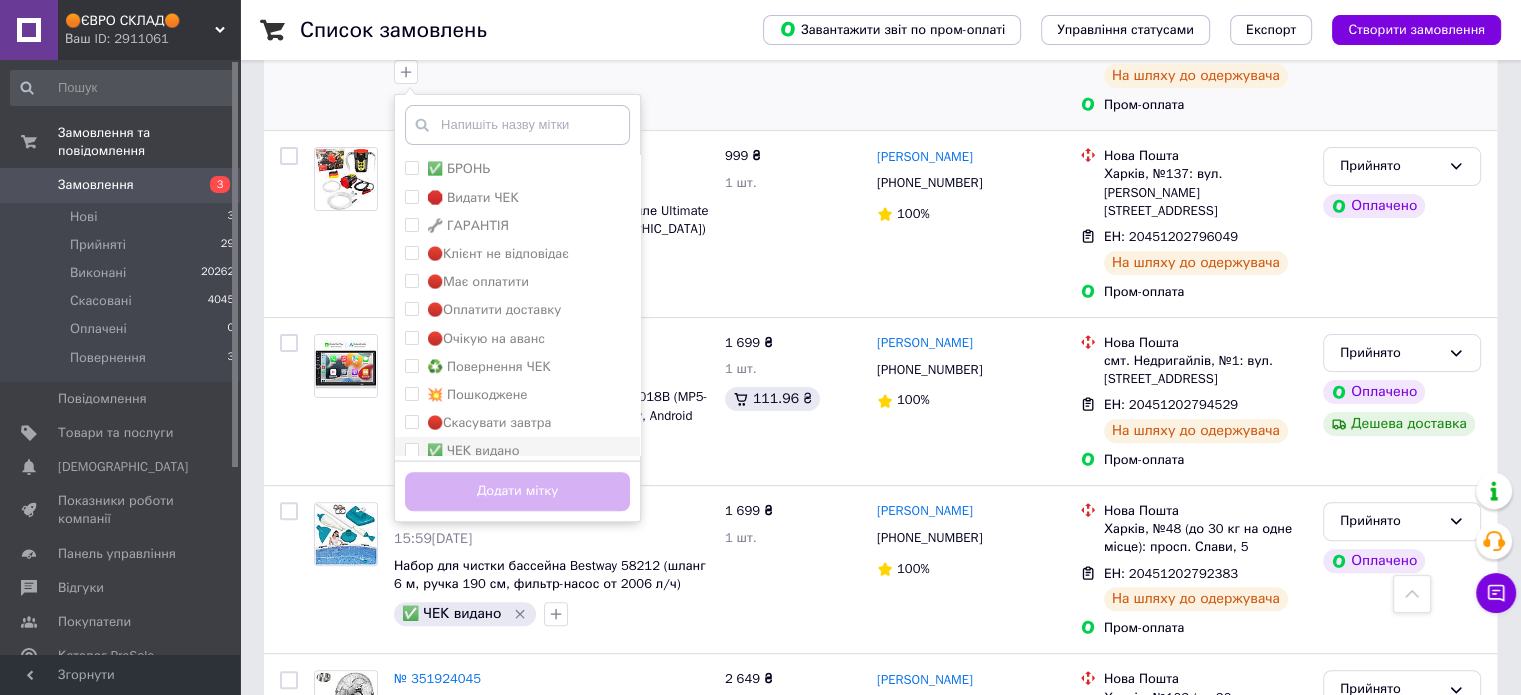 click on "✅ ЧЕК видано" at bounding box center [473, 450] 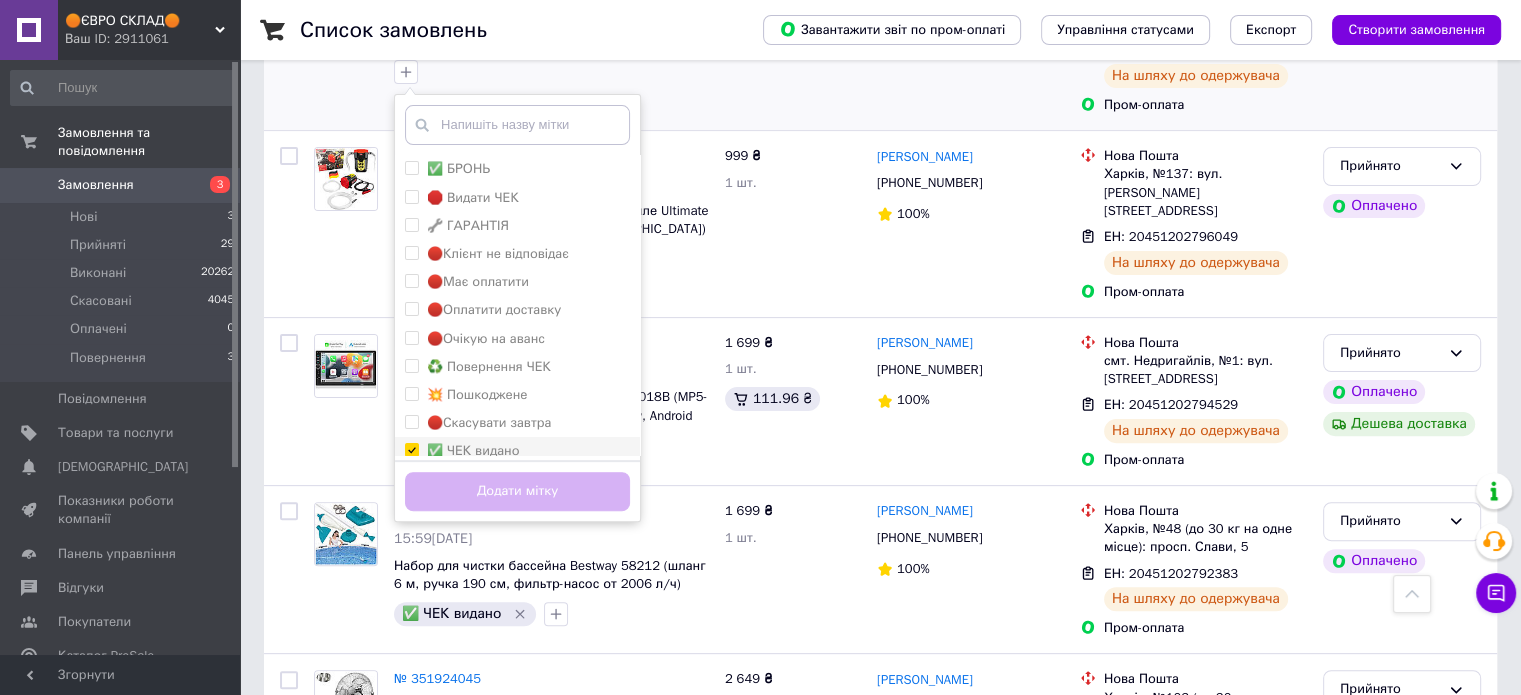 checkbox on "true" 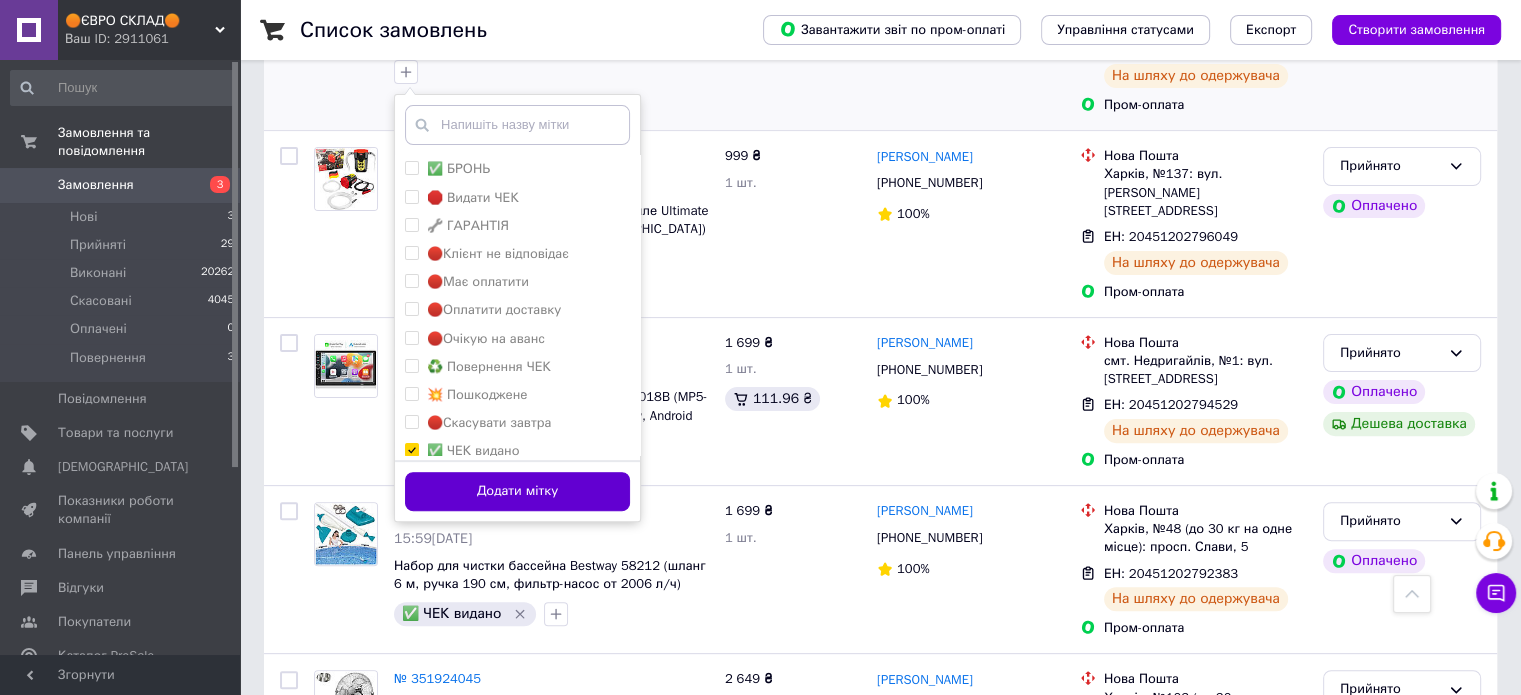 click on "Додати мітку" at bounding box center [517, 491] 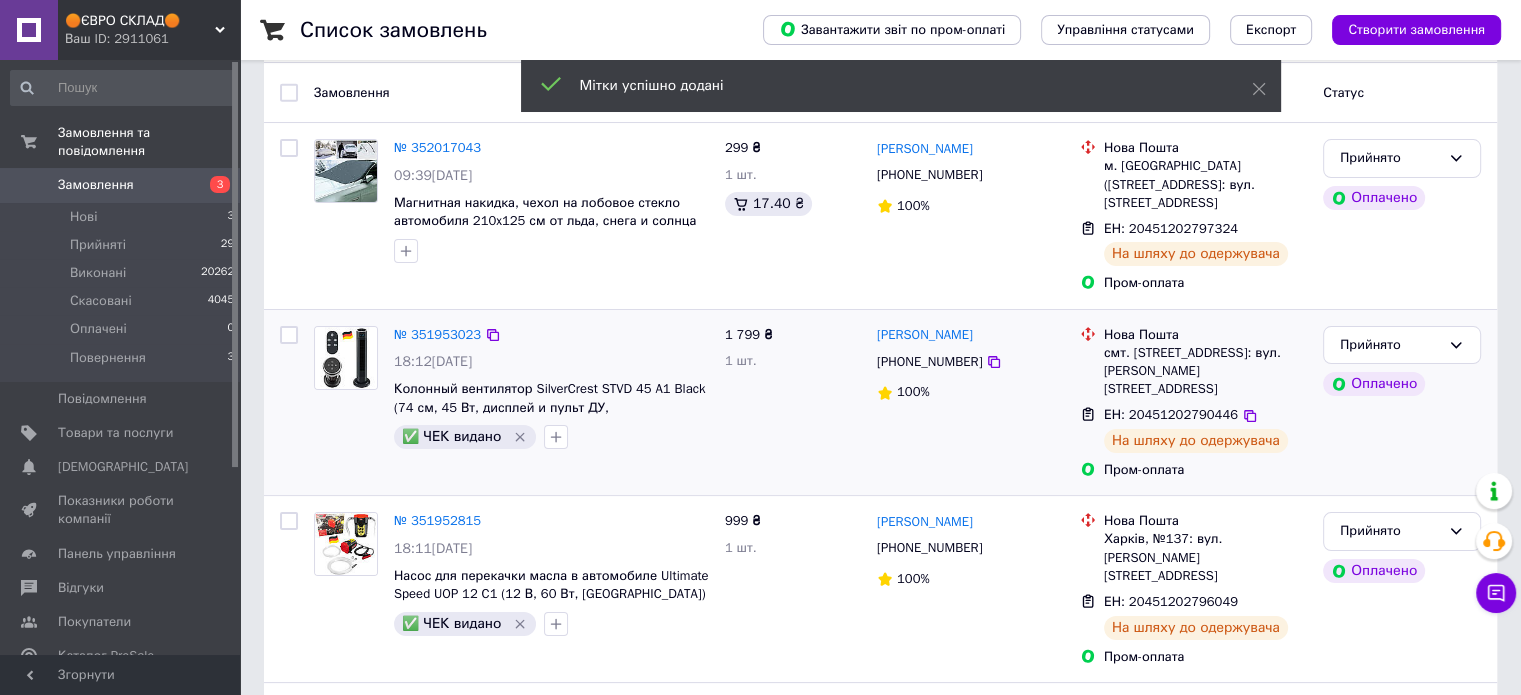 scroll, scrollTop: 29, scrollLeft: 0, axis: vertical 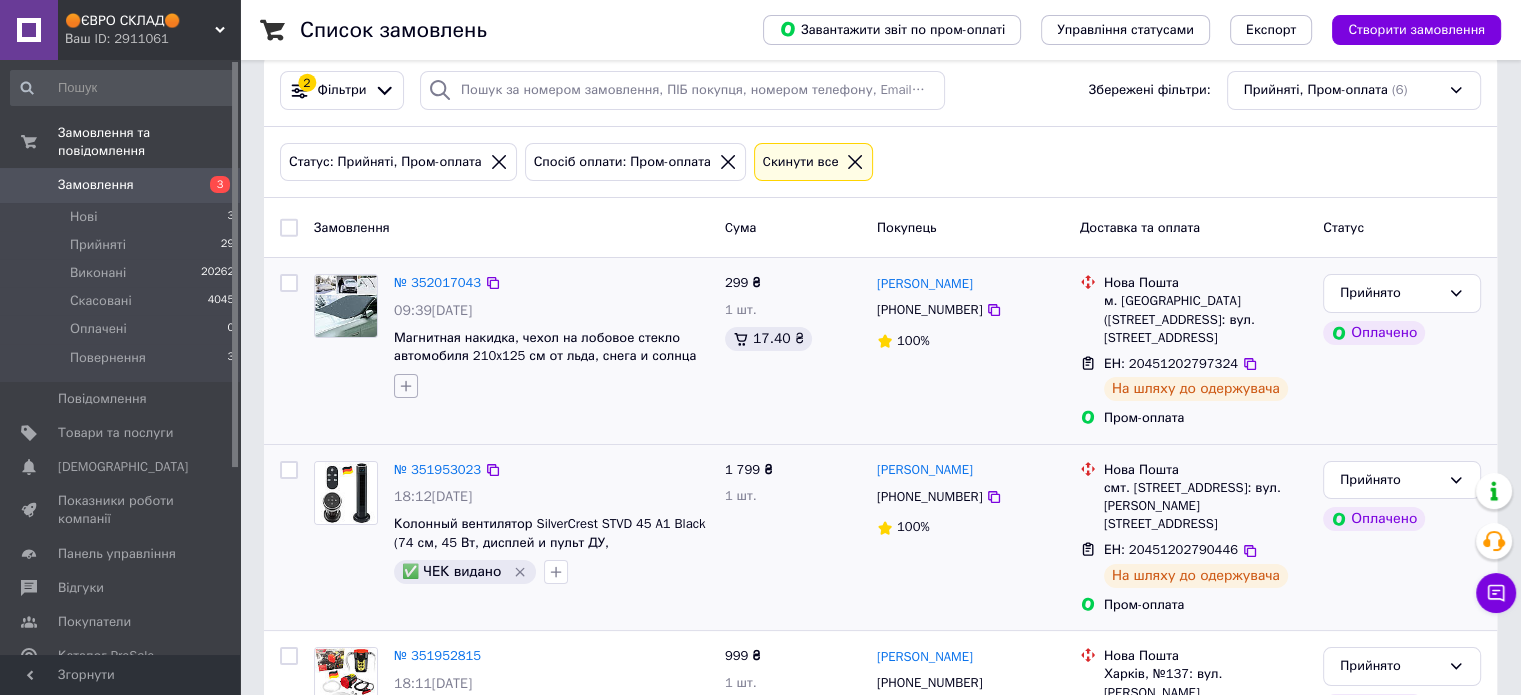 click 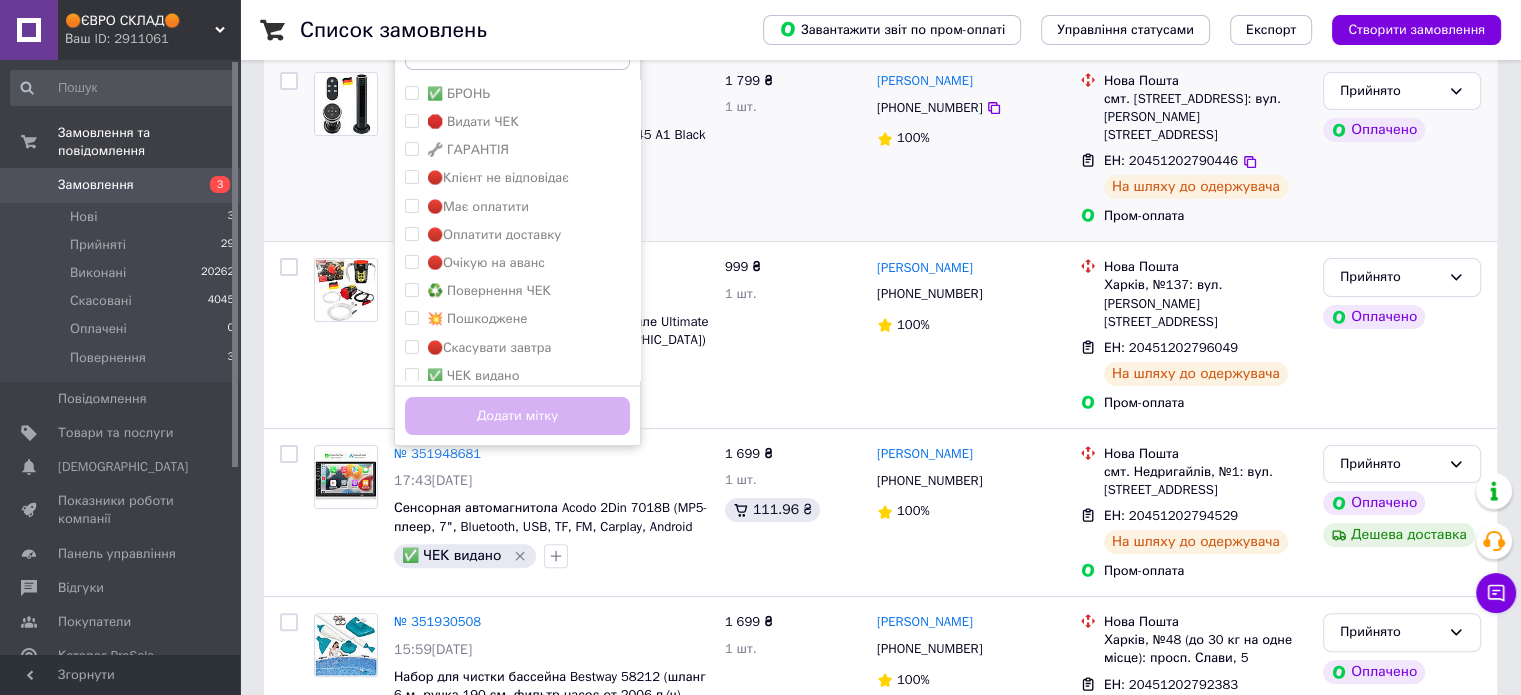 scroll, scrollTop: 429, scrollLeft: 0, axis: vertical 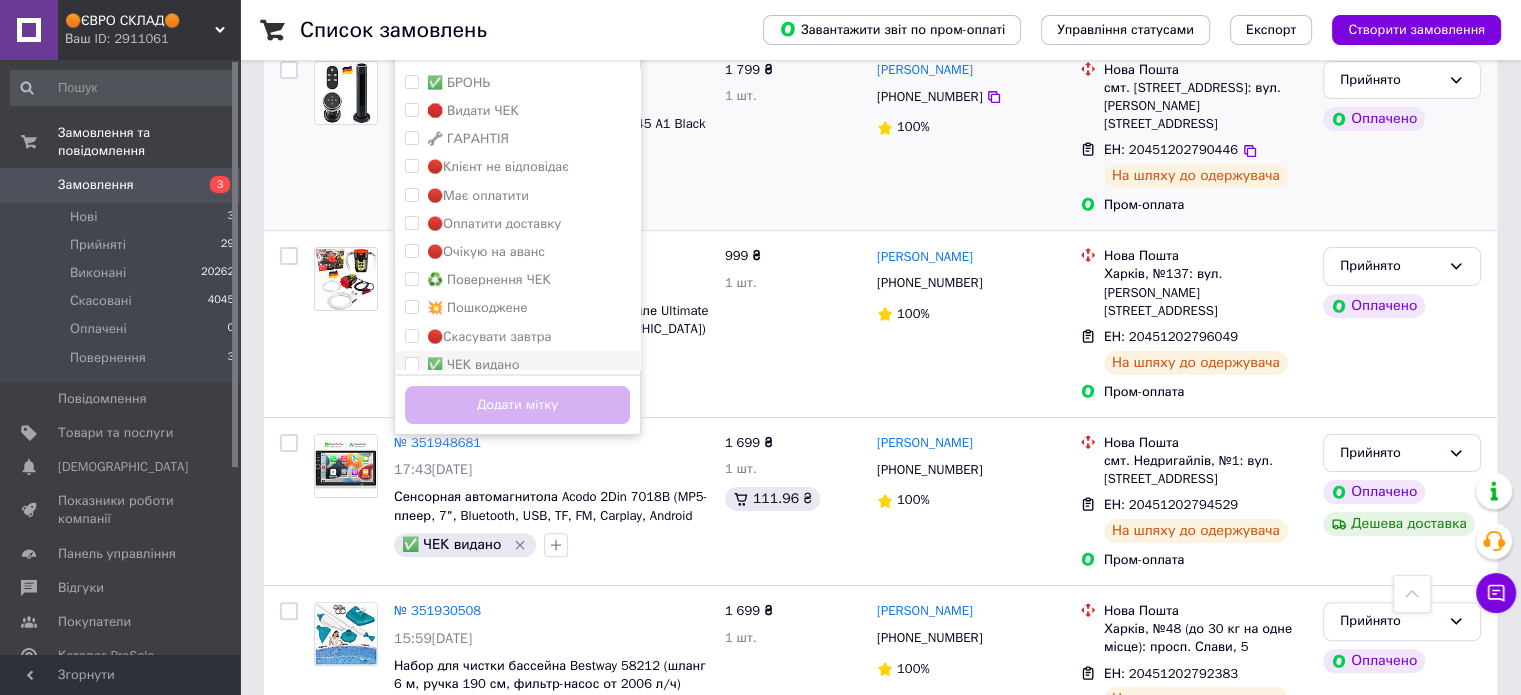 click on "✅ ЧЕК видано" at bounding box center [517, 365] 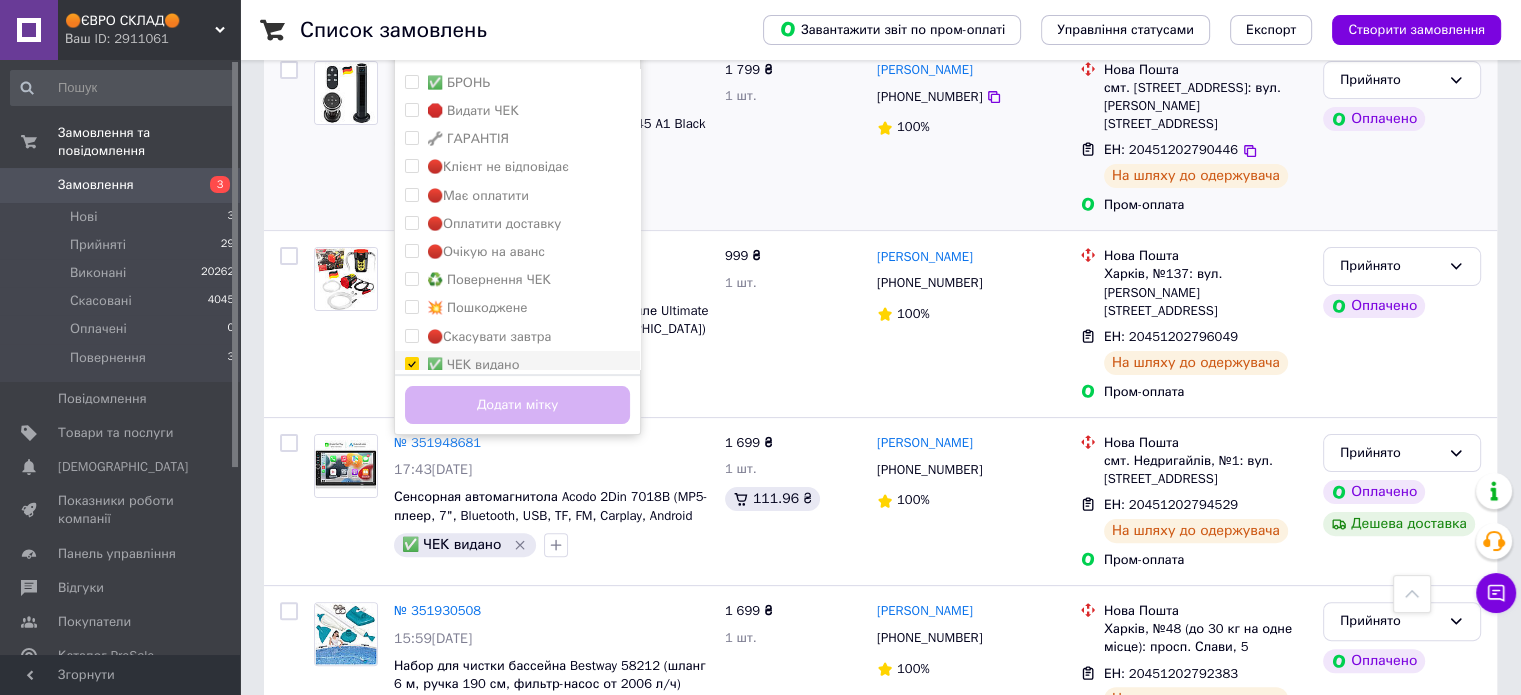 checkbox on "true" 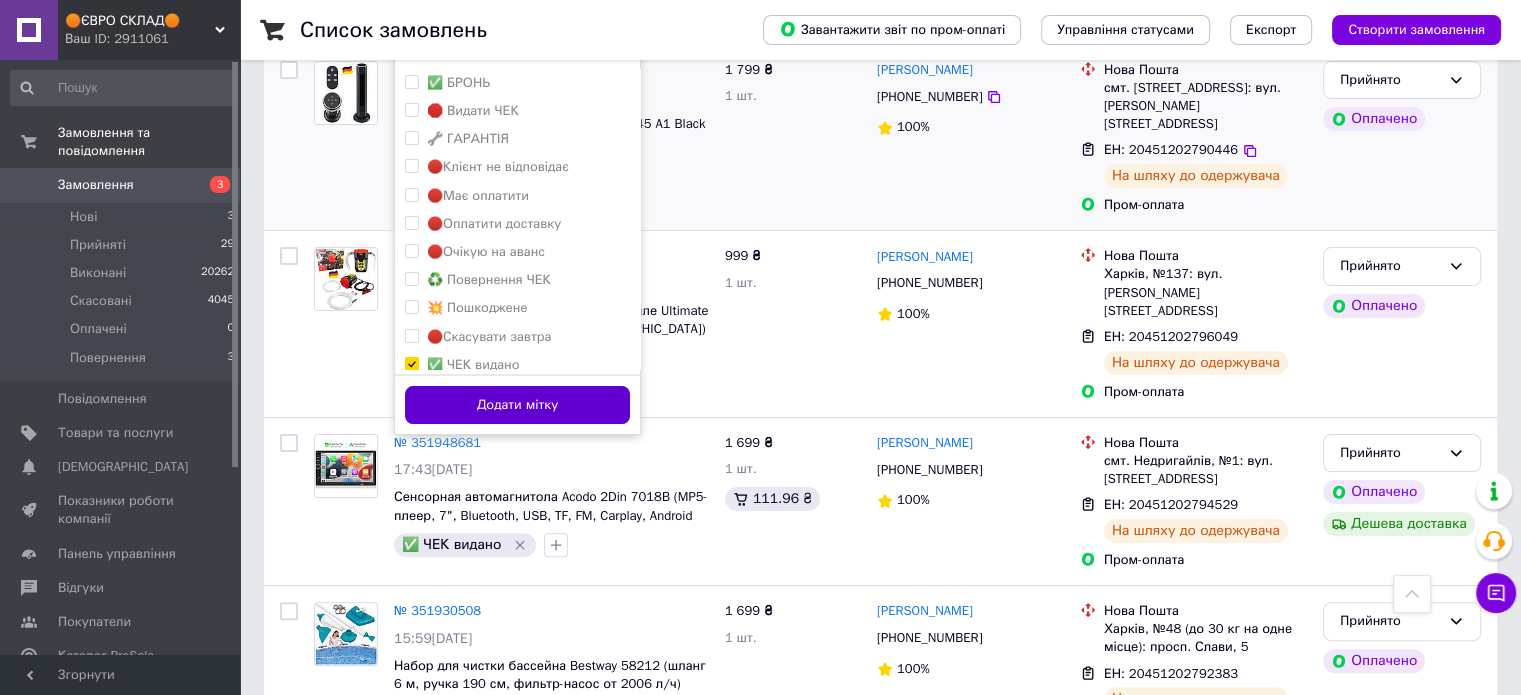 click on "Додати мітку" at bounding box center [517, 405] 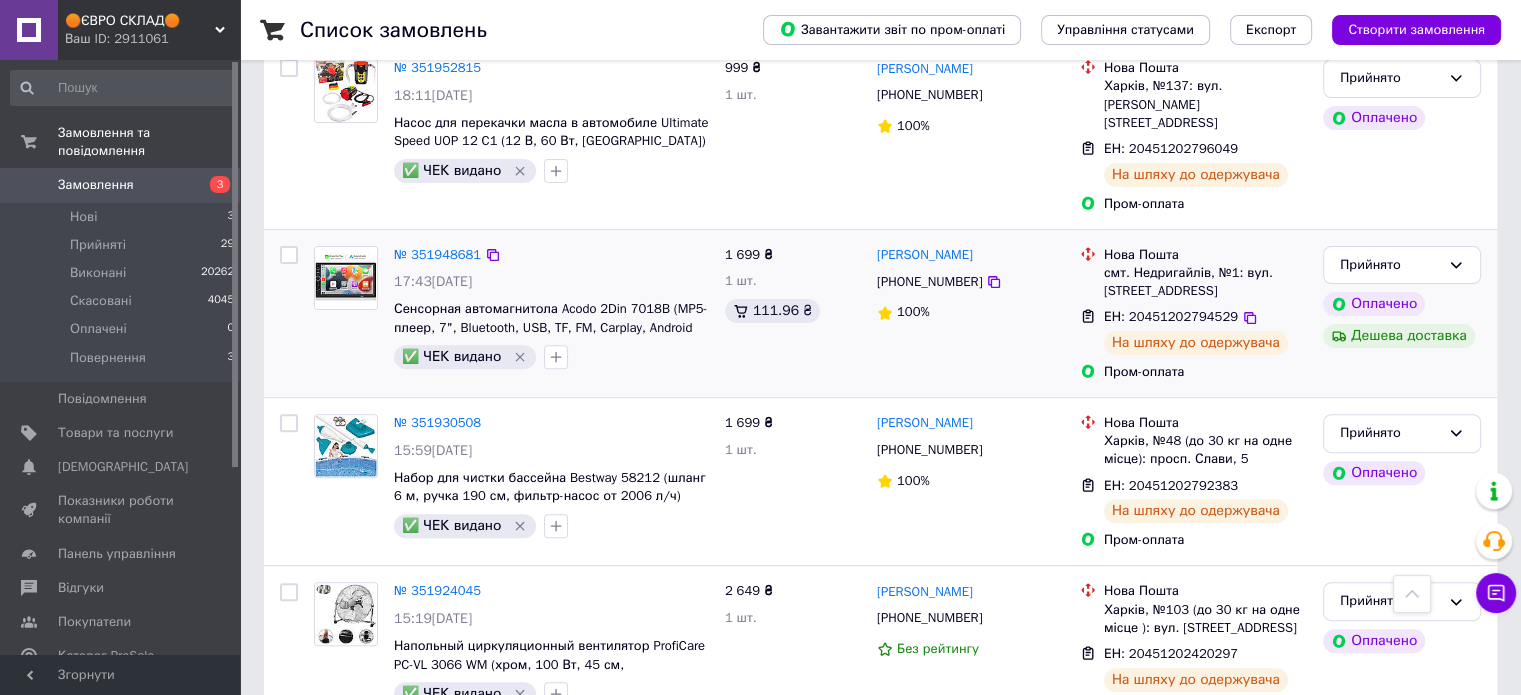 scroll, scrollTop: 629, scrollLeft: 0, axis: vertical 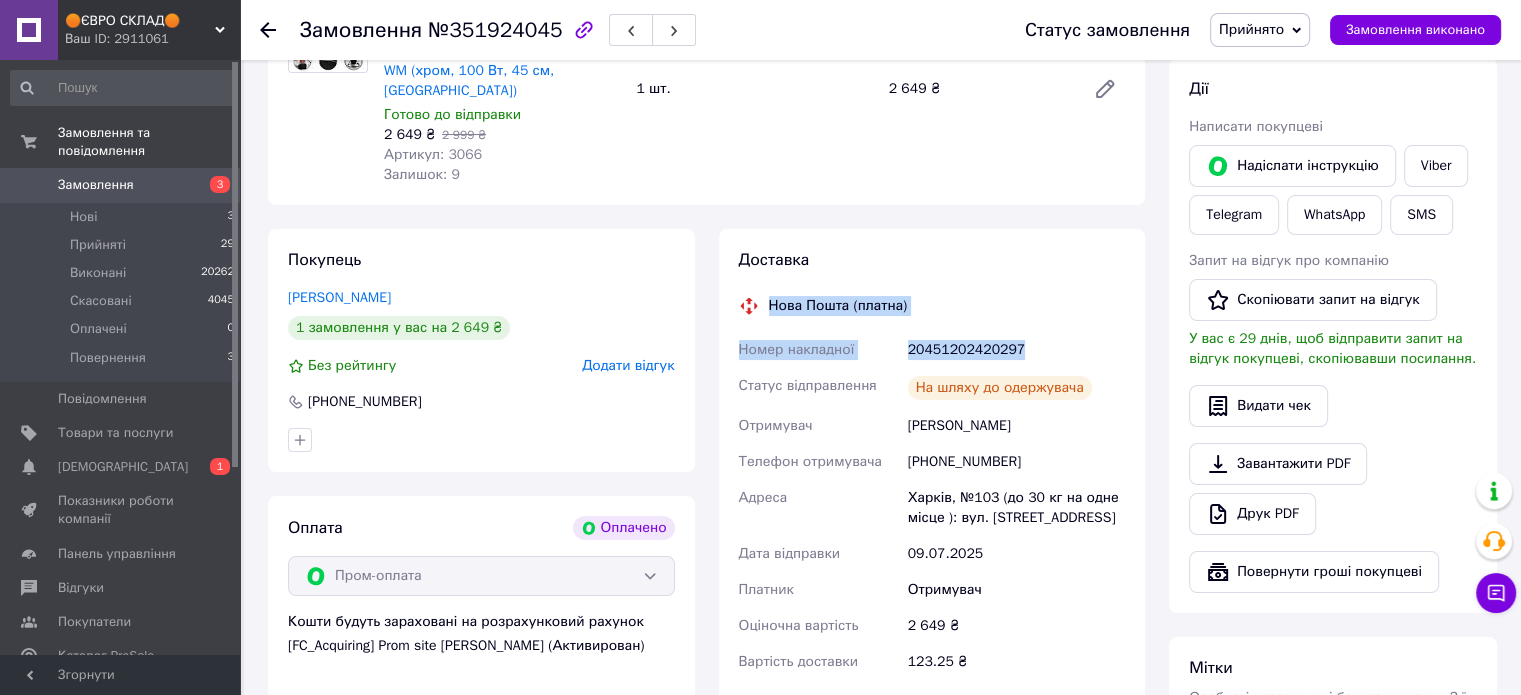 drag, startPoint x: 1026, startPoint y: 353, endPoint x: 770, endPoint y: 311, distance: 259.42242 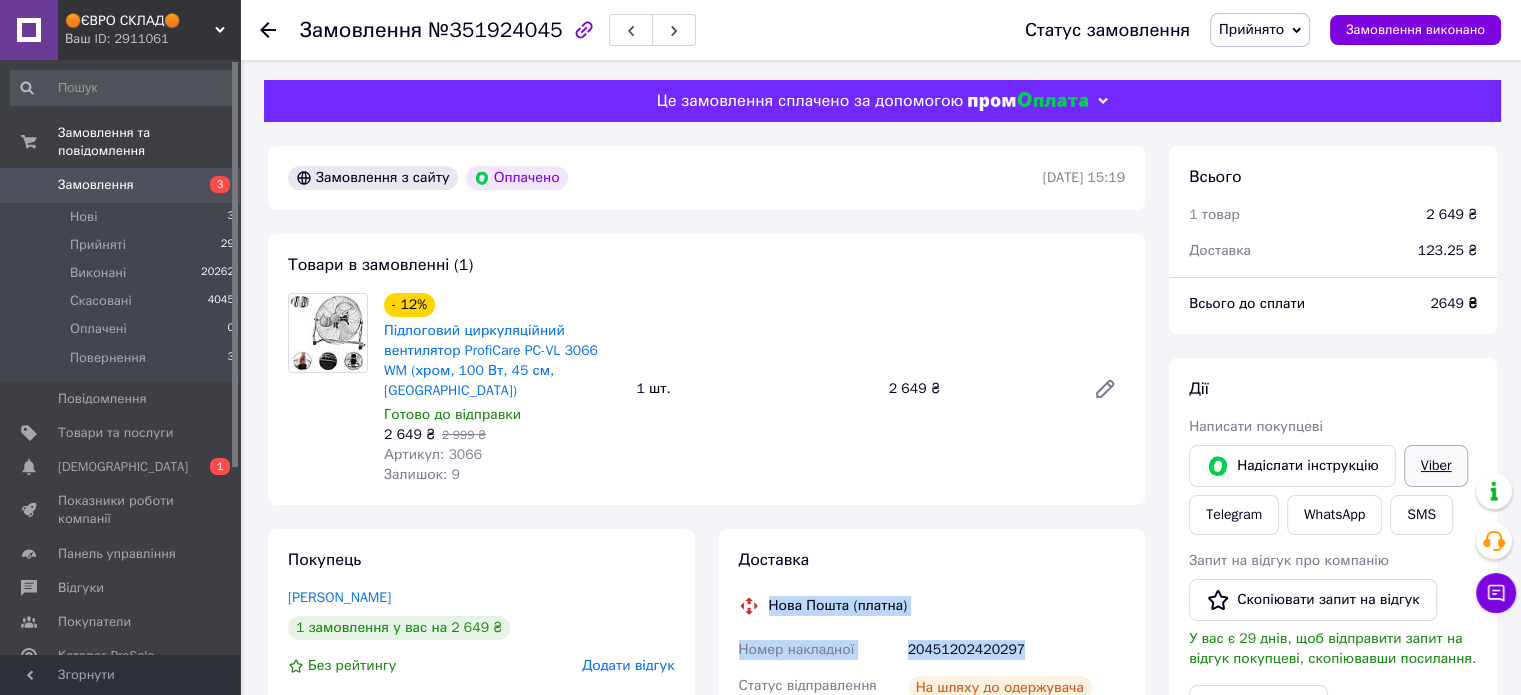 click on "Viber" at bounding box center [1436, 466] 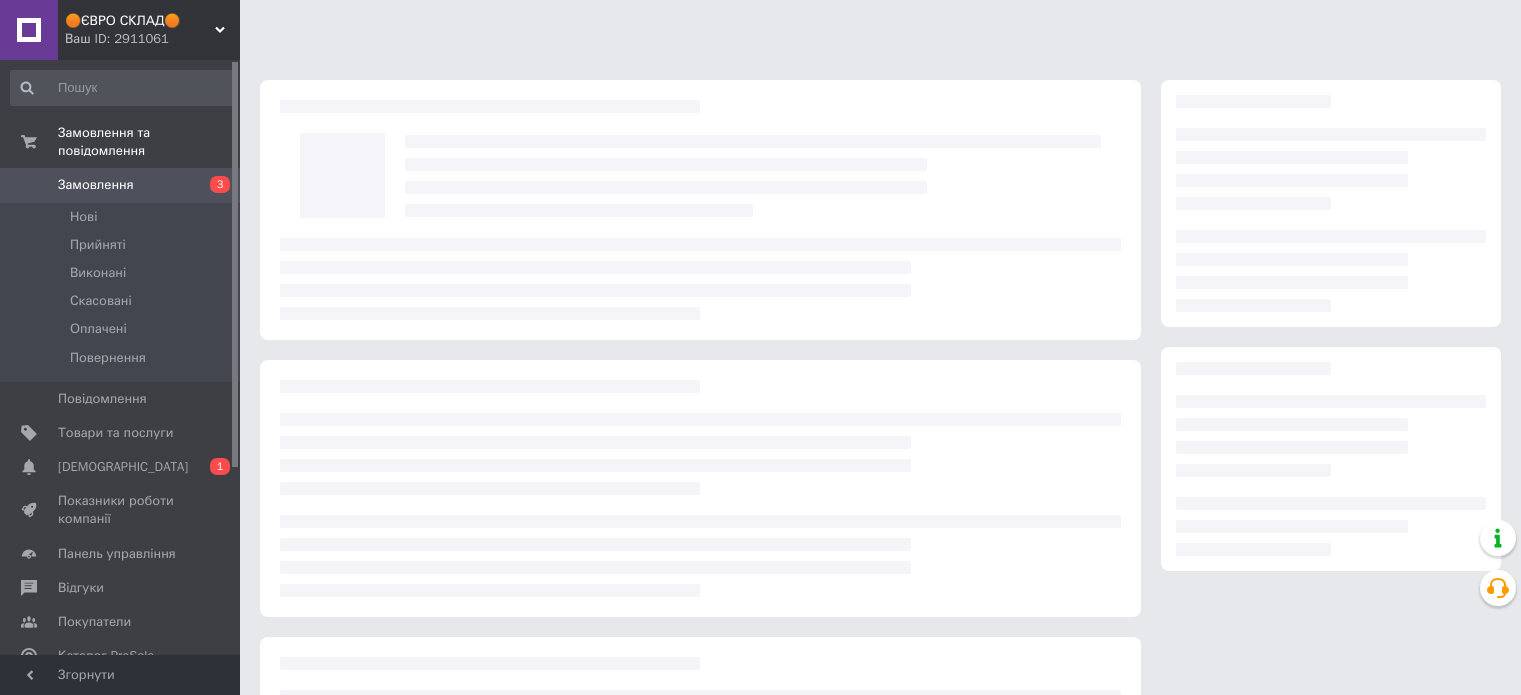 scroll, scrollTop: 0, scrollLeft: 0, axis: both 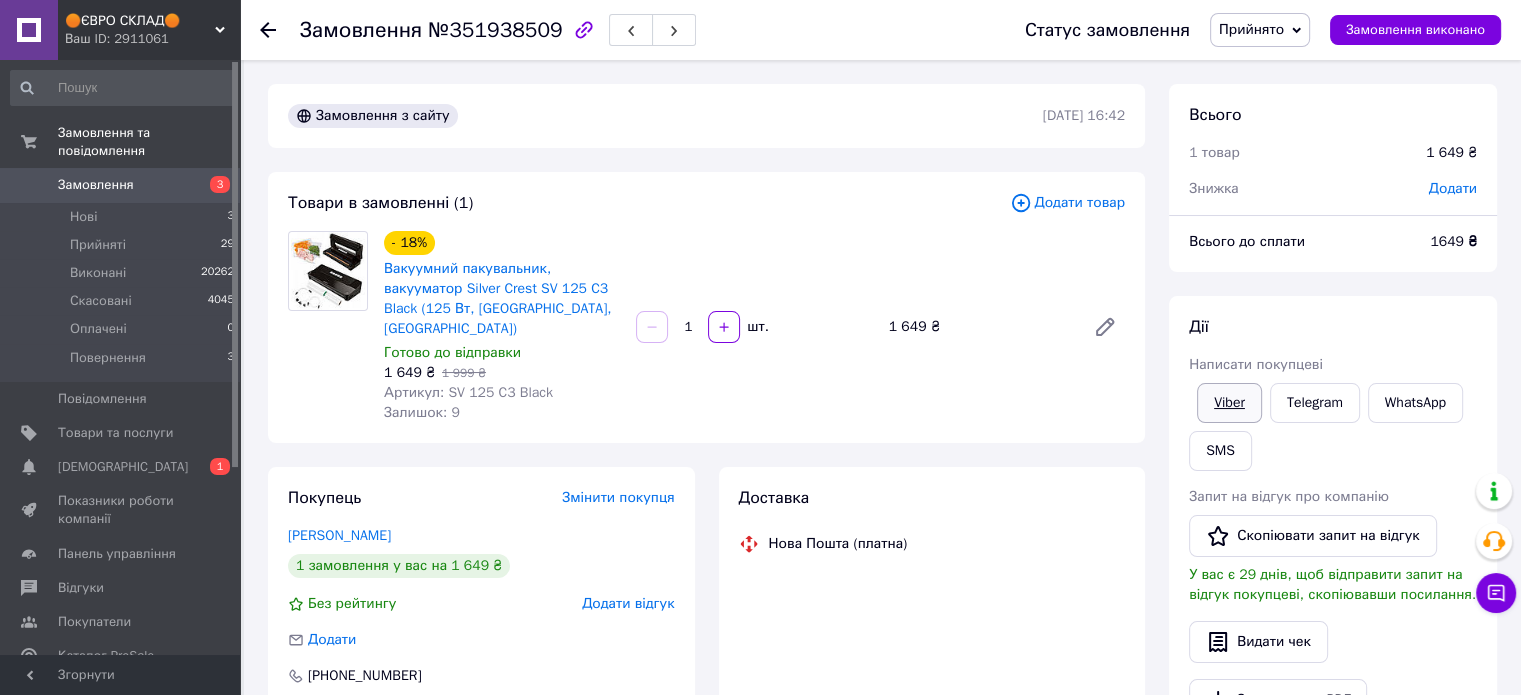 click on "Viber" at bounding box center [1229, 403] 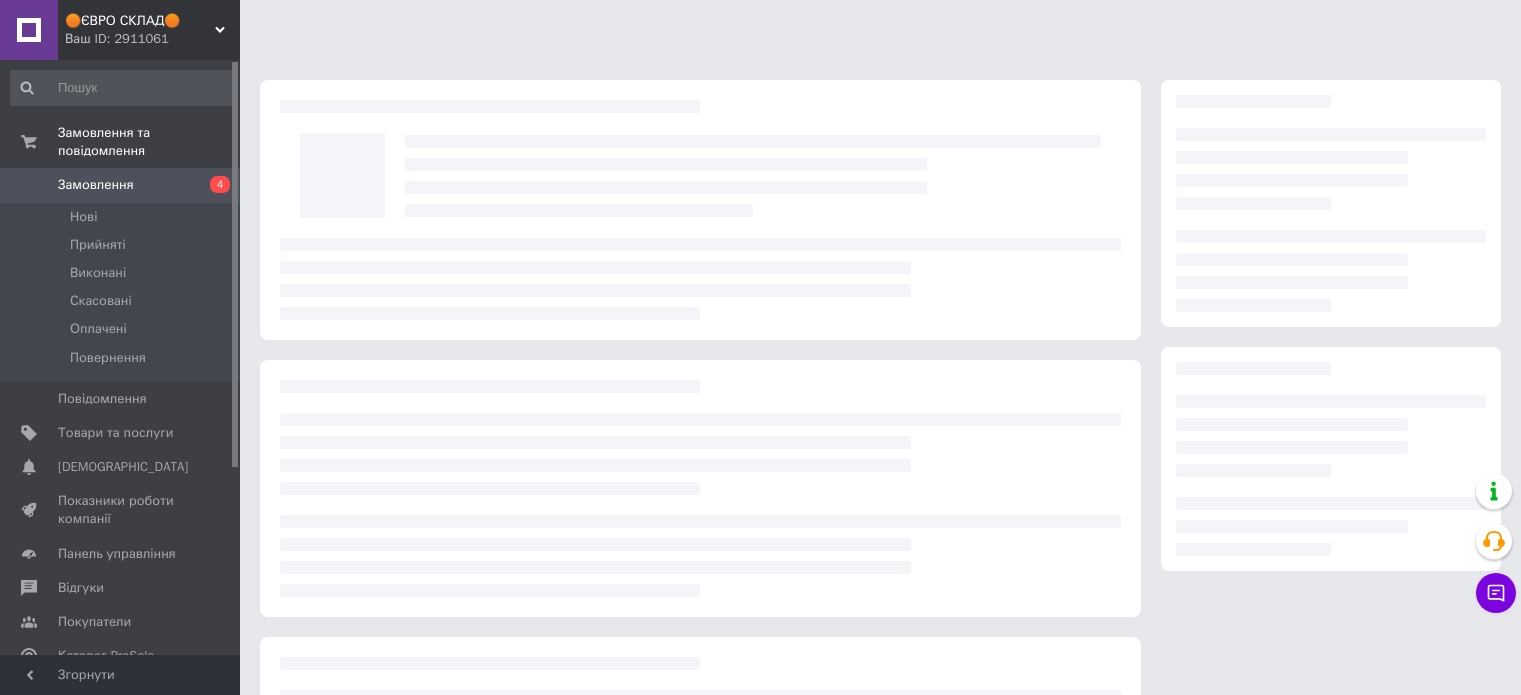 scroll, scrollTop: 0, scrollLeft: 0, axis: both 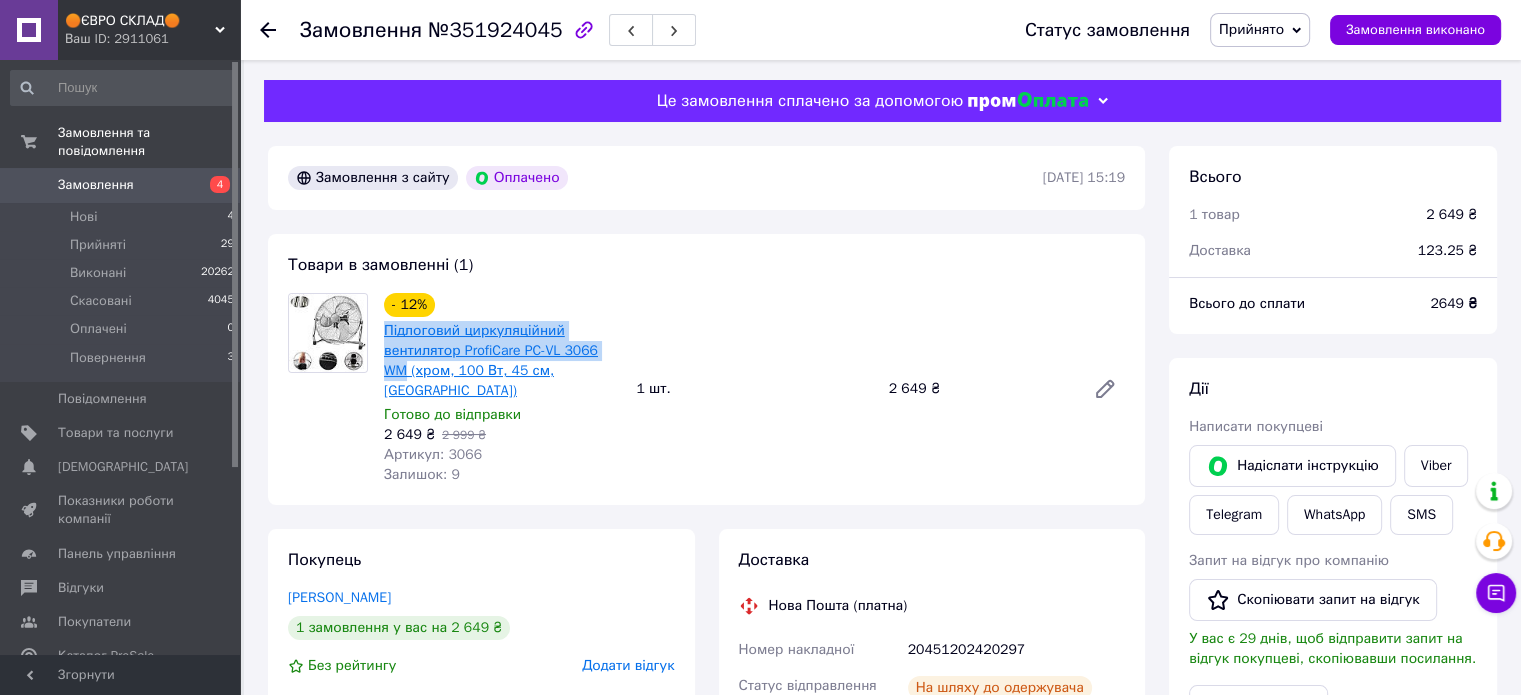 drag, startPoint x: 379, startPoint y: 327, endPoint x: 407, endPoint y: 367, distance: 48.82622 